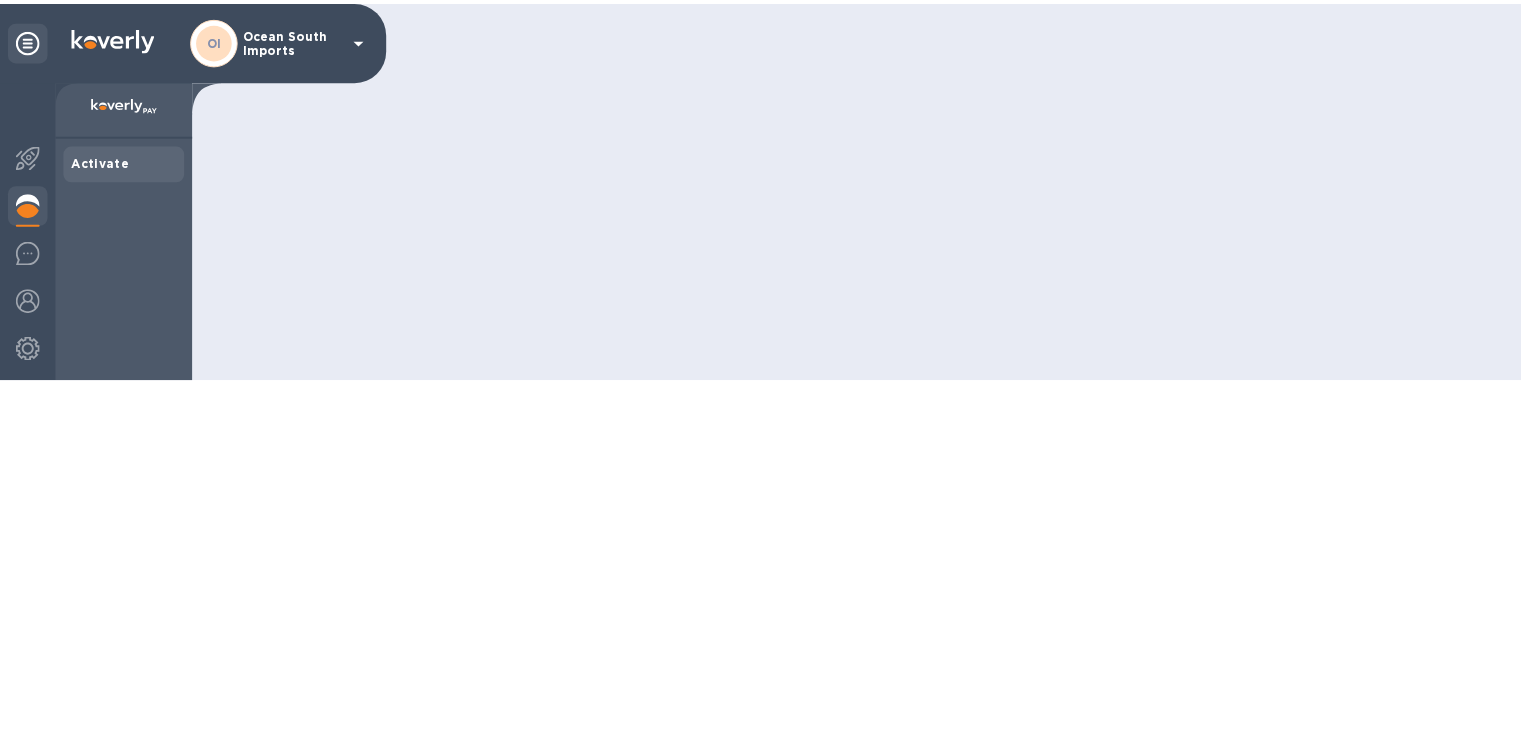 scroll, scrollTop: 0, scrollLeft: 0, axis: both 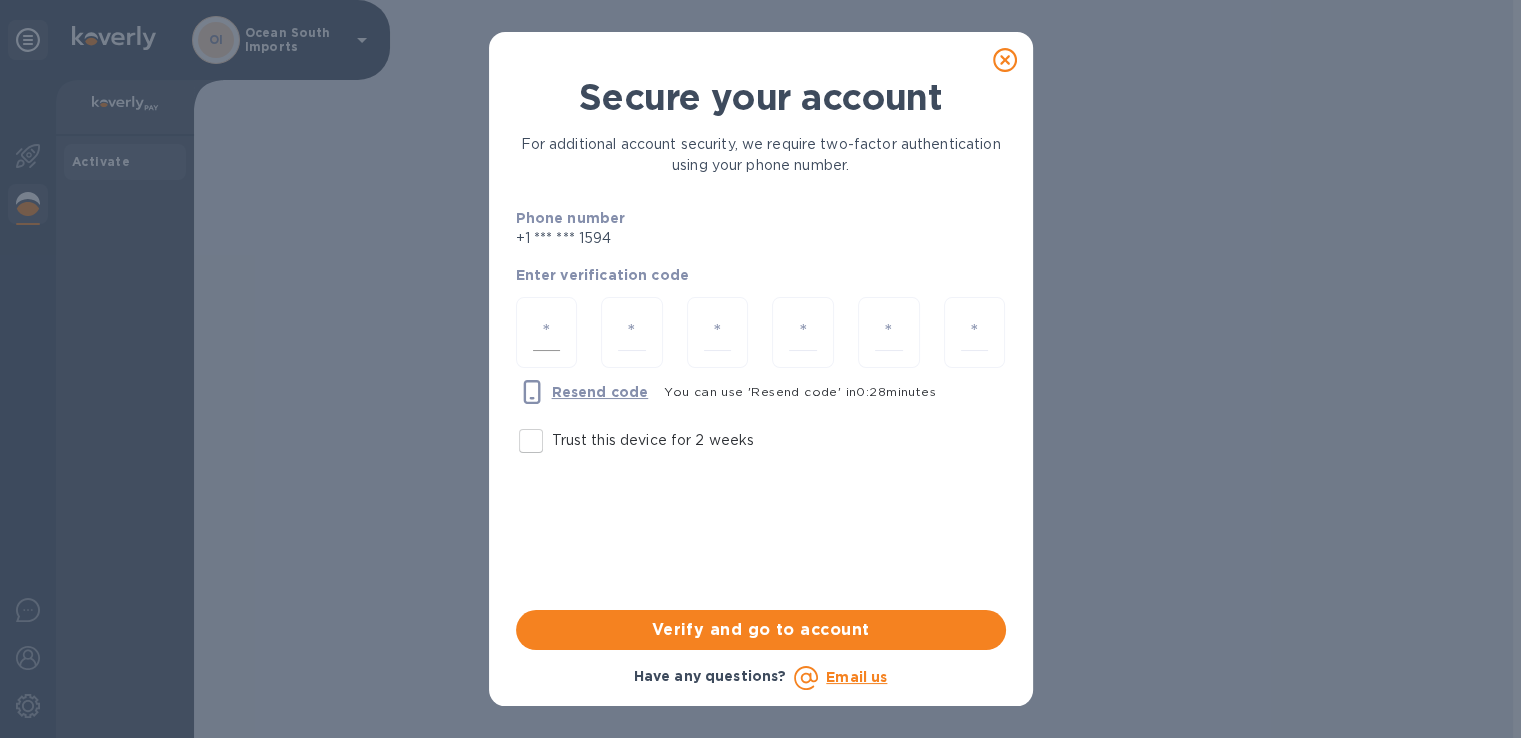 click at bounding box center (547, 332) 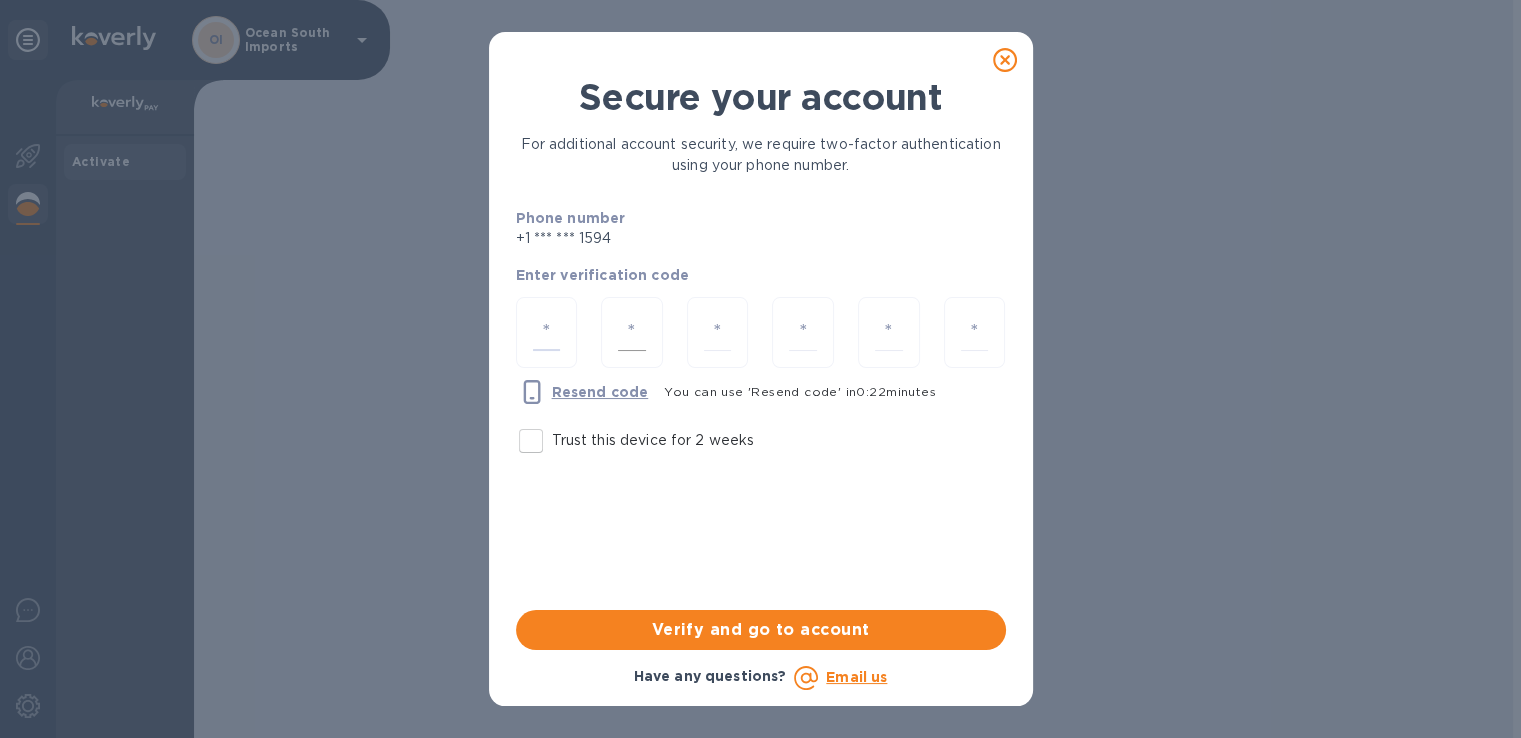 type on "2" 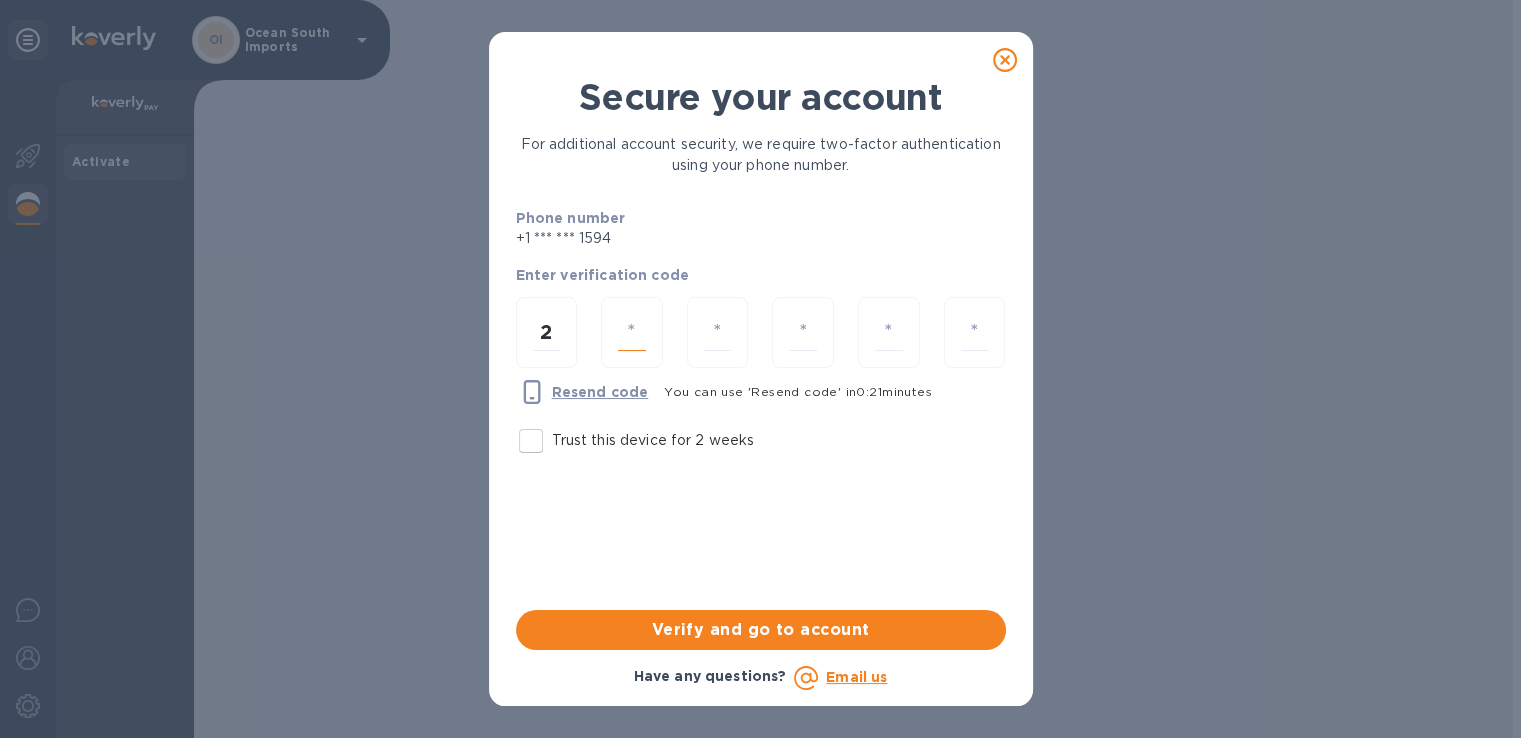 type on "2" 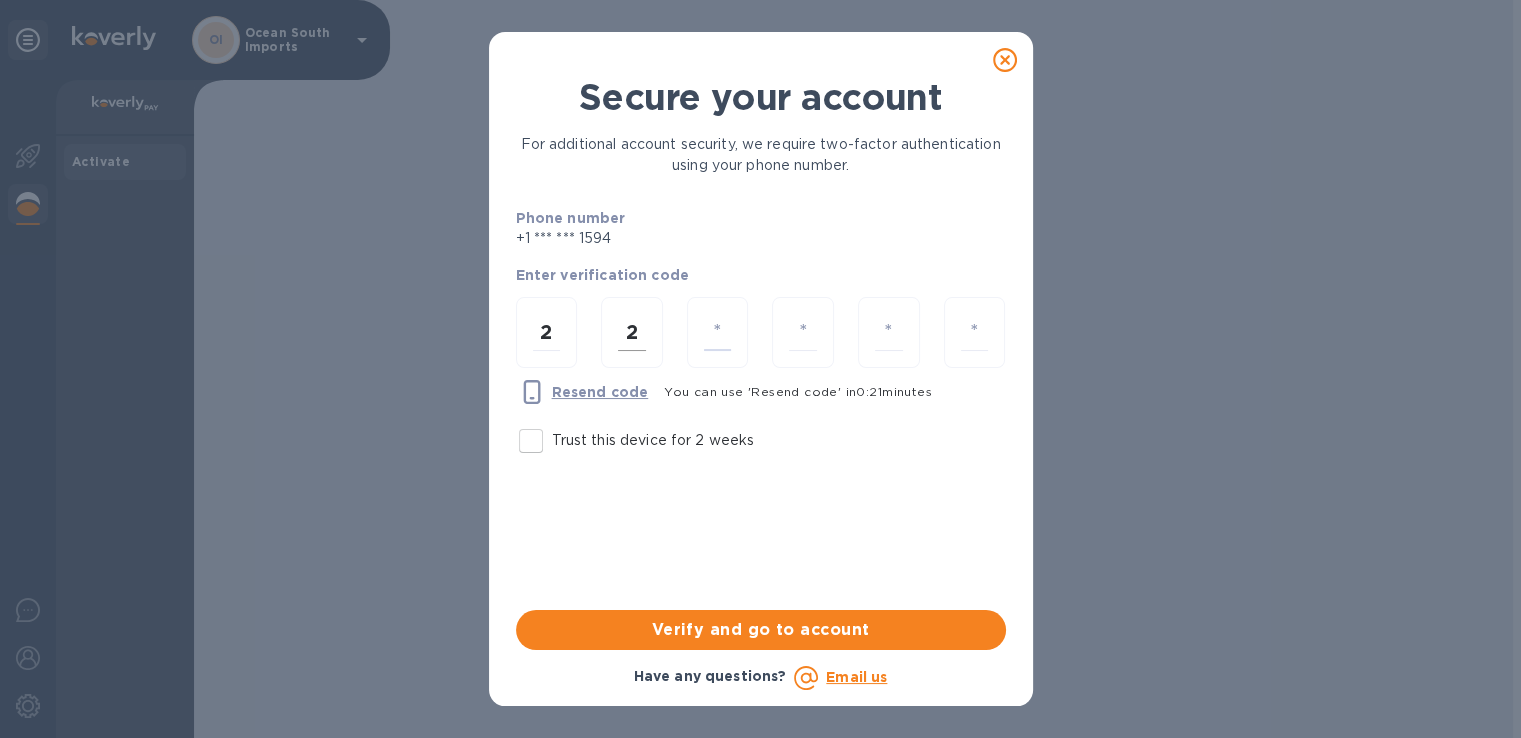 type on "8" 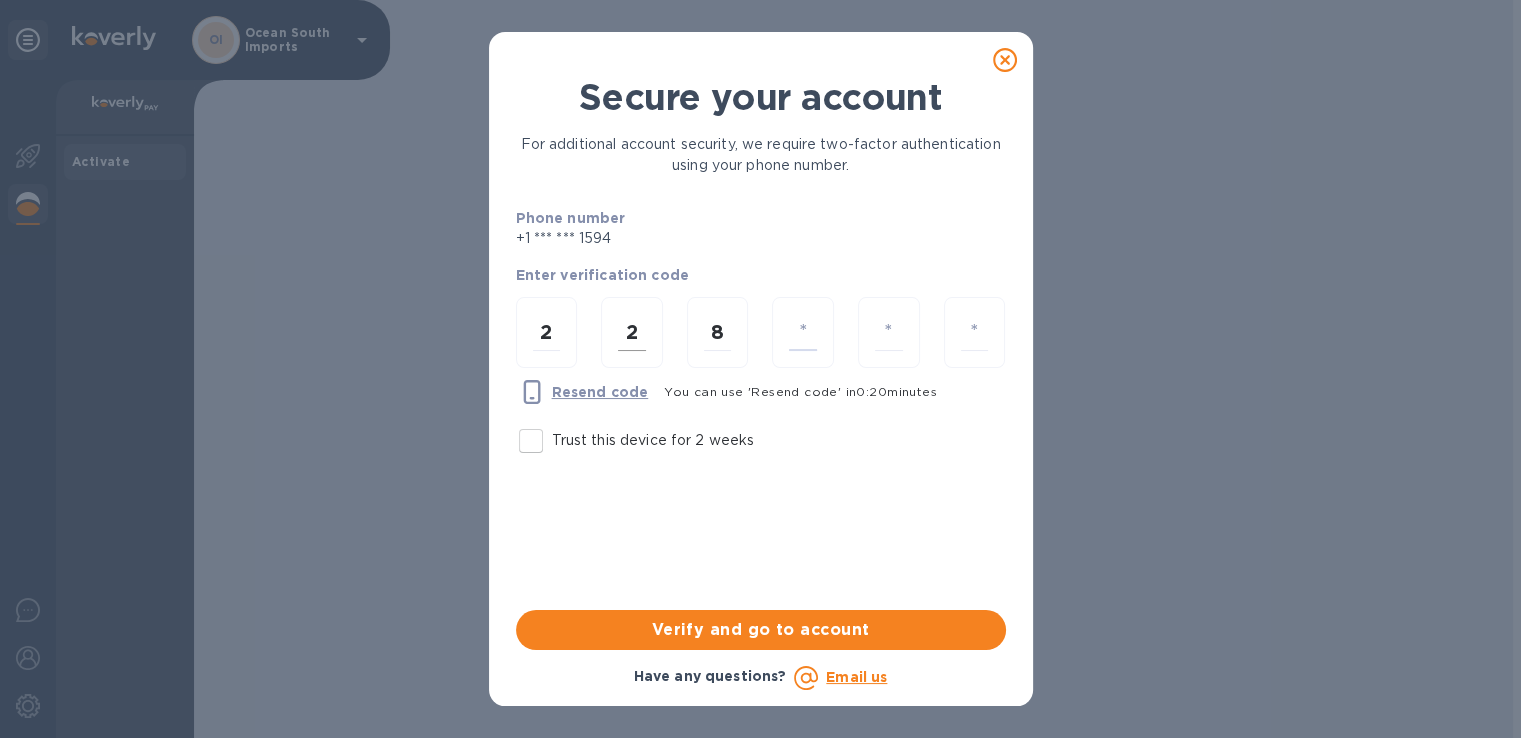 type on "8" 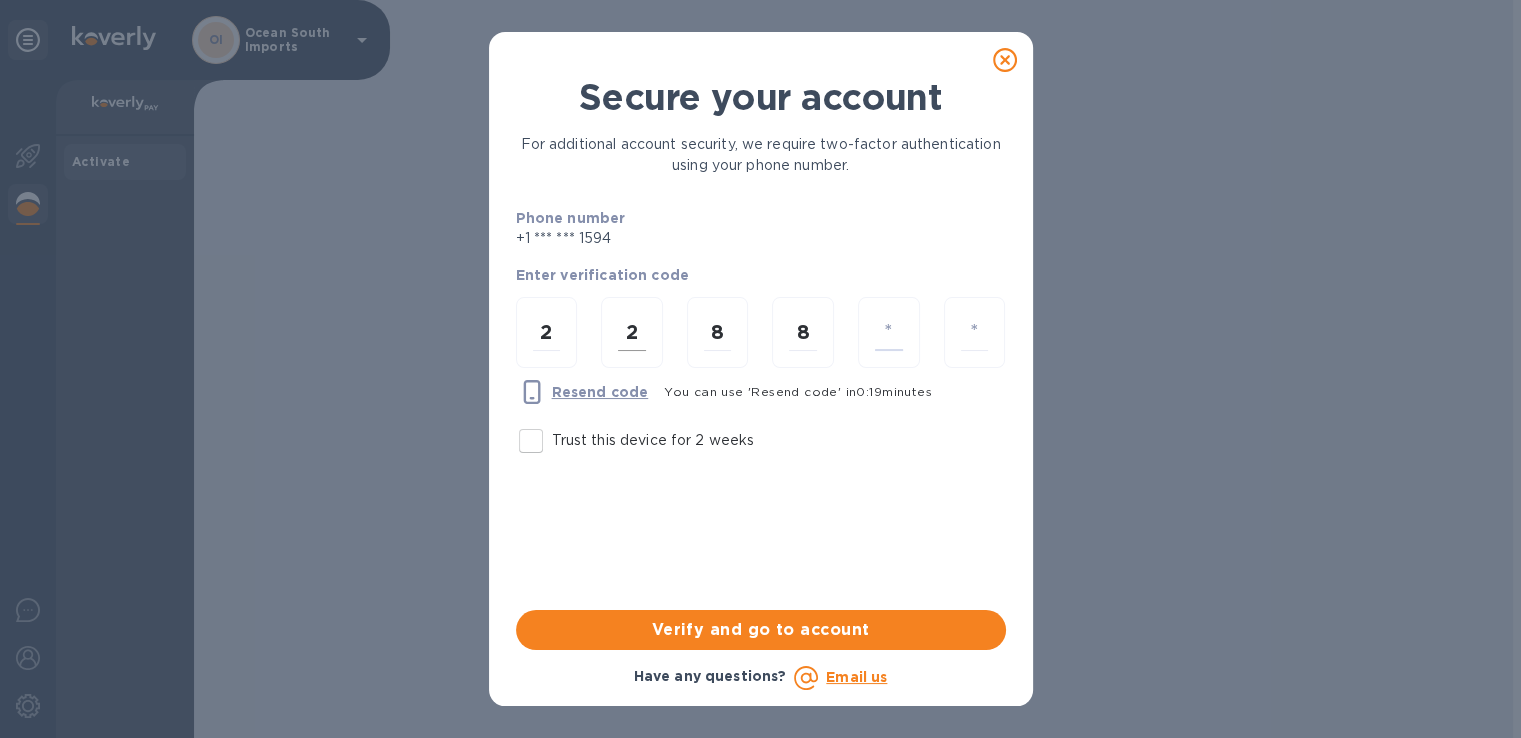 type on "0" 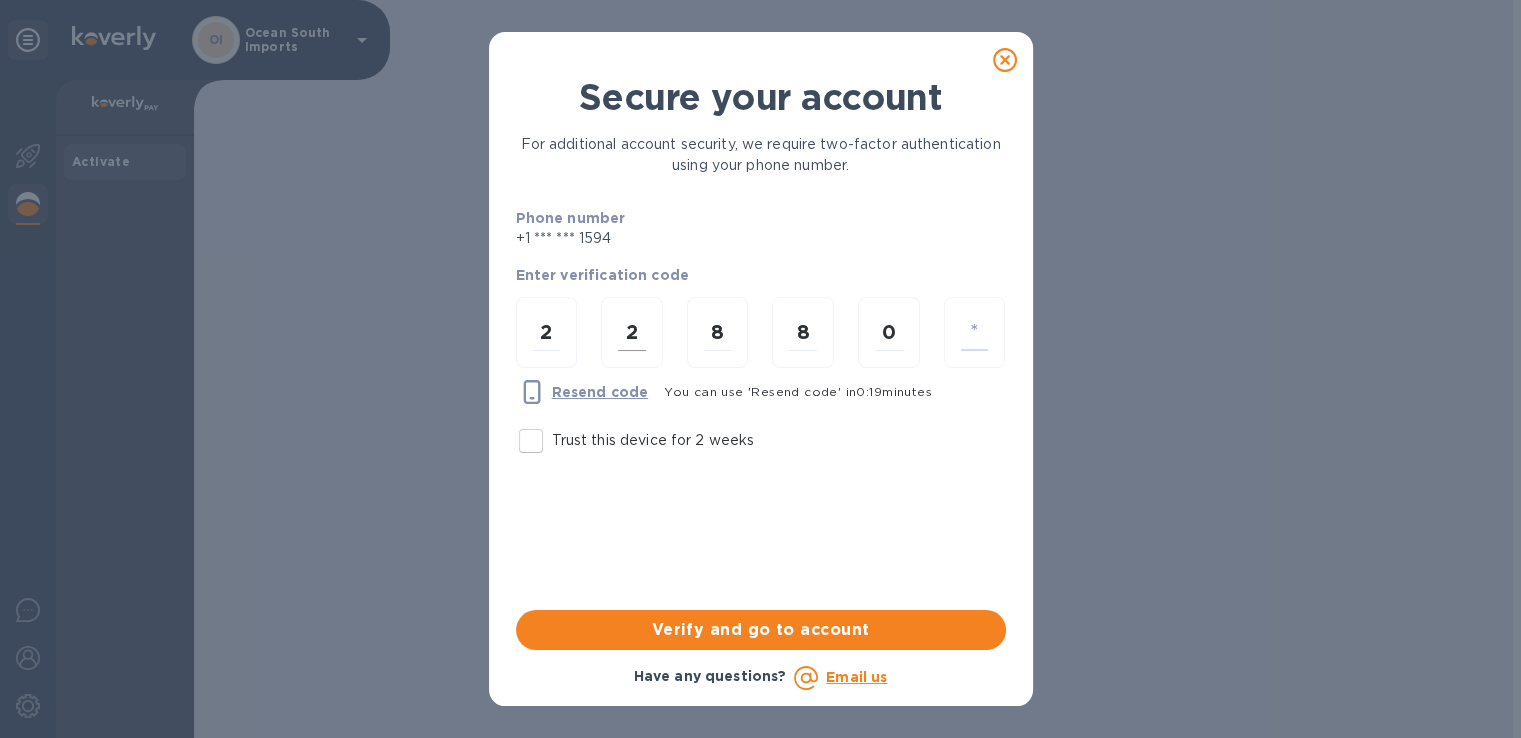 type on "0" 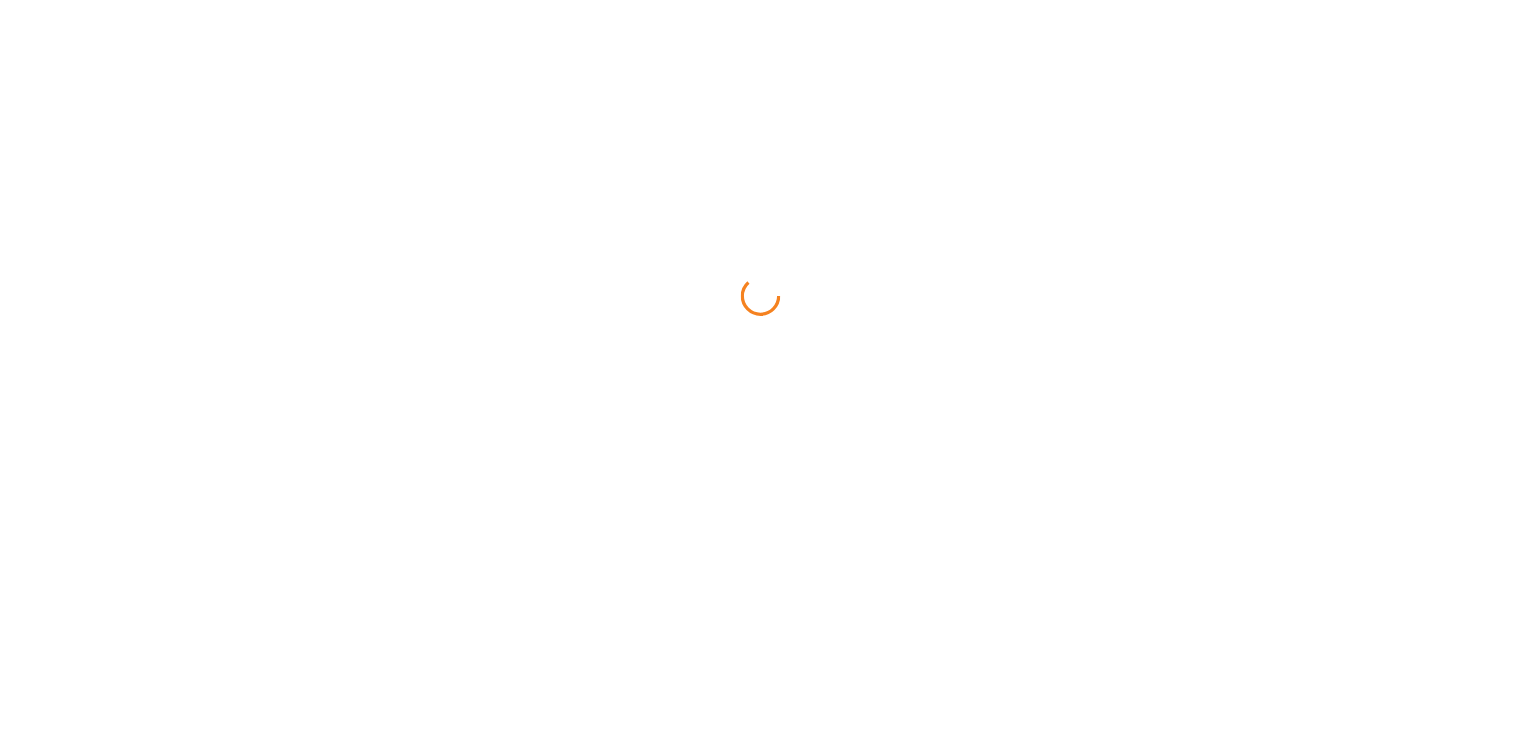 scroll, scrollTop: 0, scrollLeft: 0, axis: both 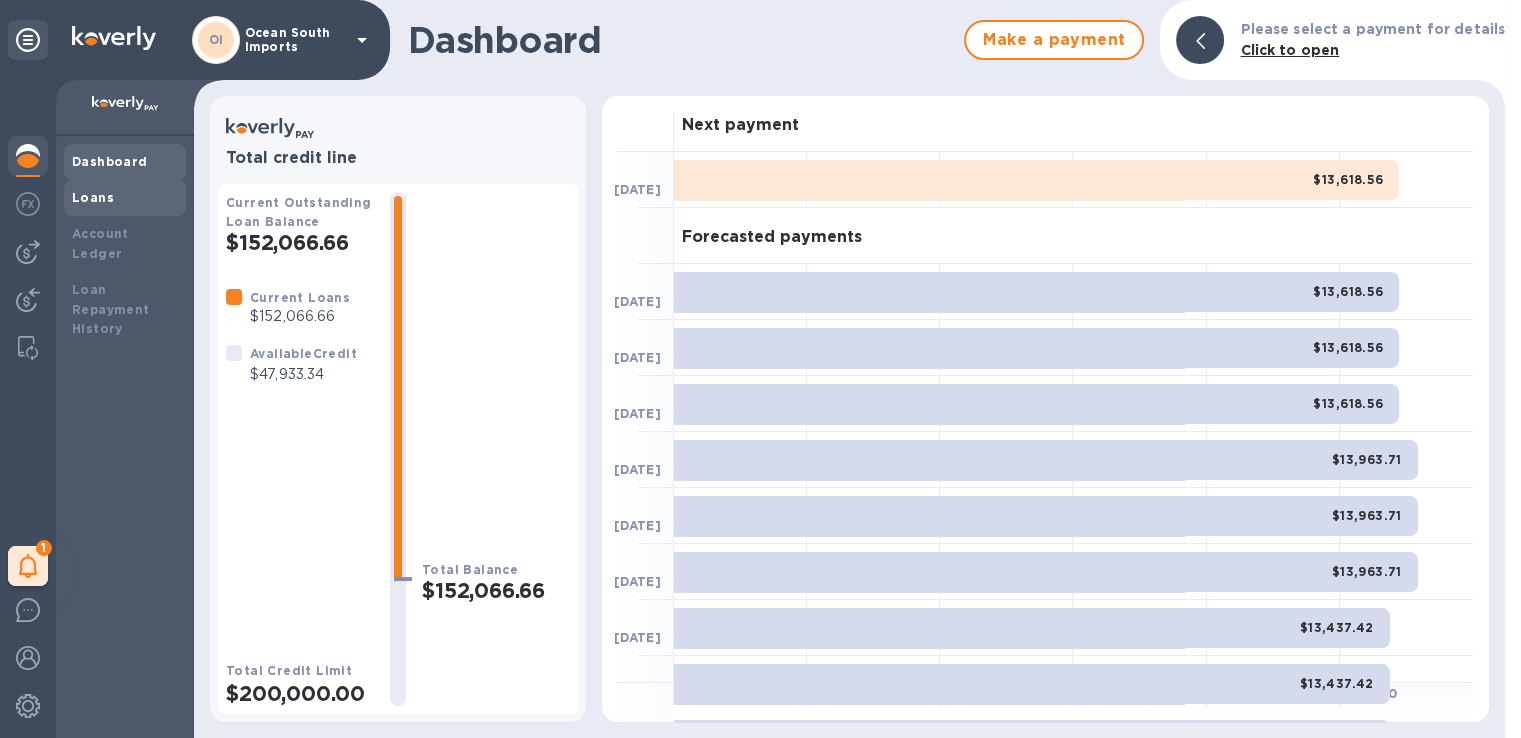 click on "Loans" at bounding box center (125, 198) 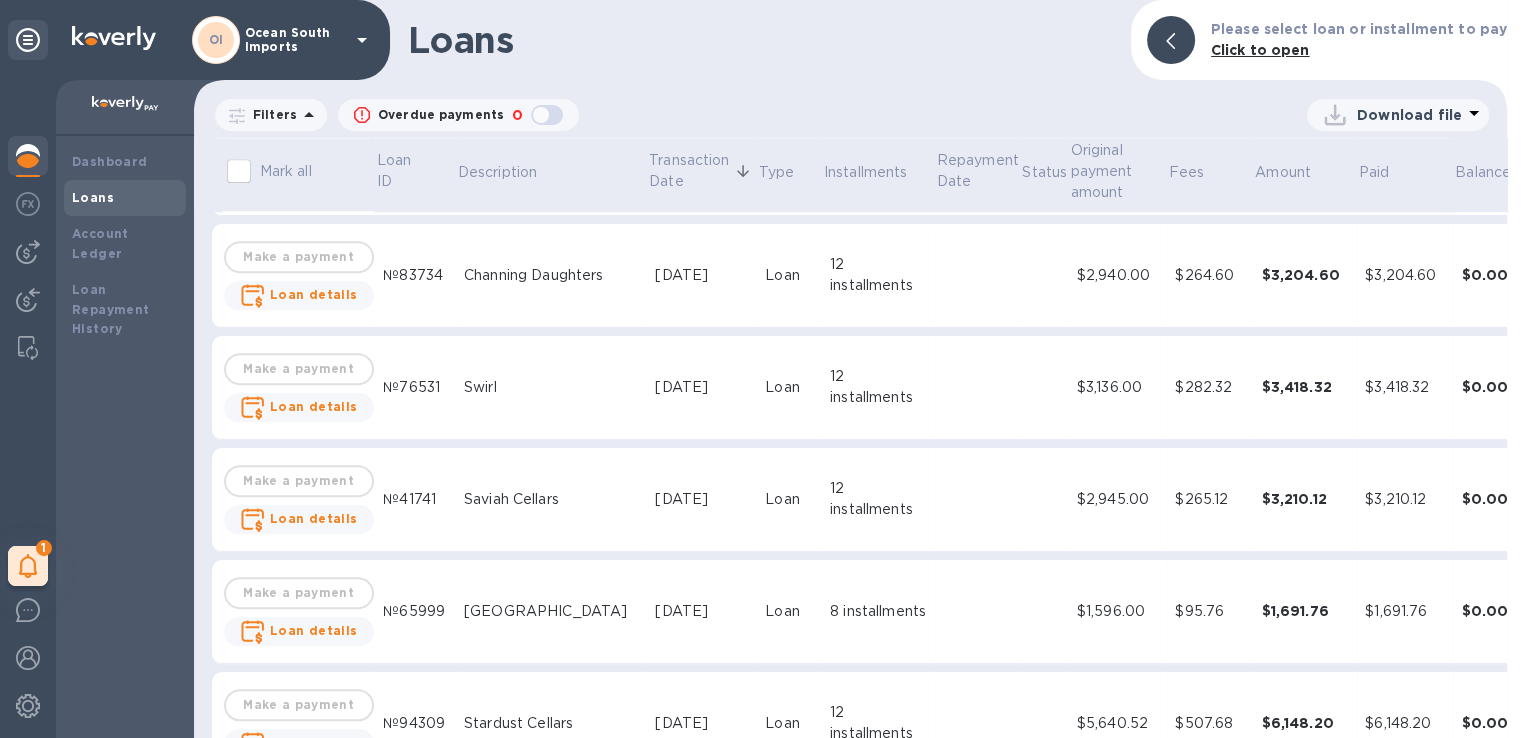 scroll, scrollTop: 2000, scrollLeft: 0, axis: vertical 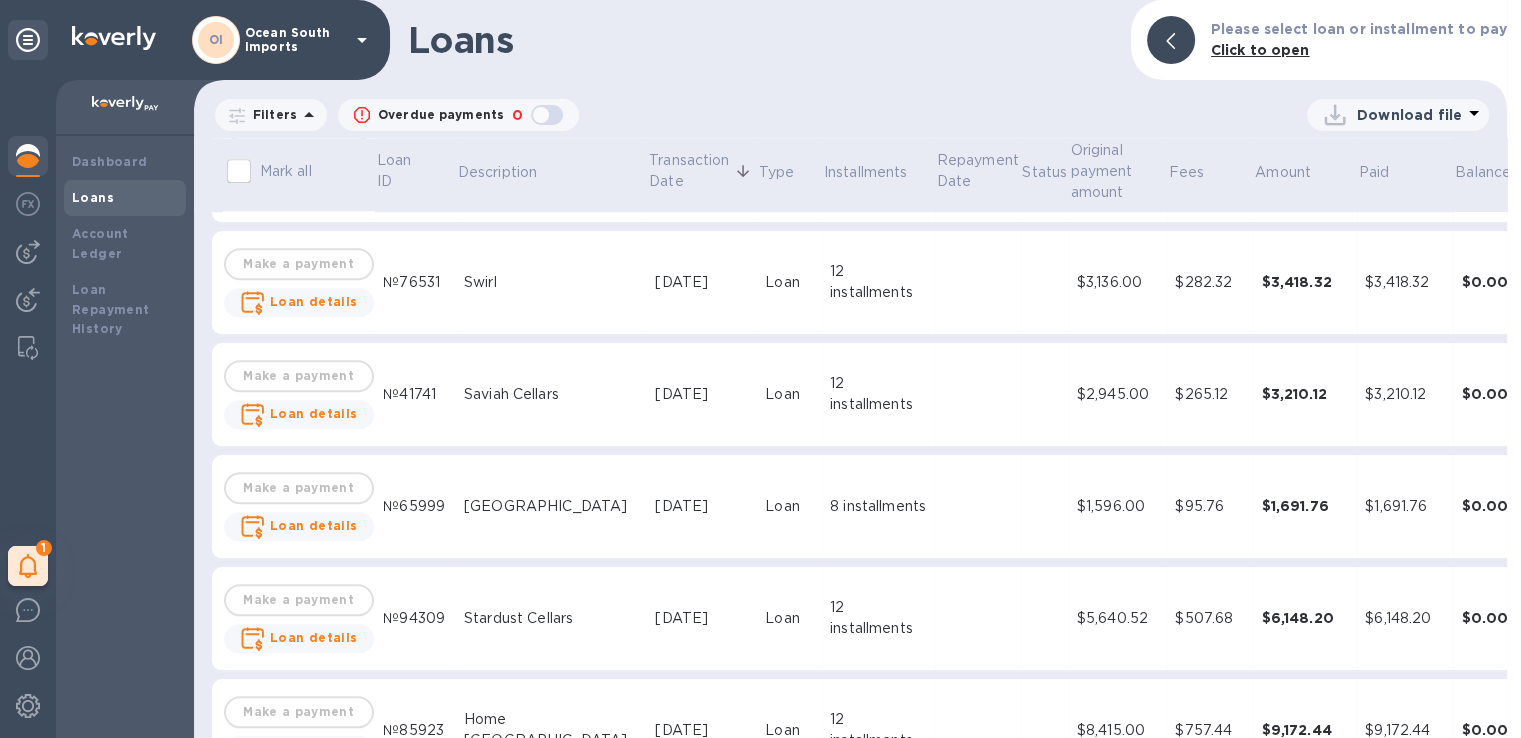click on "Stardust Cellars" at bounding box center (551, 618) 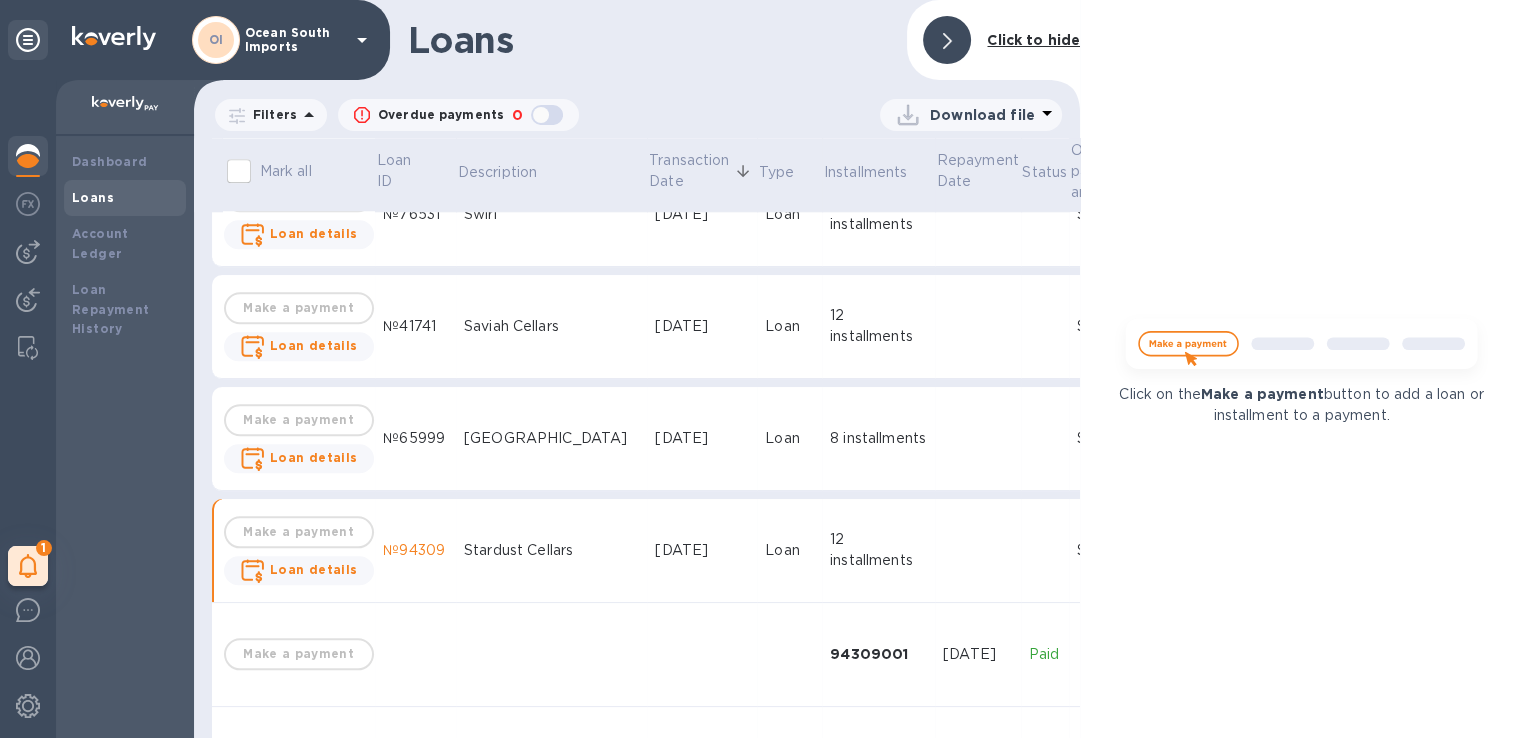 scroll, scrollTop: 2200, scrollLeft: 0, axis: vertical 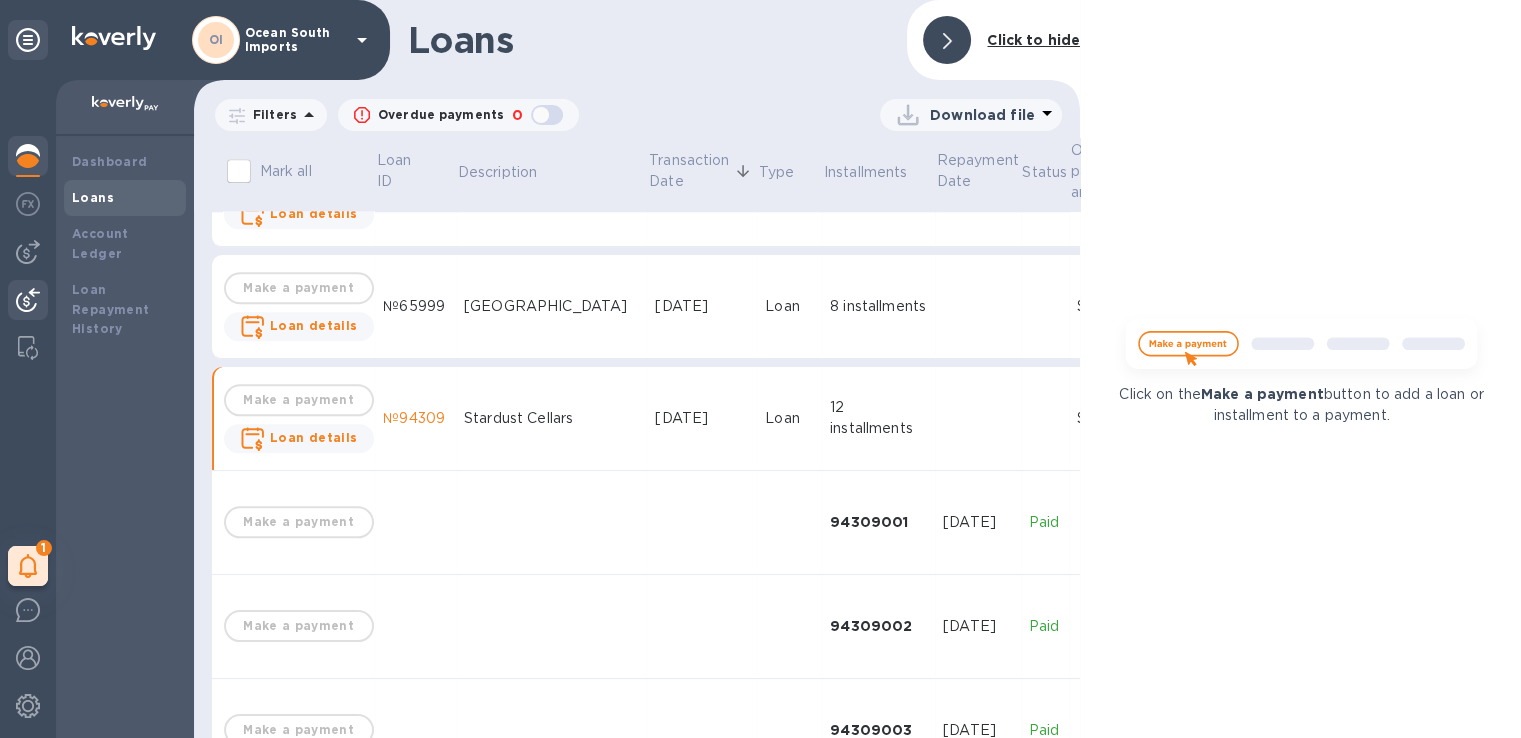 click at bounding box center [28, 302] 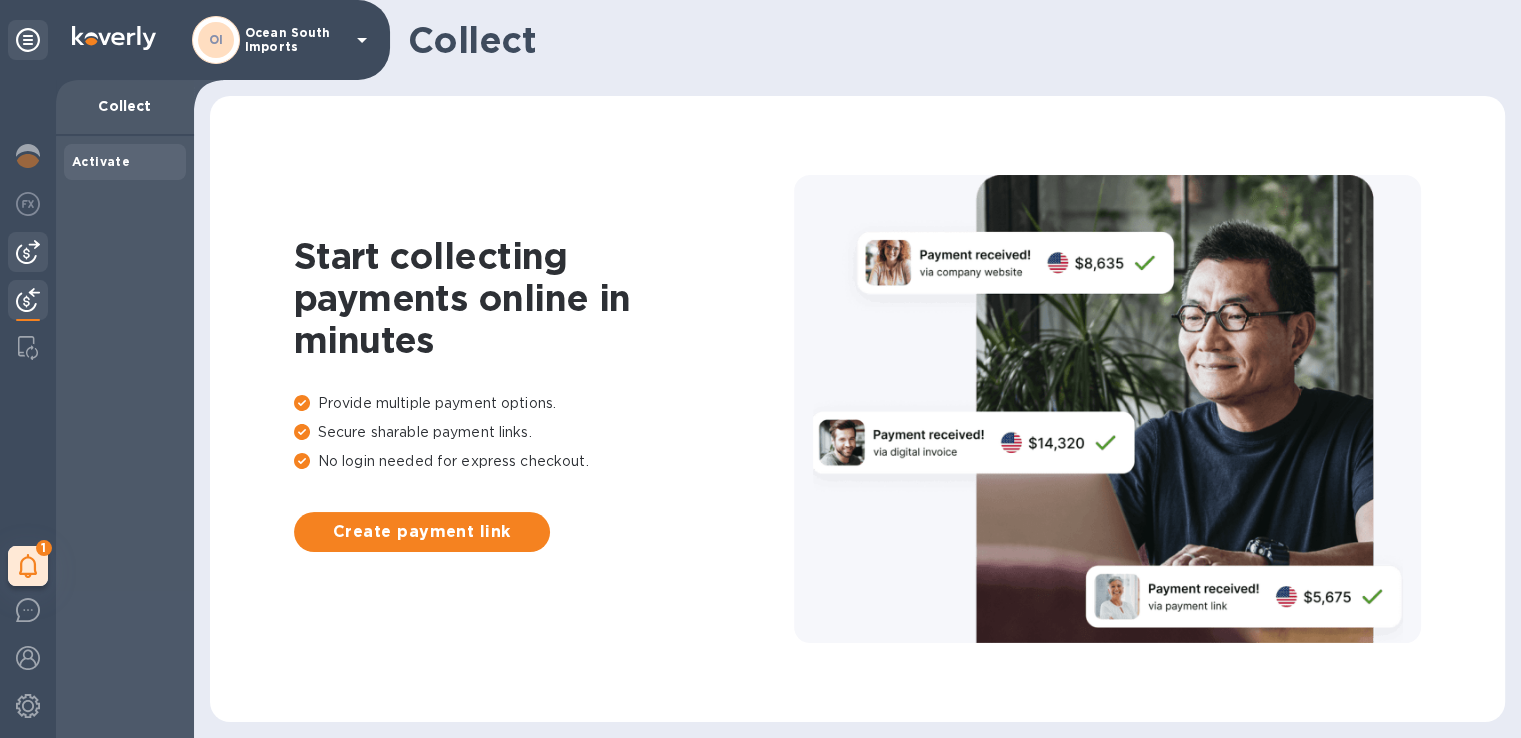 click at bounding box center (28, 252) 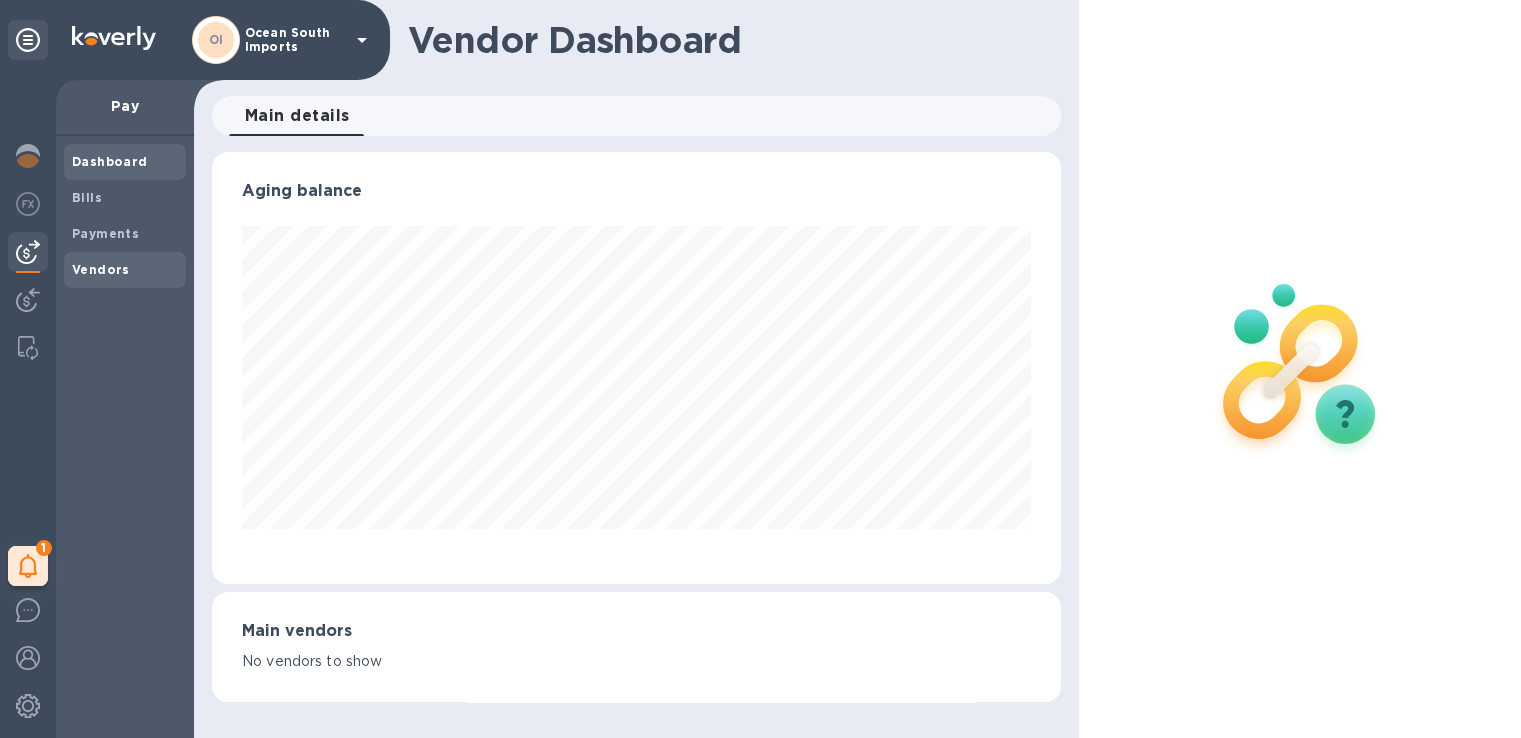 scroll, scrollTop: 999568, scrollLeft: 999159, axis: both 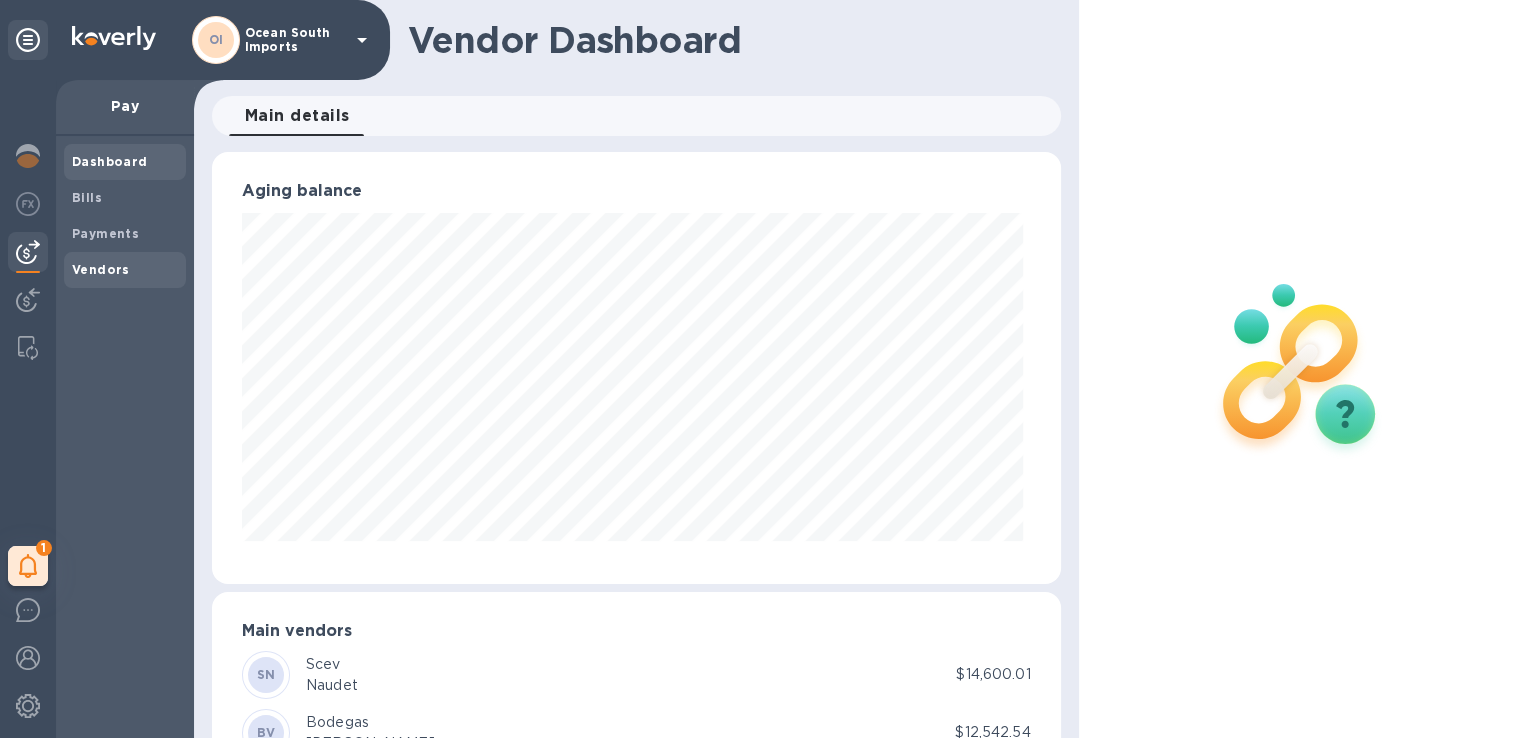 click on "Vendors" at bounding box center (101, 269) 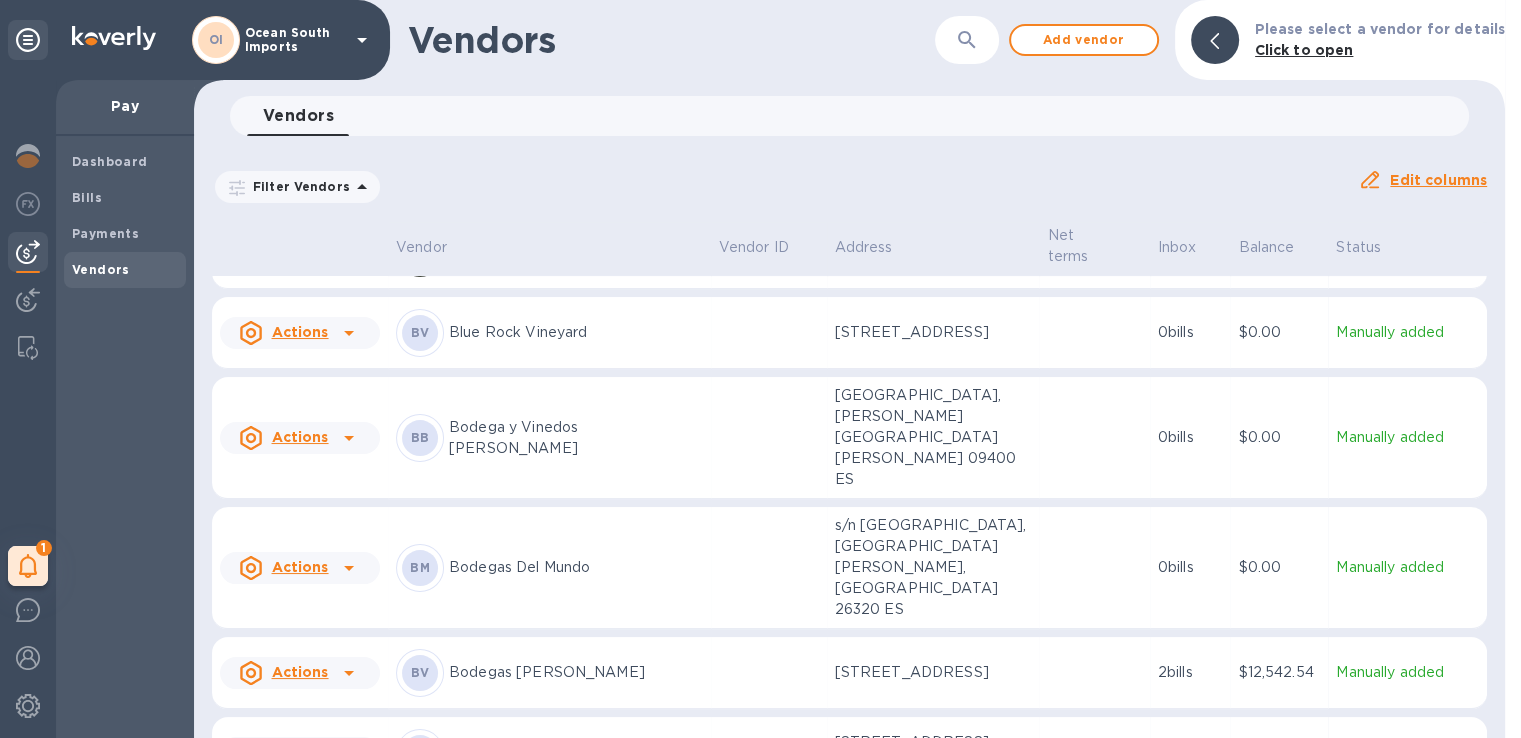 scroll, scrollTop: 1004, scrollLeft: 0, axis: vertical 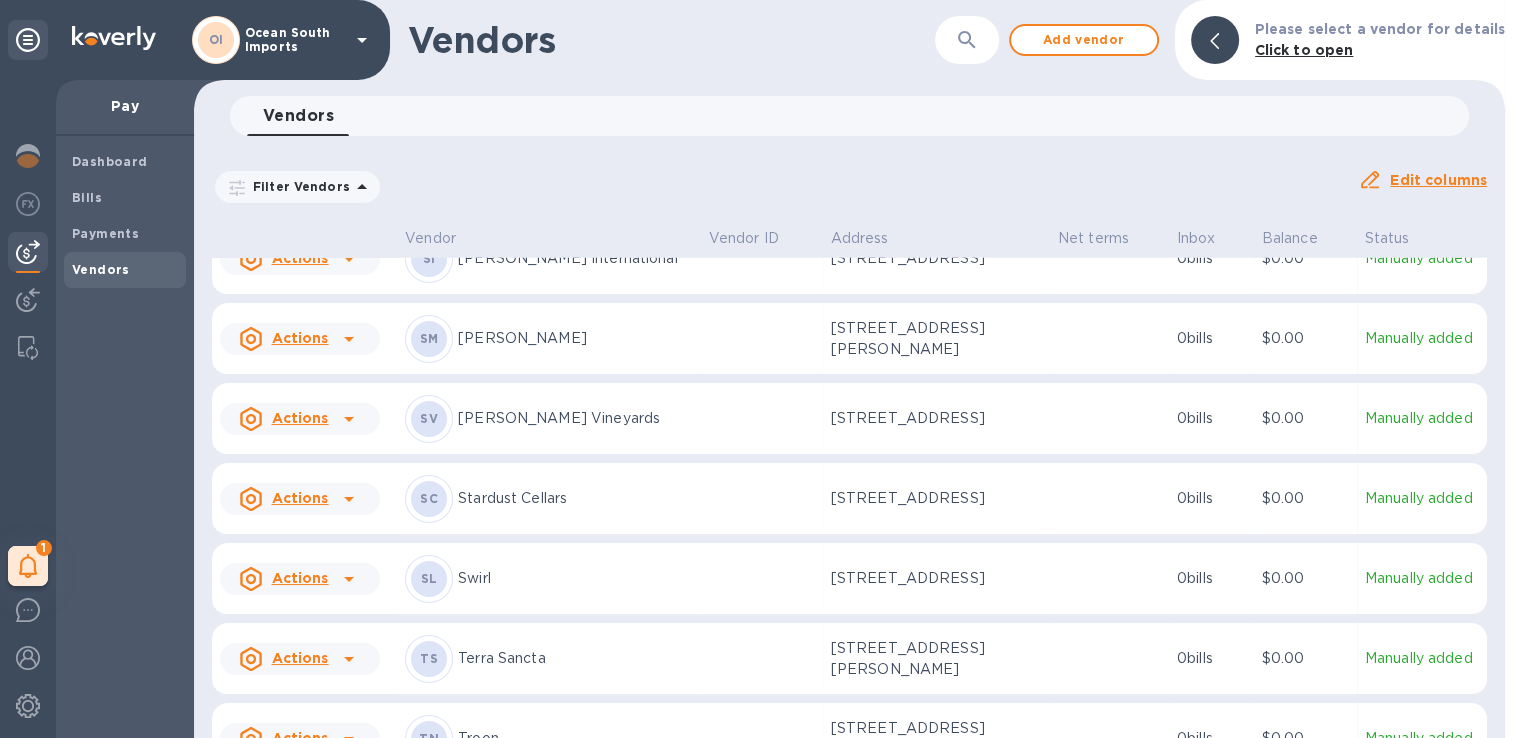 click on "Actions" at bounding box center (304, 499) 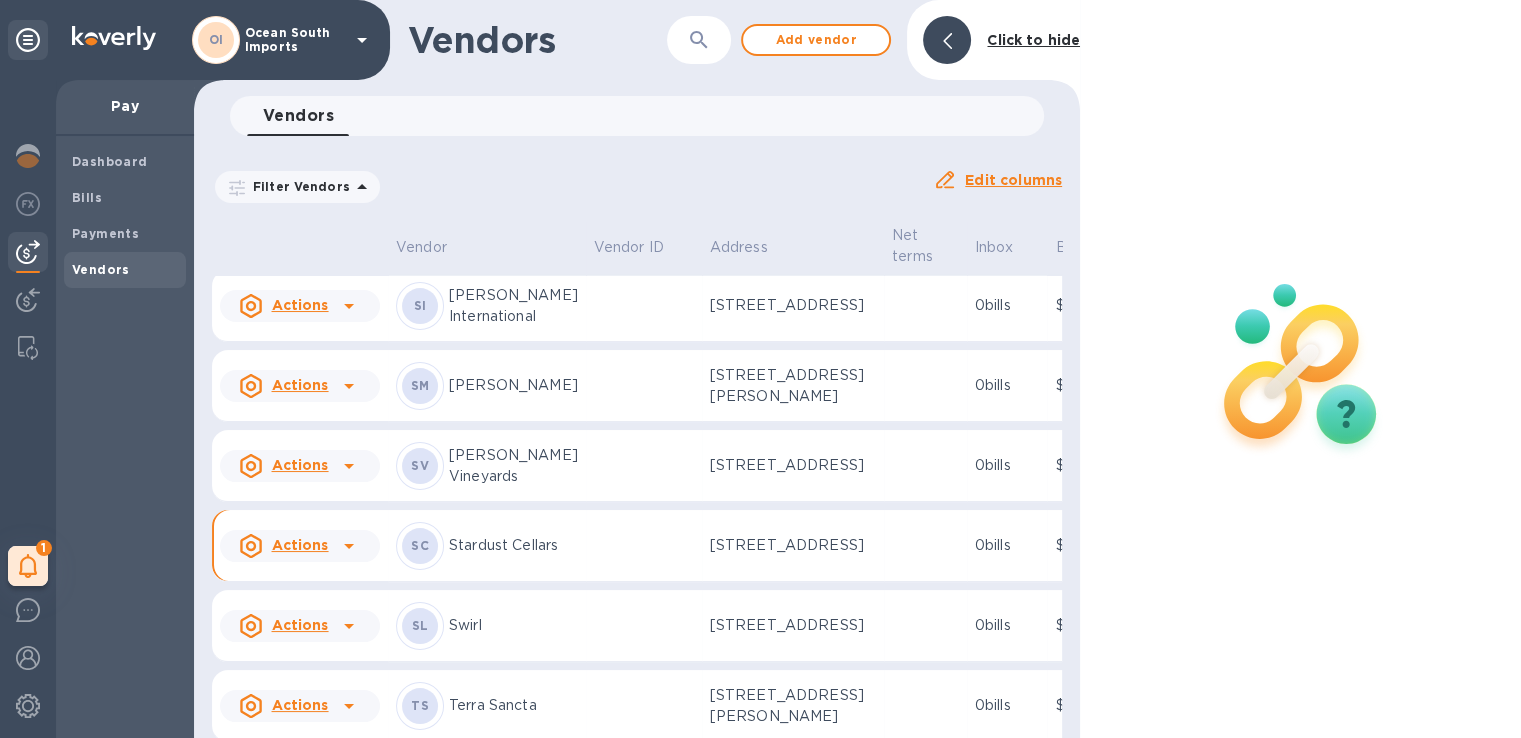 scroll, scrollTop: 0, scrollLeft: 0, axis: both 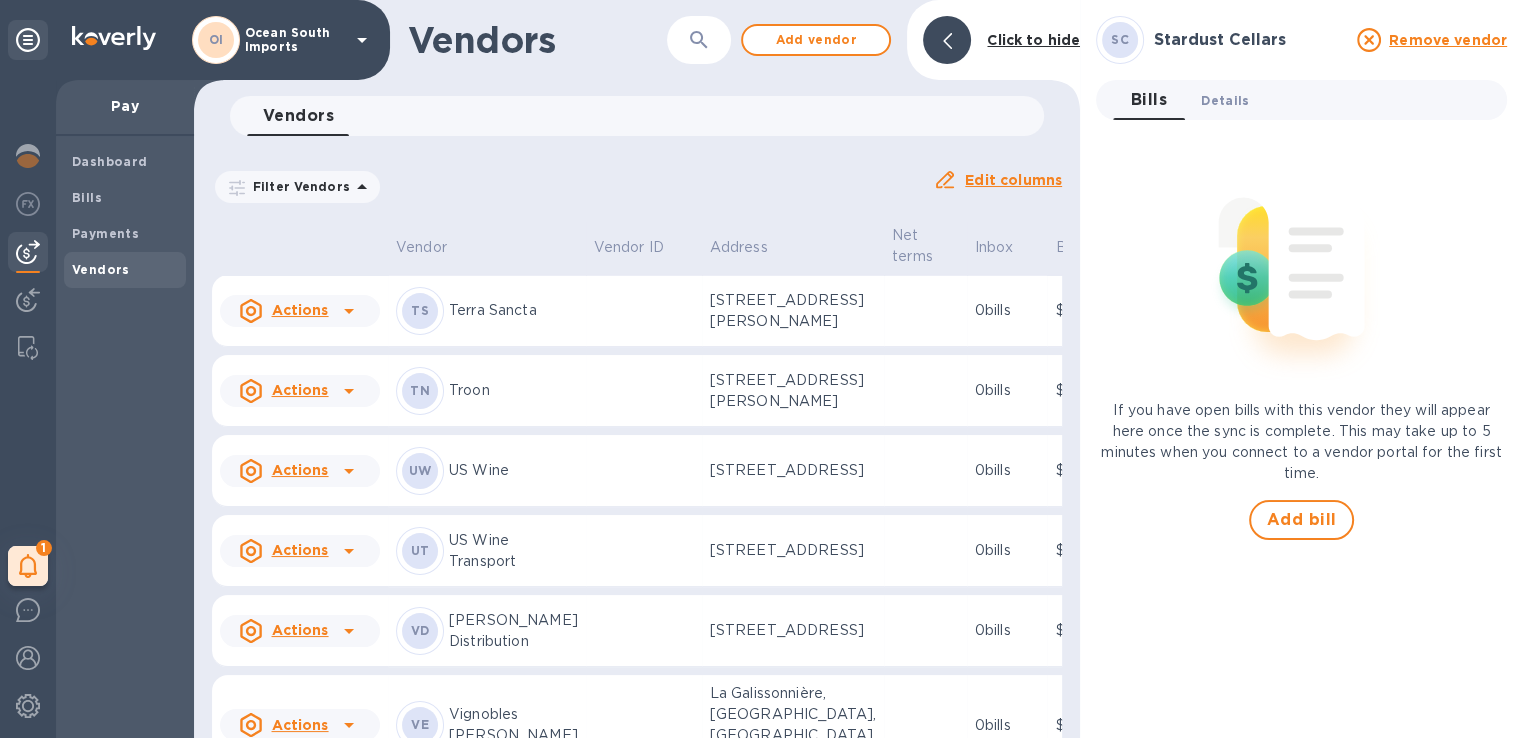 click on "Details 0" at bounding box center [1225, 100] 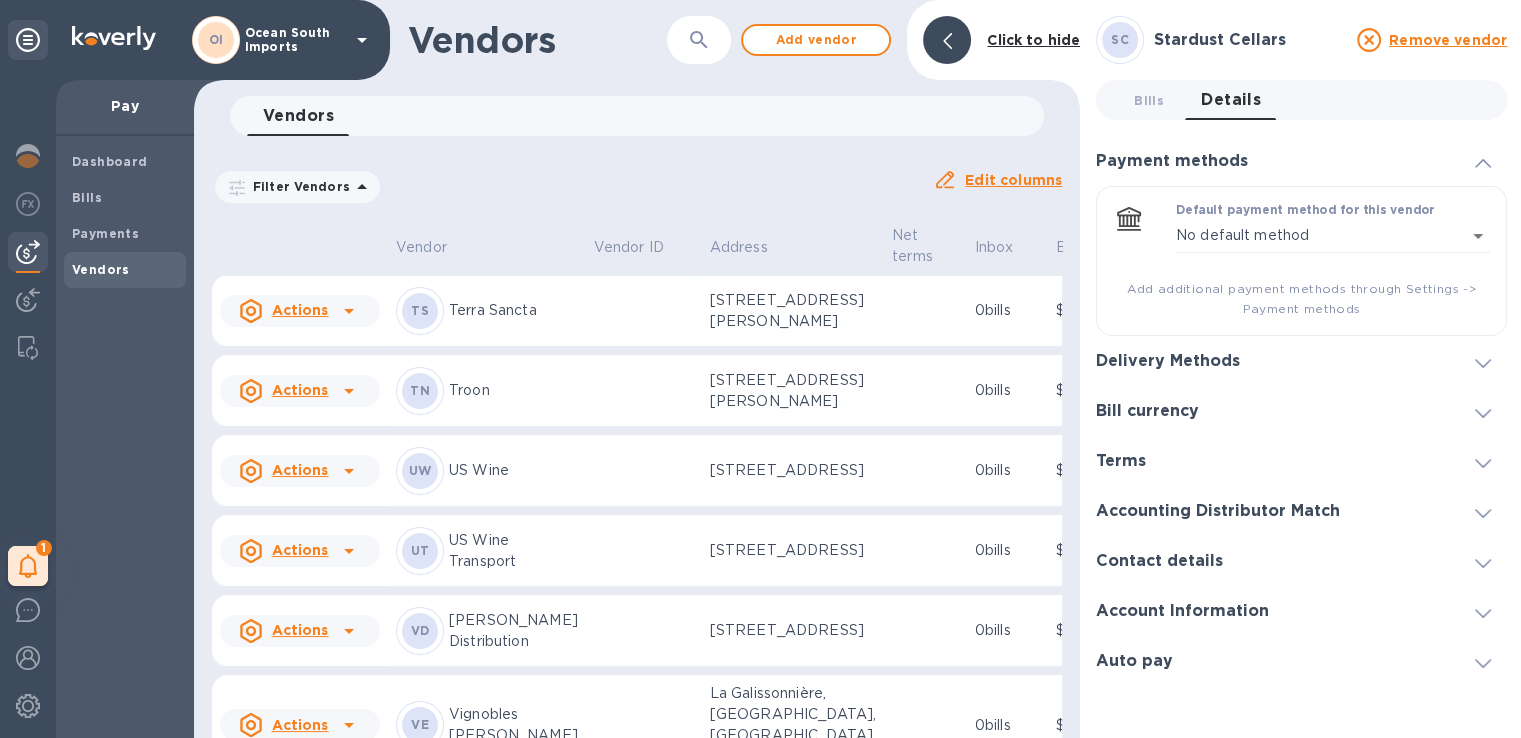 click on "Accounting Distributor Match" at bounding box center (1218, 511) 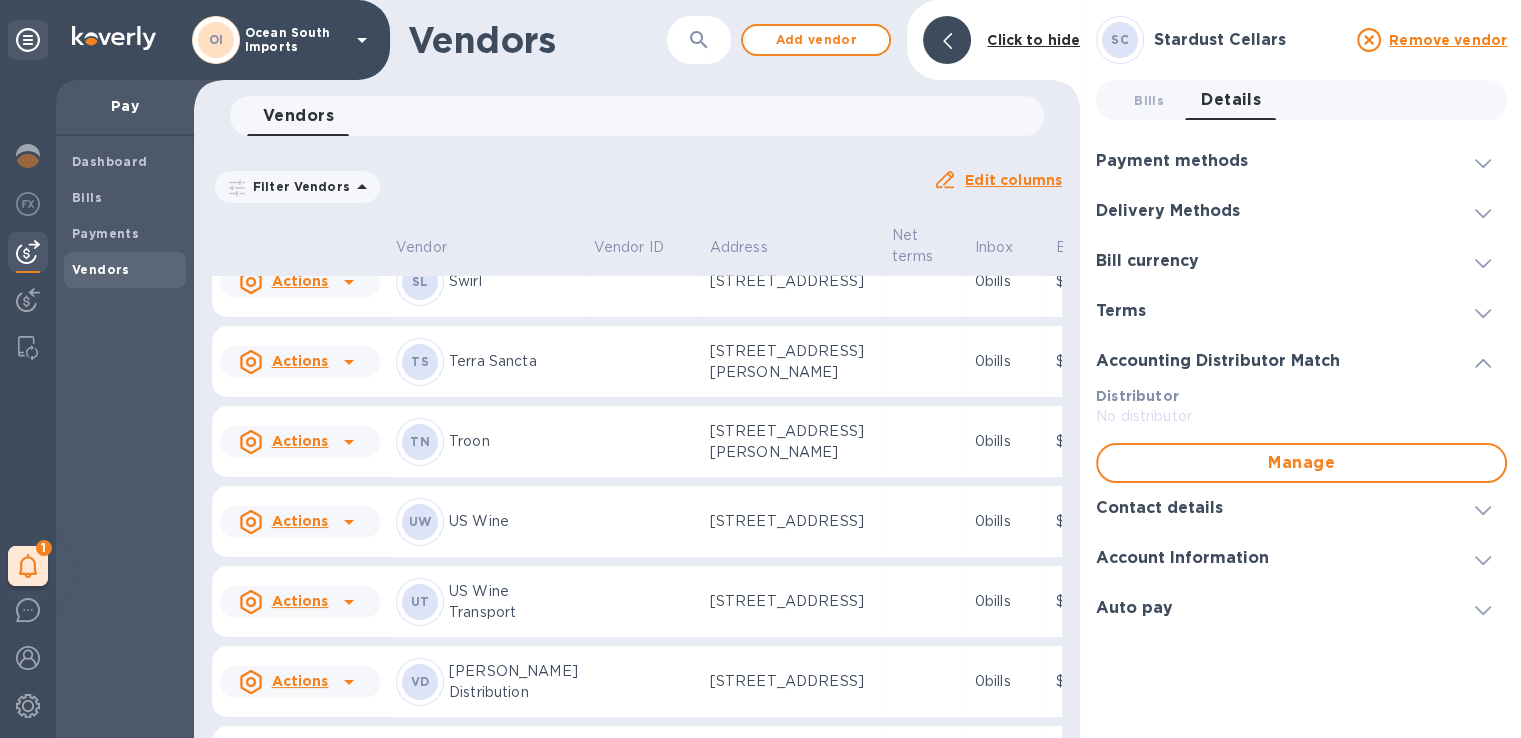 click on "Bills 0 Details 0 Payment methods Default payment method for this vendor No default method empty ​ Add additional payment methods through Settings -> Payment methods Delivery Methods Bank Transfer Routing number (**8092) Account number (**5767) USD Default method Account nickname this one, not nicos wife Payment remittance information Email Email address will be added to the list of emails Add to the list Added emails [PERSON_NAME][EMAIL_ADDRESS][DOMAIN_NAME] [EMAIL_ADDRESS][DOMAIN_NAME] Currency USD Archive Bank Transfer Routing number (**1121) Account number (**2674) USD Default method Account nickname stardust Payment remittance information Email Email address will be added to the list of emails Add to the list Added emails [PERSON_NAME][EMAIL_ADDRESS][DOMAIN_NAME] [EMAIL_ADDRESS][DOMAIN_NAME] Currency USD Bill currency USD Terms Default term ​ ​ Accounting Distributor Match Distributor No distributor  Manage  Contact details Vendor display name No vendor display name Vendor network display name No vendor network display name No email" at bounding box center [1301, 356] 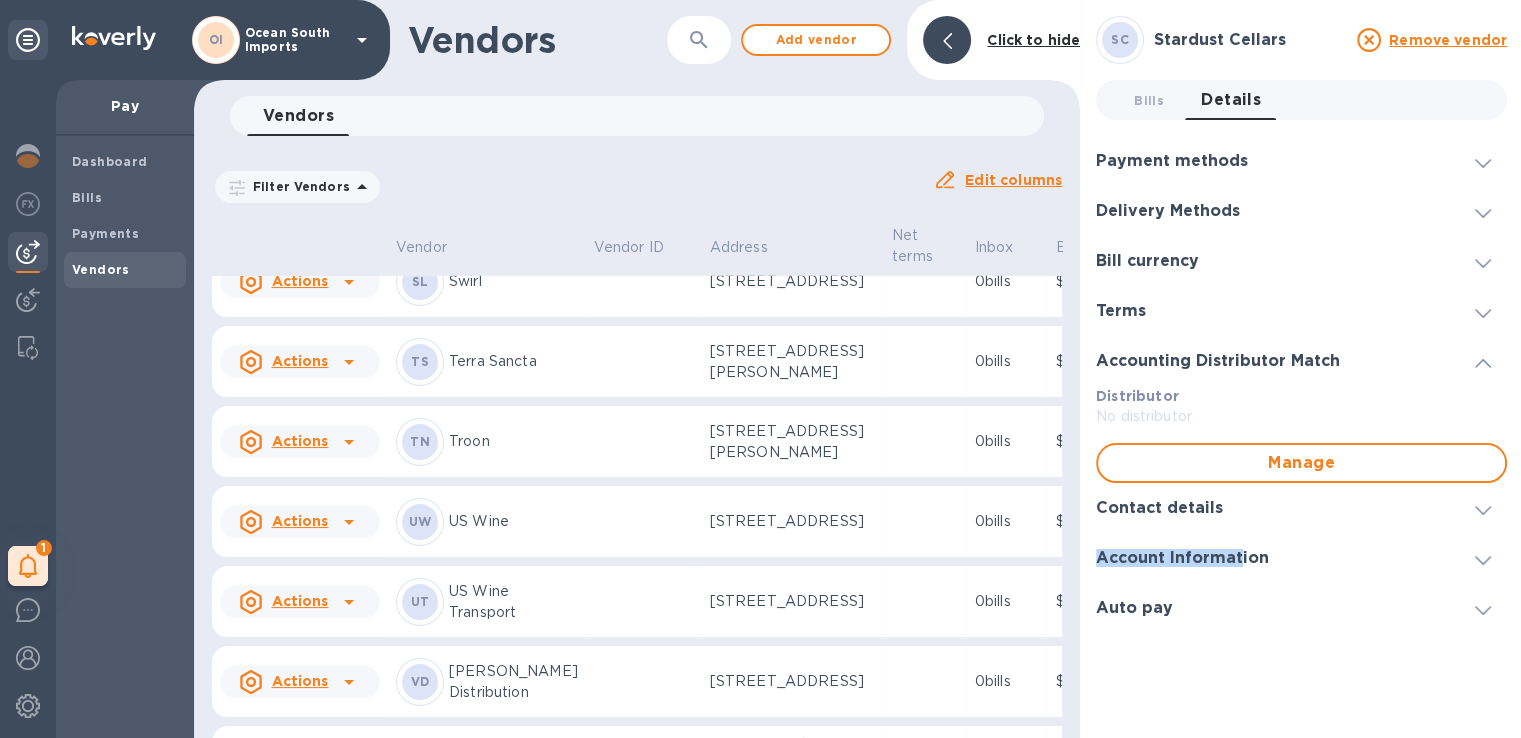 click on "Contact details" at bounding box center (1301, 508) 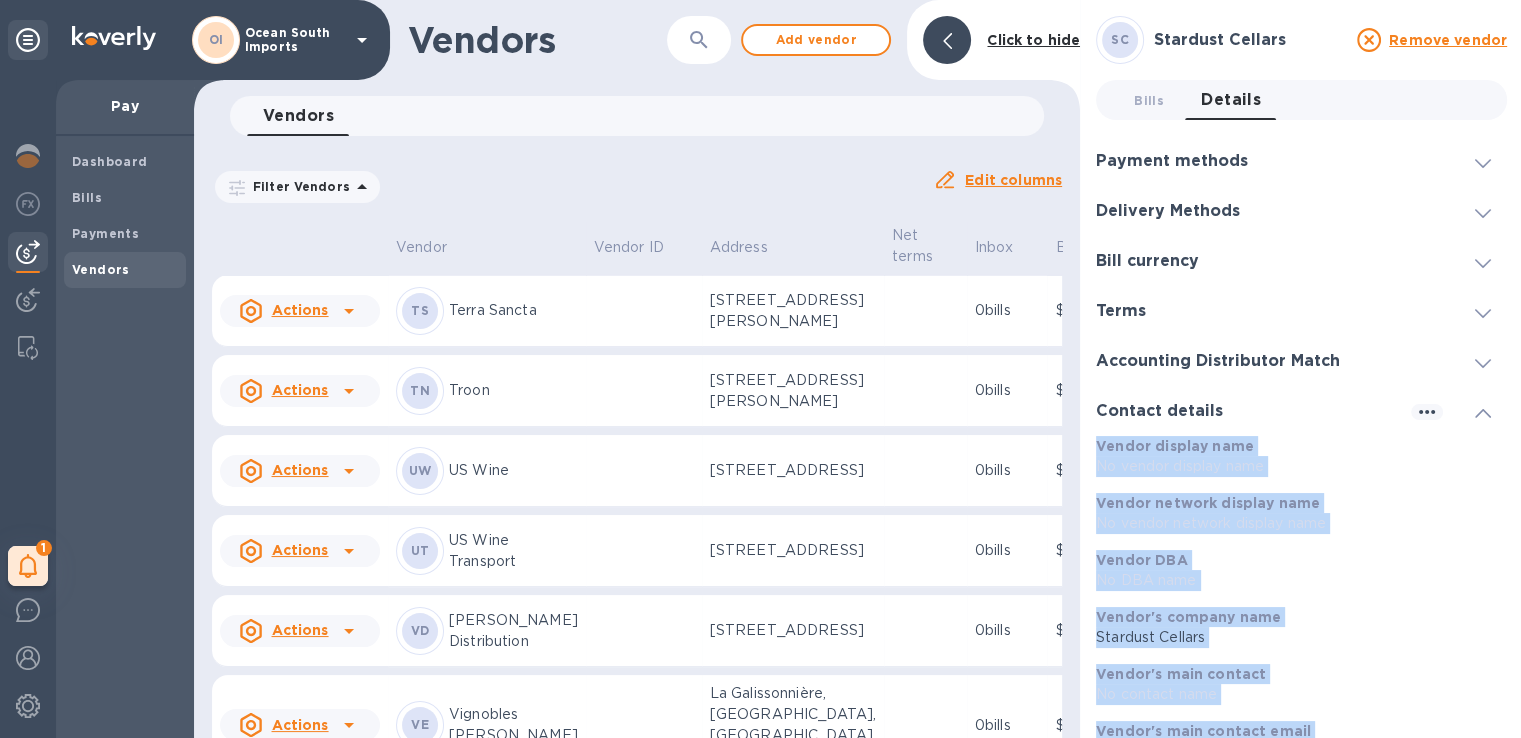 scroll, scrollTop: 6152, scrollLeft: 0, axis: vertical 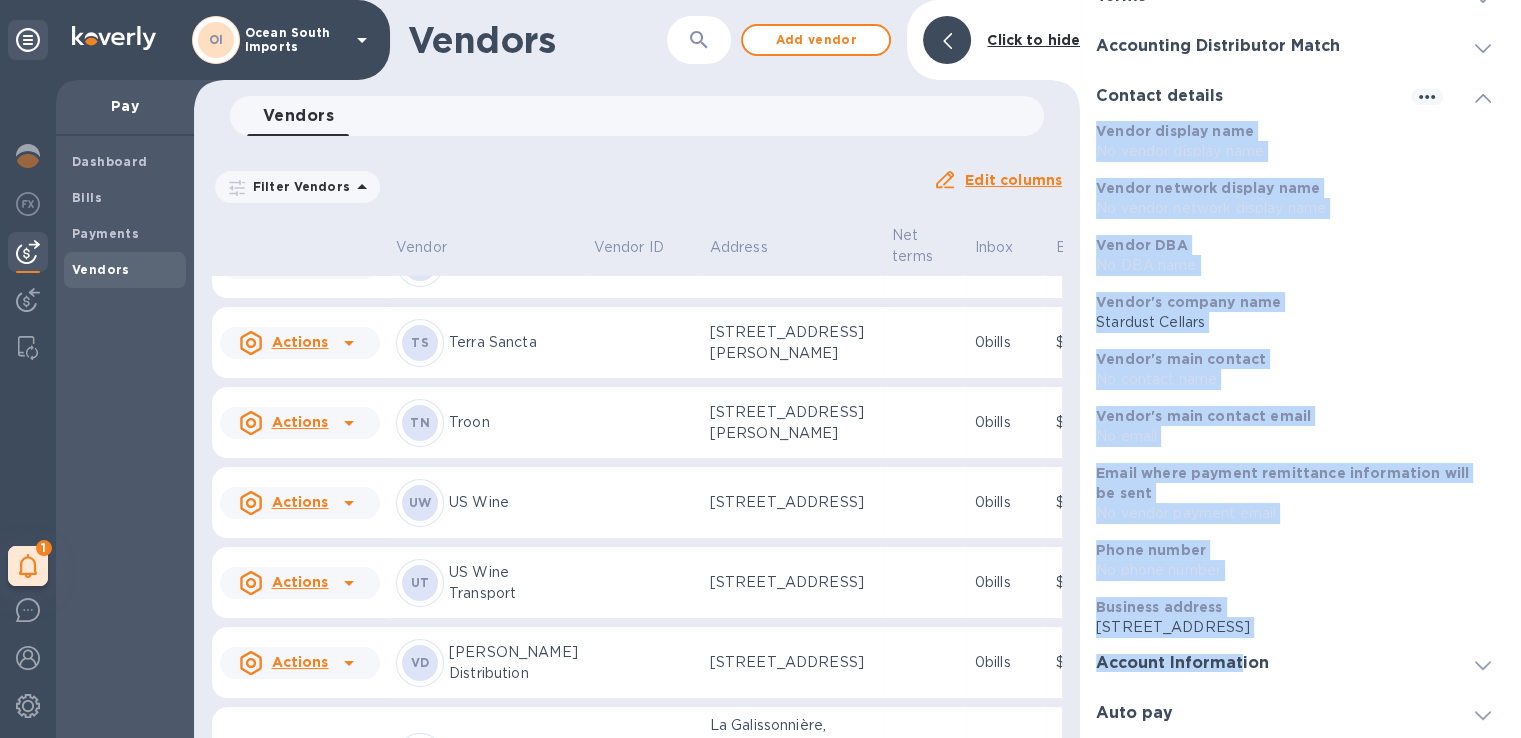 click on "Auto pay" at bounding box center (1301, 713) 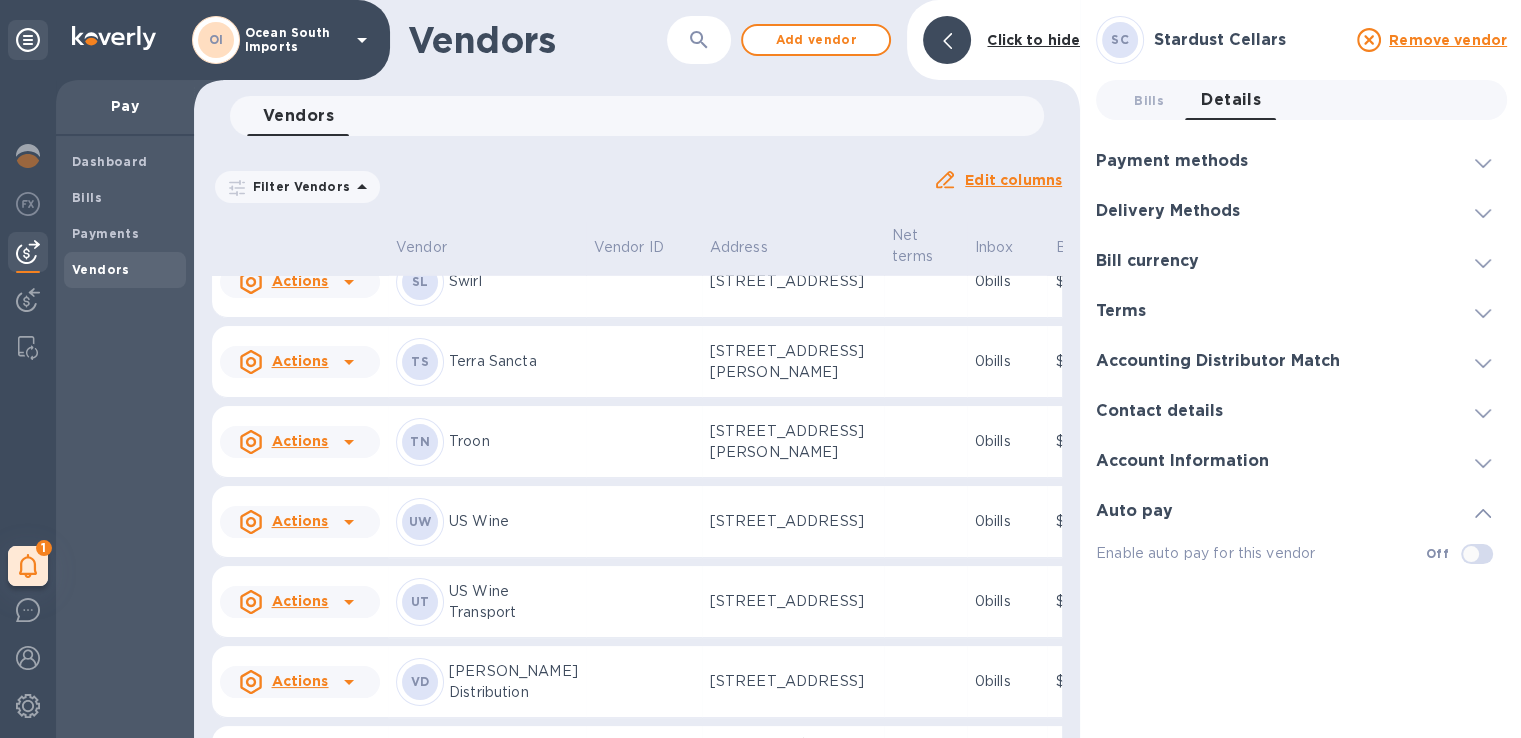 scroll, scrollTop: 6101, scrollLeft: 0, axis: vertical 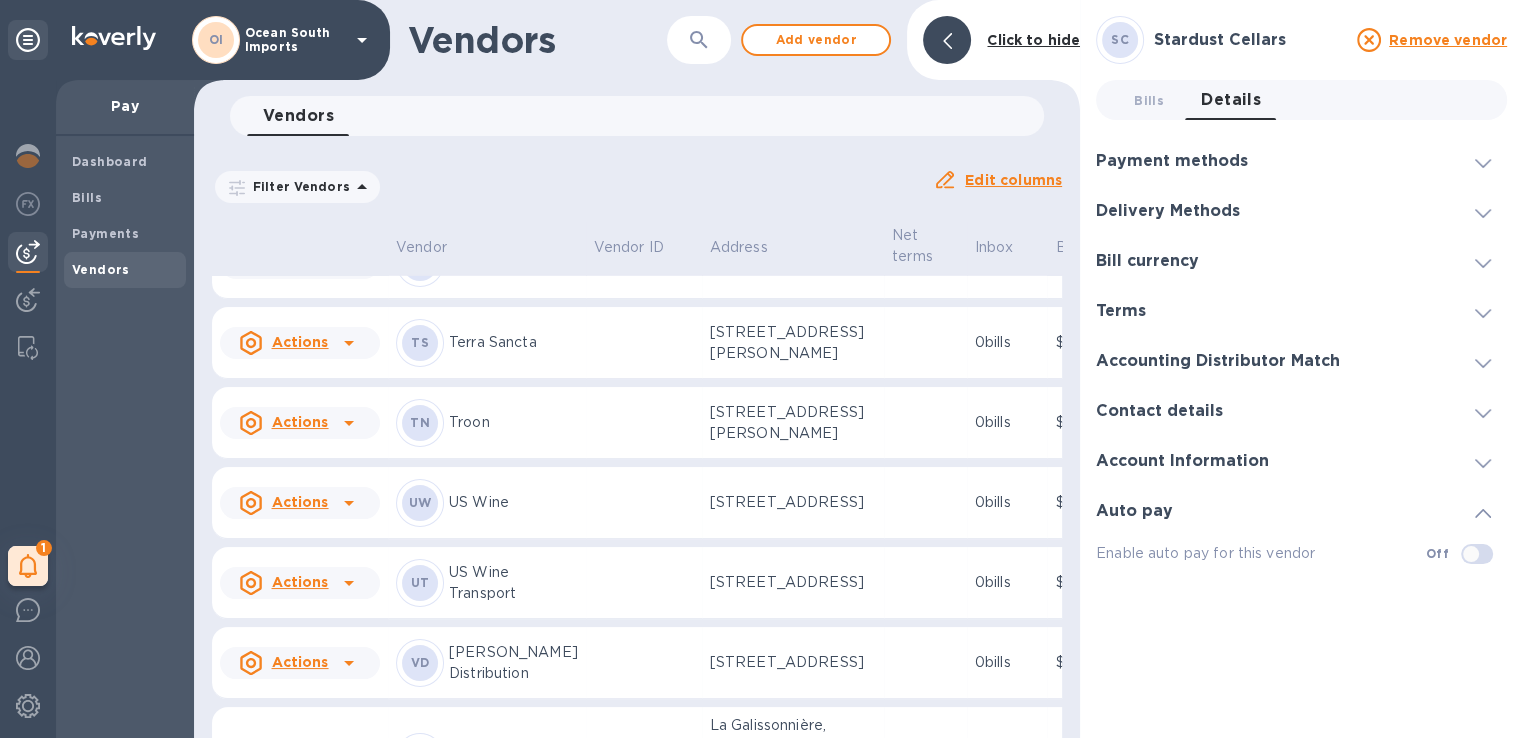 click on "Payment methods" at bounding box center [1172, 161] 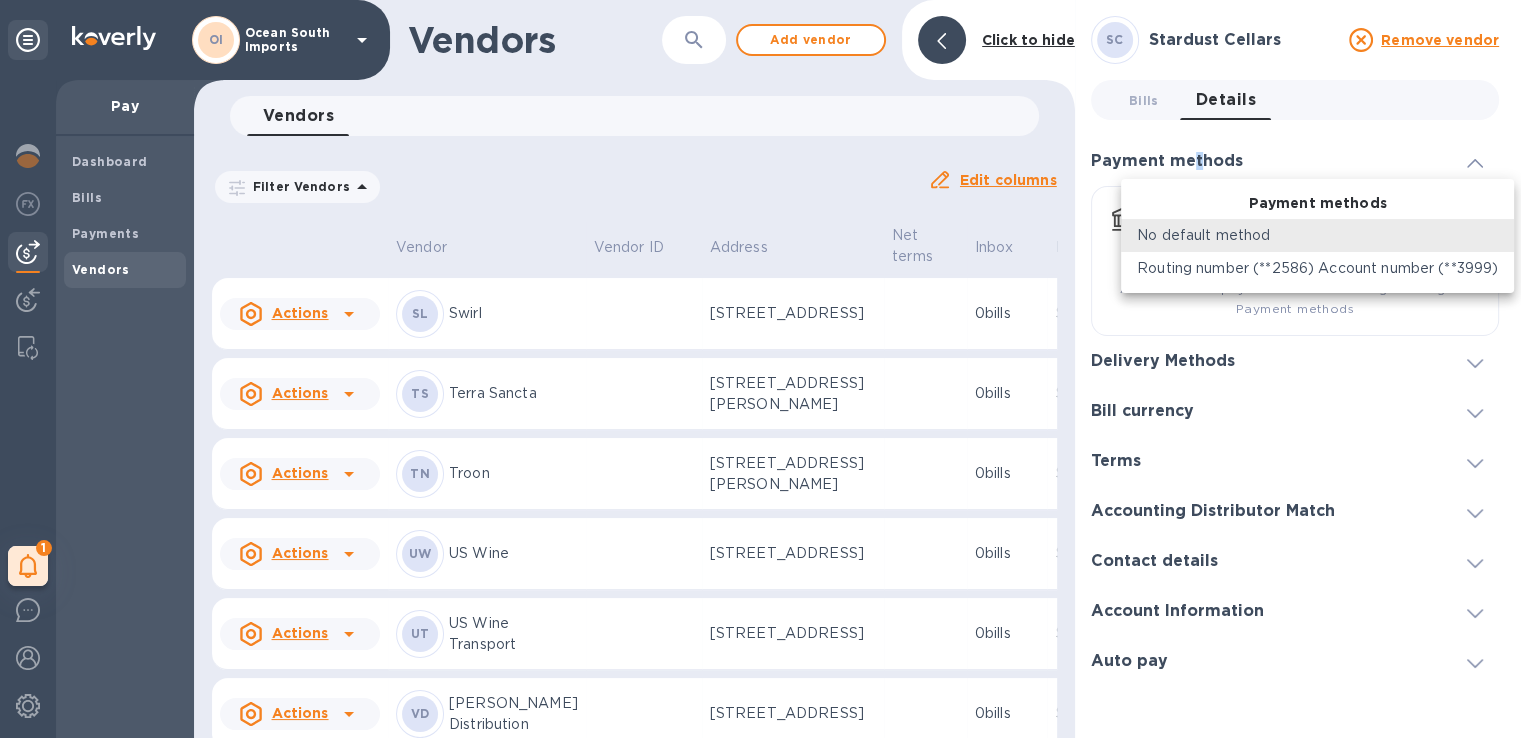 click on "OI Ocean South Imports 1 My tasks Pay Dashboard Bills Payments Vendors Vendors ​ Add vendor Click to hide Vendors 0 Filter Vendors Auto pay:  All Edit columns Vendor Vendor ID Address Net terms Inbox Balance Status Actions [PERSON_NAME] [STREET_ADDRESS][PERSON_NAME][PERSON_NAME] ES 0  bills $0.00 Manually added Actions SC Saviah Cellars [STREET_ADDRESS][PERSON_NAME] 0  bills $0.00 Manually added Actions SN Scev Naudet [STREET_ADDRESS][PERSON_NAME][PERSON_NAME] 2  bills $14,600.01 Manually added Actions SI [PERSON_NAME] International [STREET_ADDRESS] SI 0  bills $0.00 Manually added Actions [PERSON_NAME] Madrone [STREET_ADDRESS][PERSON_NAME] 0  bills $0.00 Manually added Actions [PERSON_NAME] Vineyards [STREET_ADDRESS] 0  bills $0.00 Manually added Actions SC Stardust Cellars [STREET_ADDRESS] 0  bills $0.00 Manually added Actions SL Swirl 0  bills $0.00 Manually added Actions" at bounding box center (760, 369) 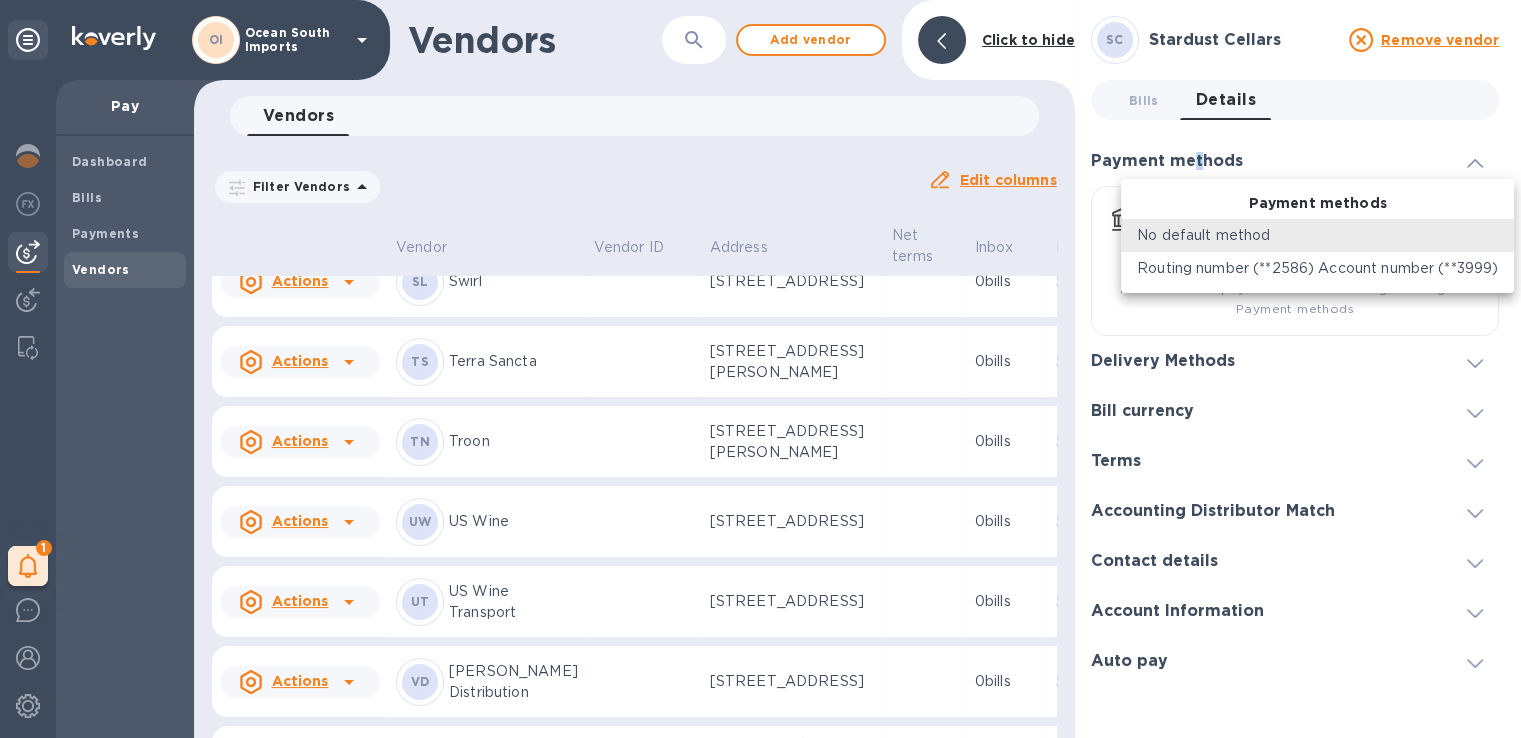 click on "Routing number (**2586) Account number (**3999)" at bounding box center [1317, 268] 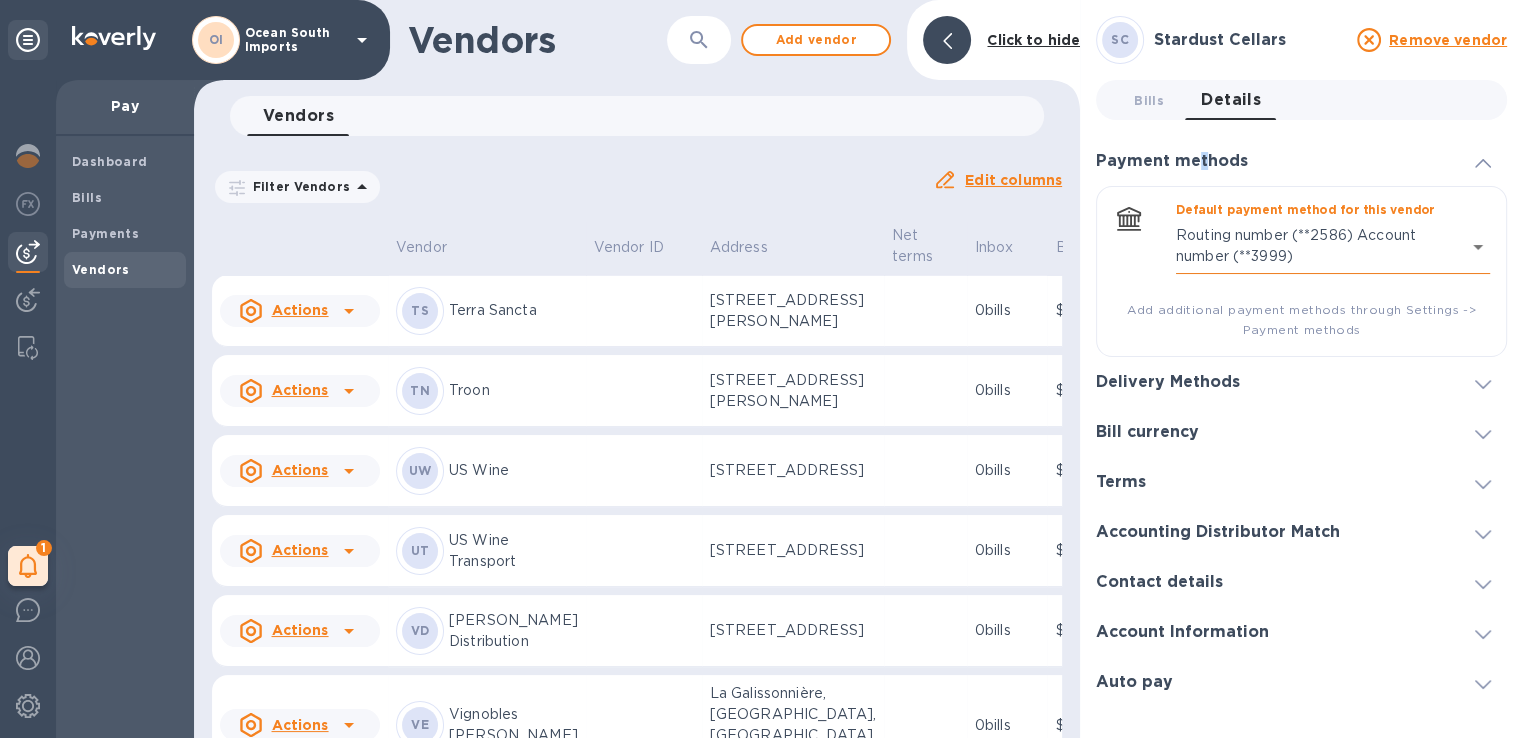 click on "OI Ocean South Imports 1 My tasks Pay Dashboard Bills Payments Vendors Vendors ​ Add vendor Click to hide Vendors 0 Filter Vendors Auto pay:  All Edit columns Vendor Vendor ID Address Net terms Inbox Balance Status Actions SL SCEA DE [GEOGRAPHIC_DATA] [STREET_ADDRESS],   [GEOGRAPHIC_DATA] 86120 FR 1  bill $6,862.62 Manually added Actions [PERSON_NAME] [GEOGRAPHIC_DATA][PERSON_NAME], [GEOGRAPHIC_DATA][PERSON_NAME],   MC 30565 ES 0  bills $0.00 Manually added Actions SC Saviah Cellars [STREET_ADDRESS][PERSON_NAME] 0  bills $0.00 Manually added Actions SN Scev Naudet [STREET_ADDRESS][PERSON_NAME][PERSON_NAME],   18300 FR 2  bills $14,600.01 Manually added Actions SI [PERSON_NAME] International 9 Zadružna cesta, [GEOGRAPHIC_DATA],   5212 SI 0  bills $0.00 Manually added Actions [PERSON_NAME] Madrone [STREET_ADDRESS][PERSON_NAME] 0  bills $0.00 Manually added Actions [PERSON_NAME] Vineyards [STREET_ADDRESS] 0  bills $0.00 Manually added Actions SC Stardust Cellars" at bounding box center (760, 369) 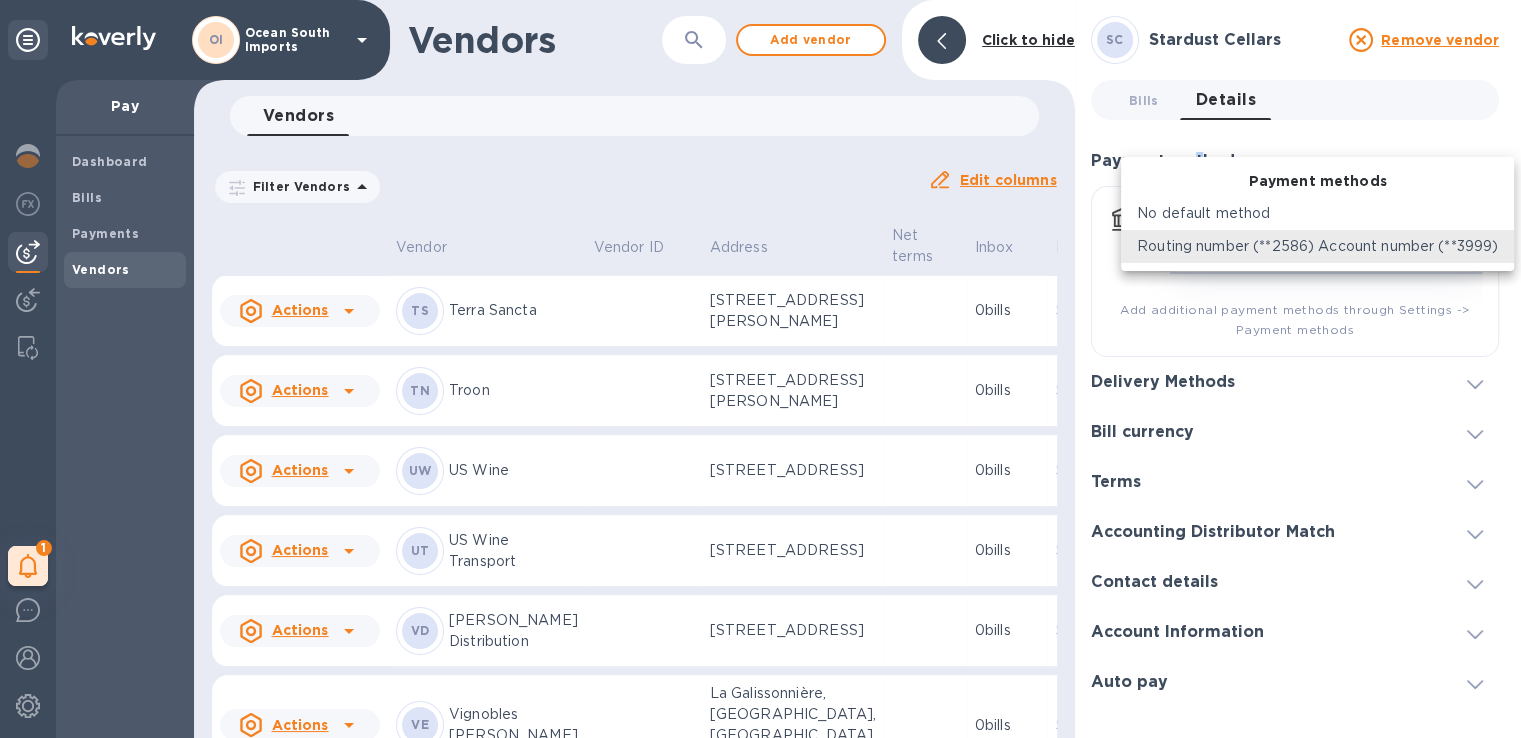 click on "No default method" at bounding box center (1317, 213) 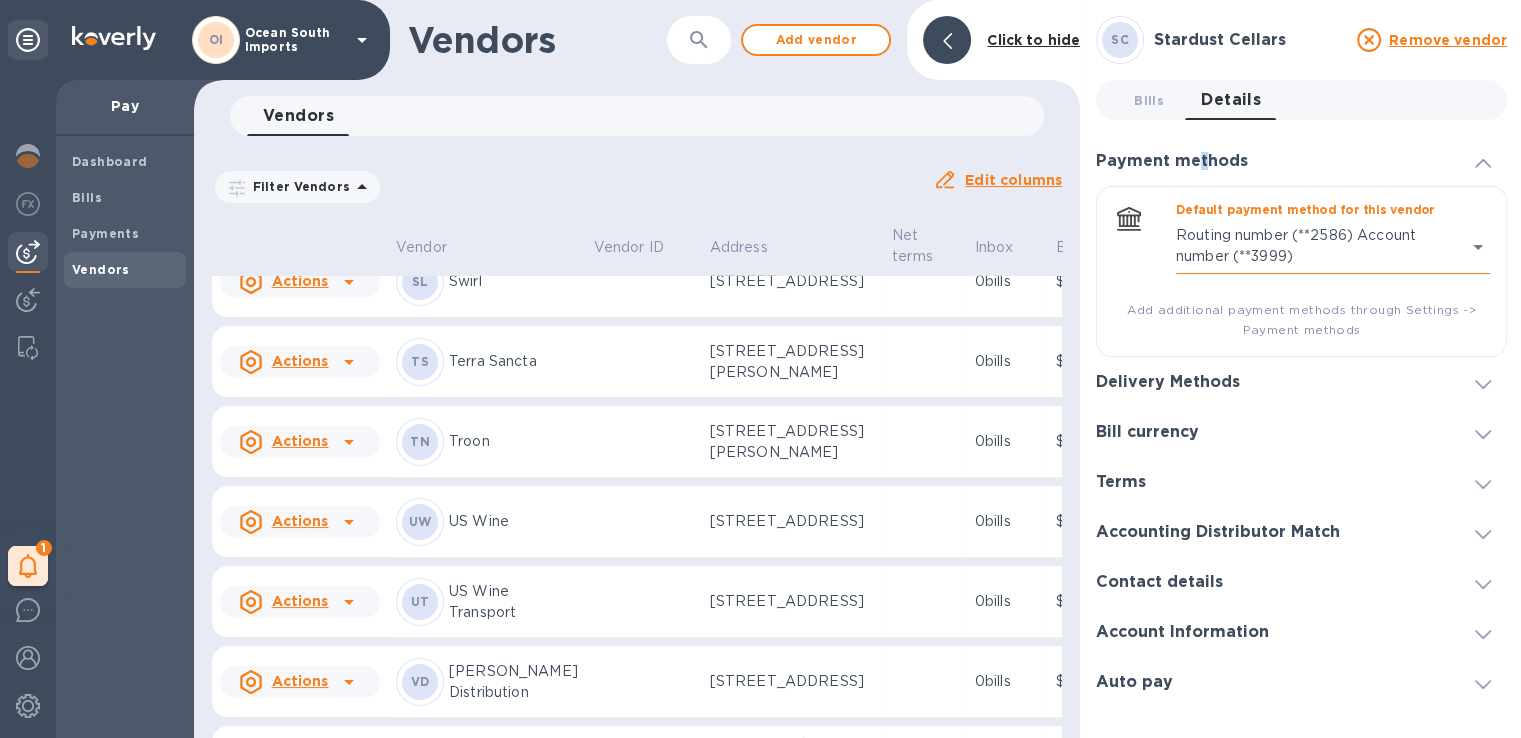 type on "empty" 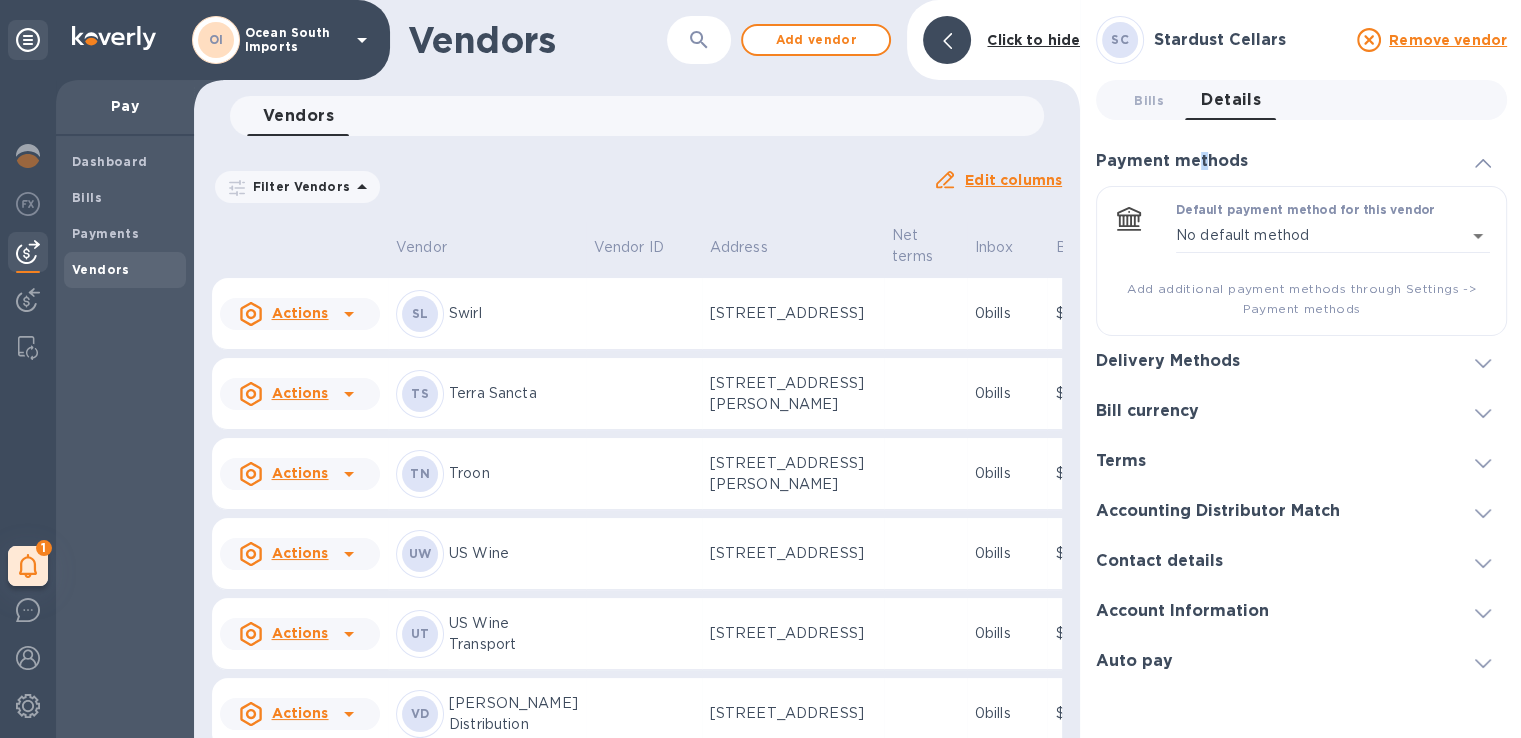 click on "Add additional payment methods through Settings -> Payment methods" at bounding box center [1301, 299] 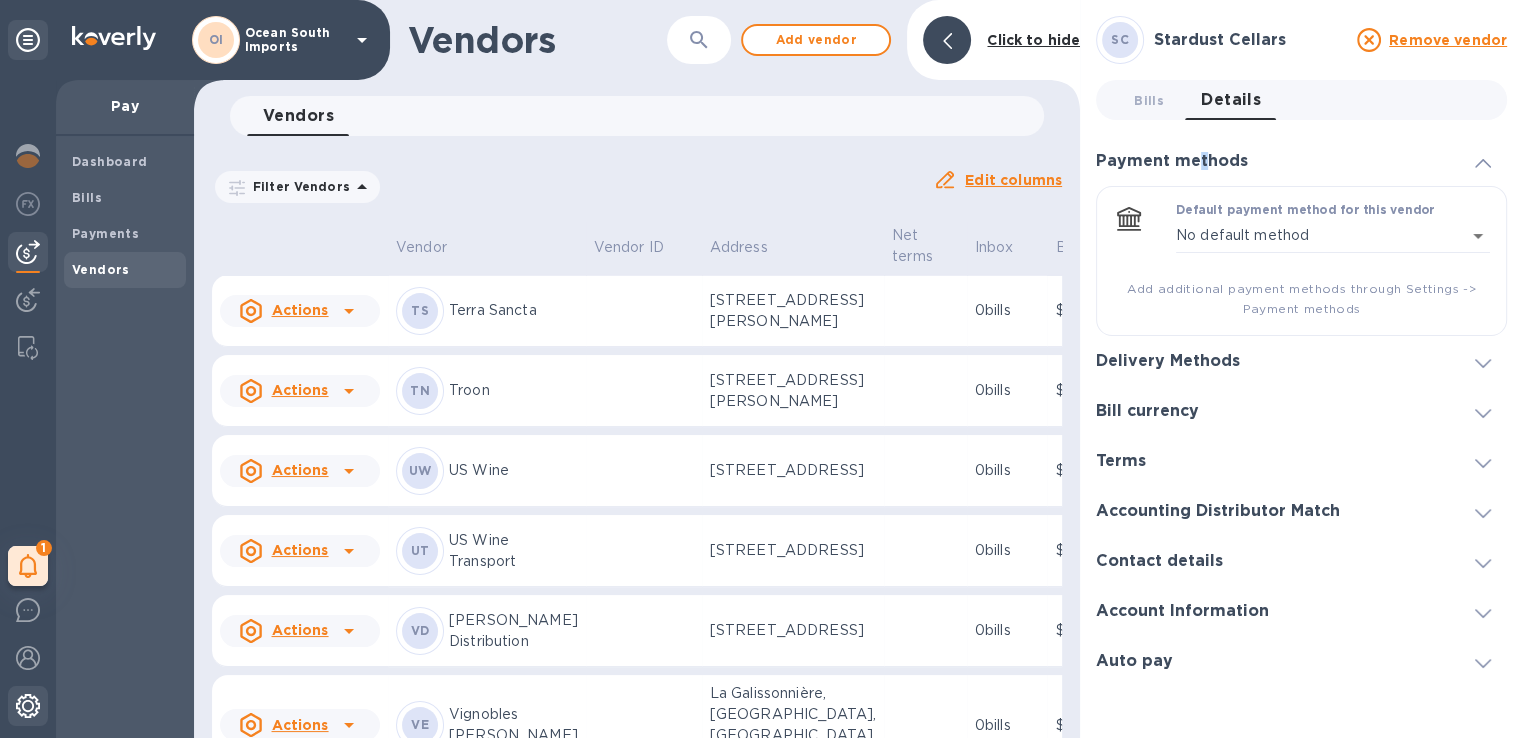 scroll, scrollTop: 6152, scrollLeft: 0, axis: vertical 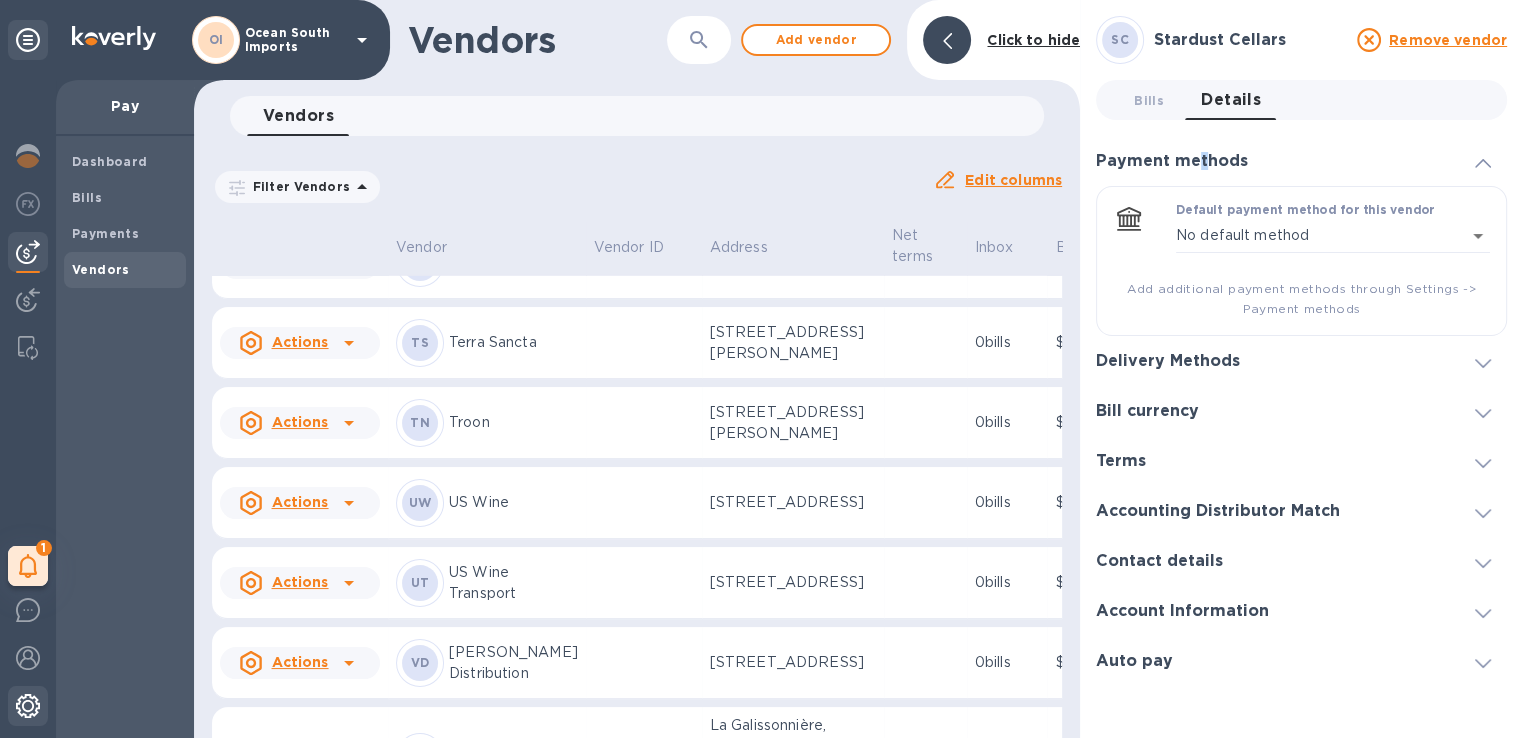 click at bounding box center (28, 708) 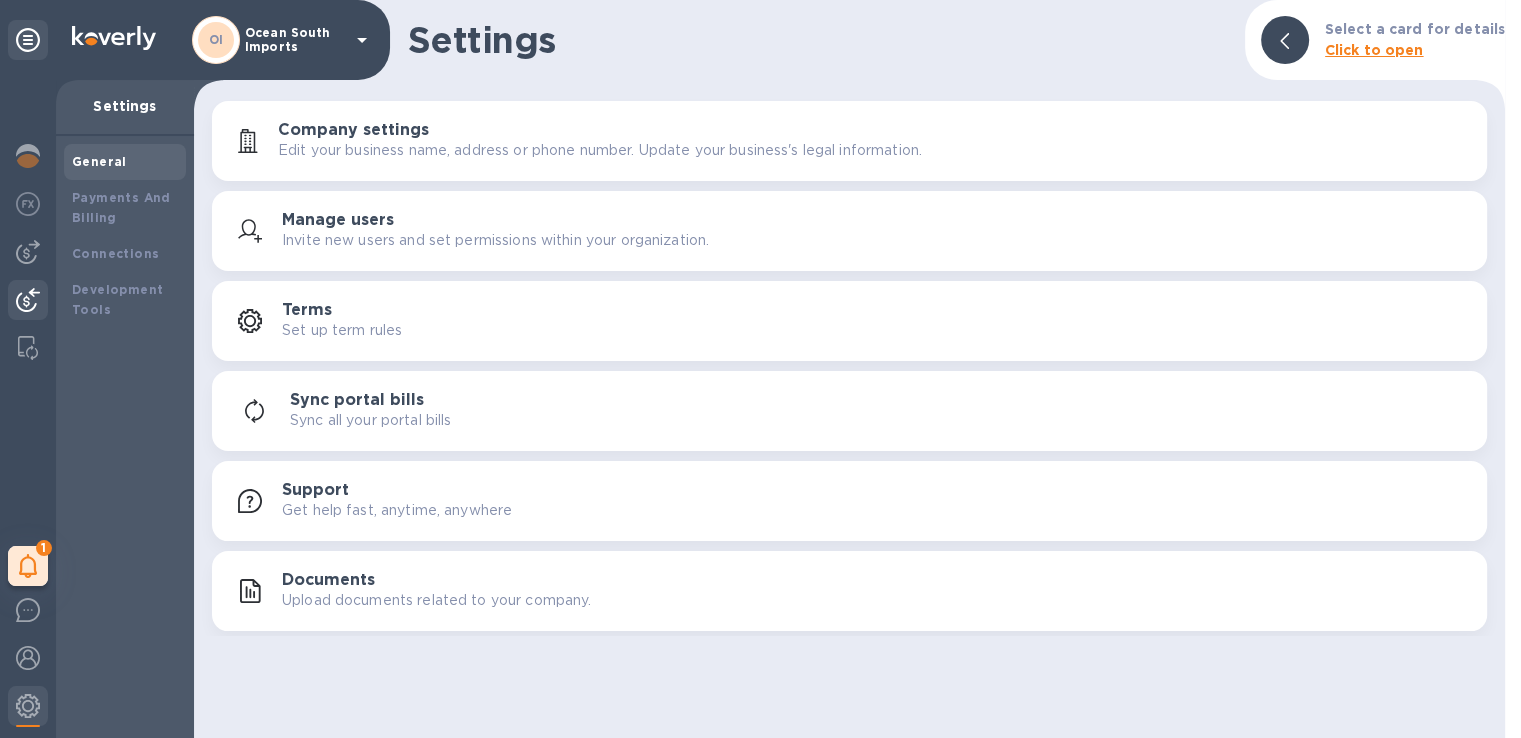 click at bounding box center [28, 300] 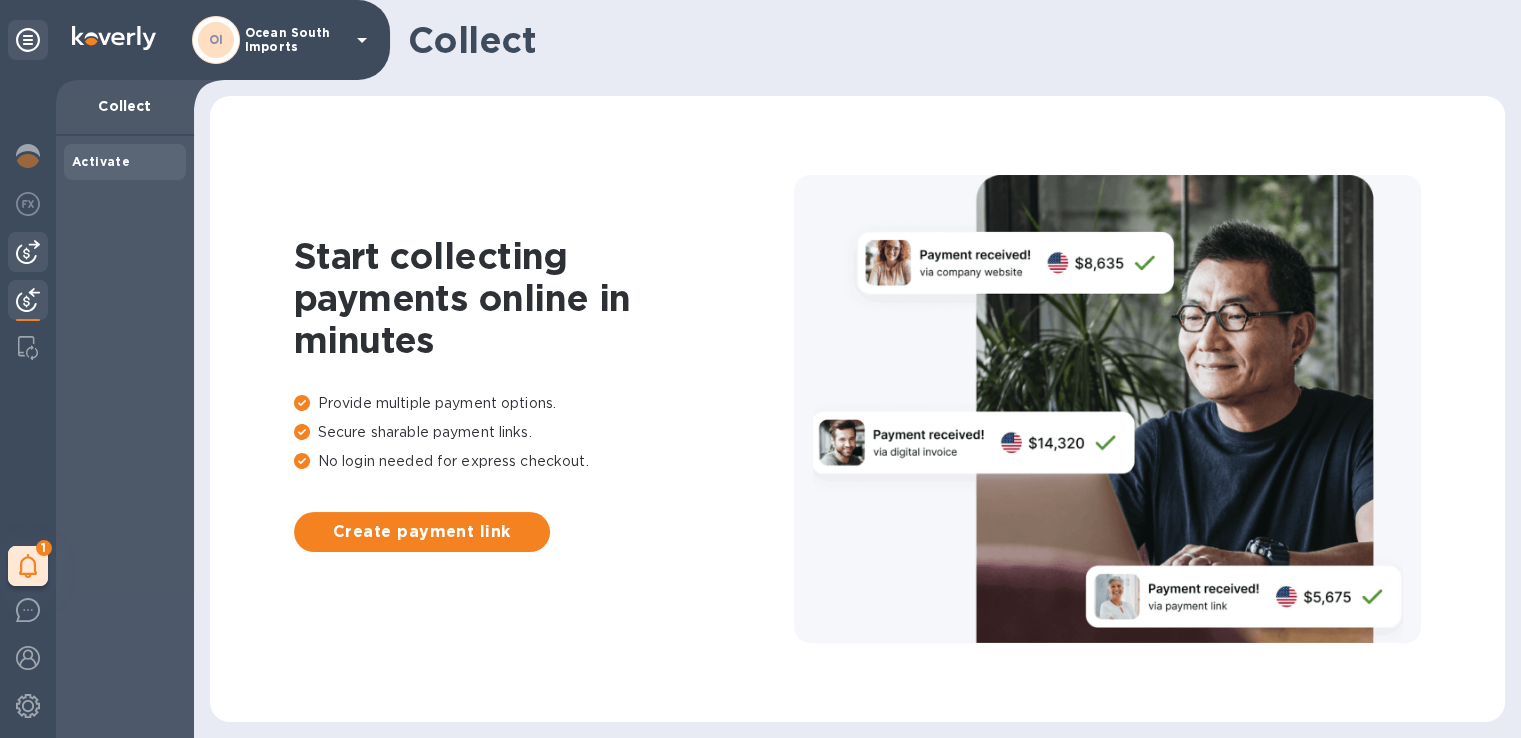 click at bounding box center (28, 252) 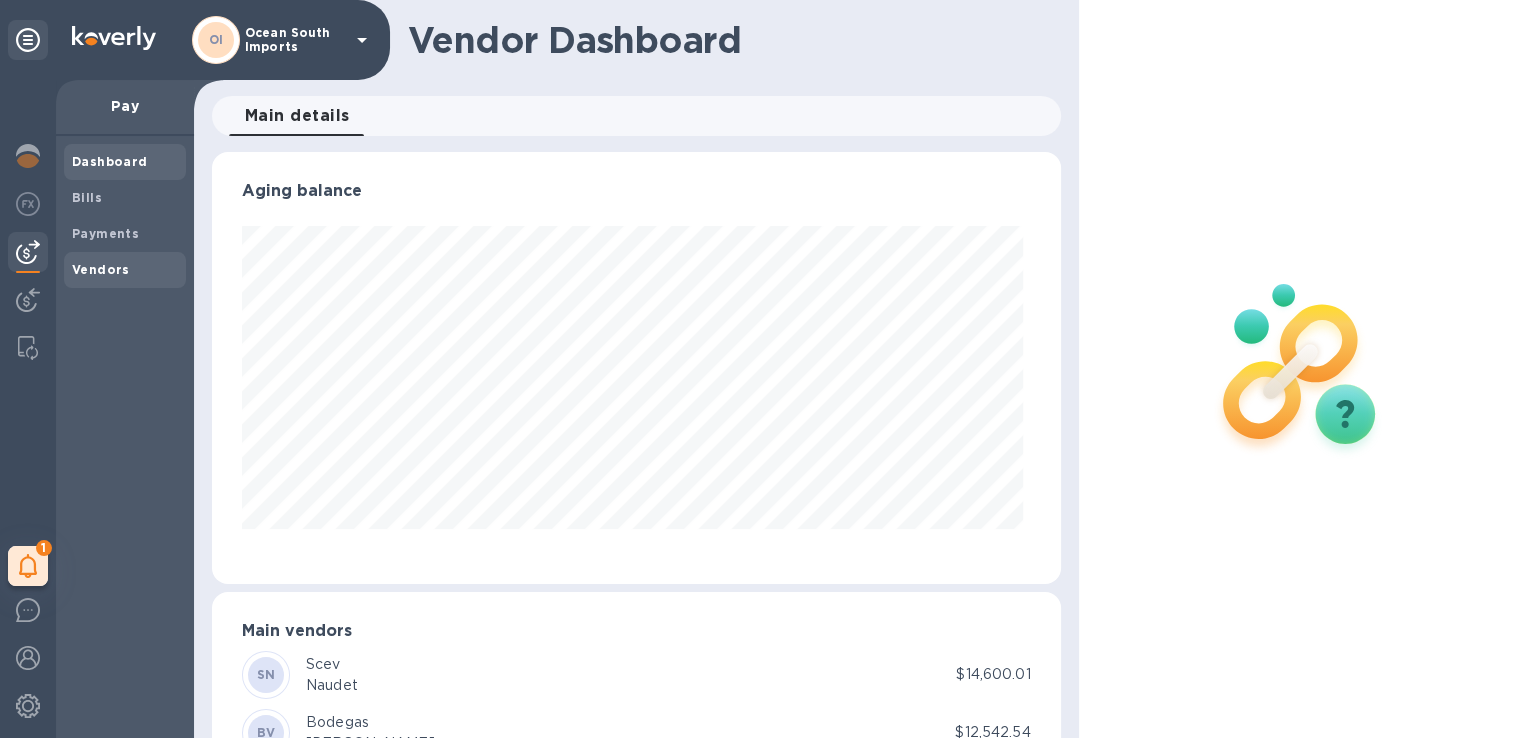 scroll, scrollTop: 999568, scrollLeft: 999159, axis: both 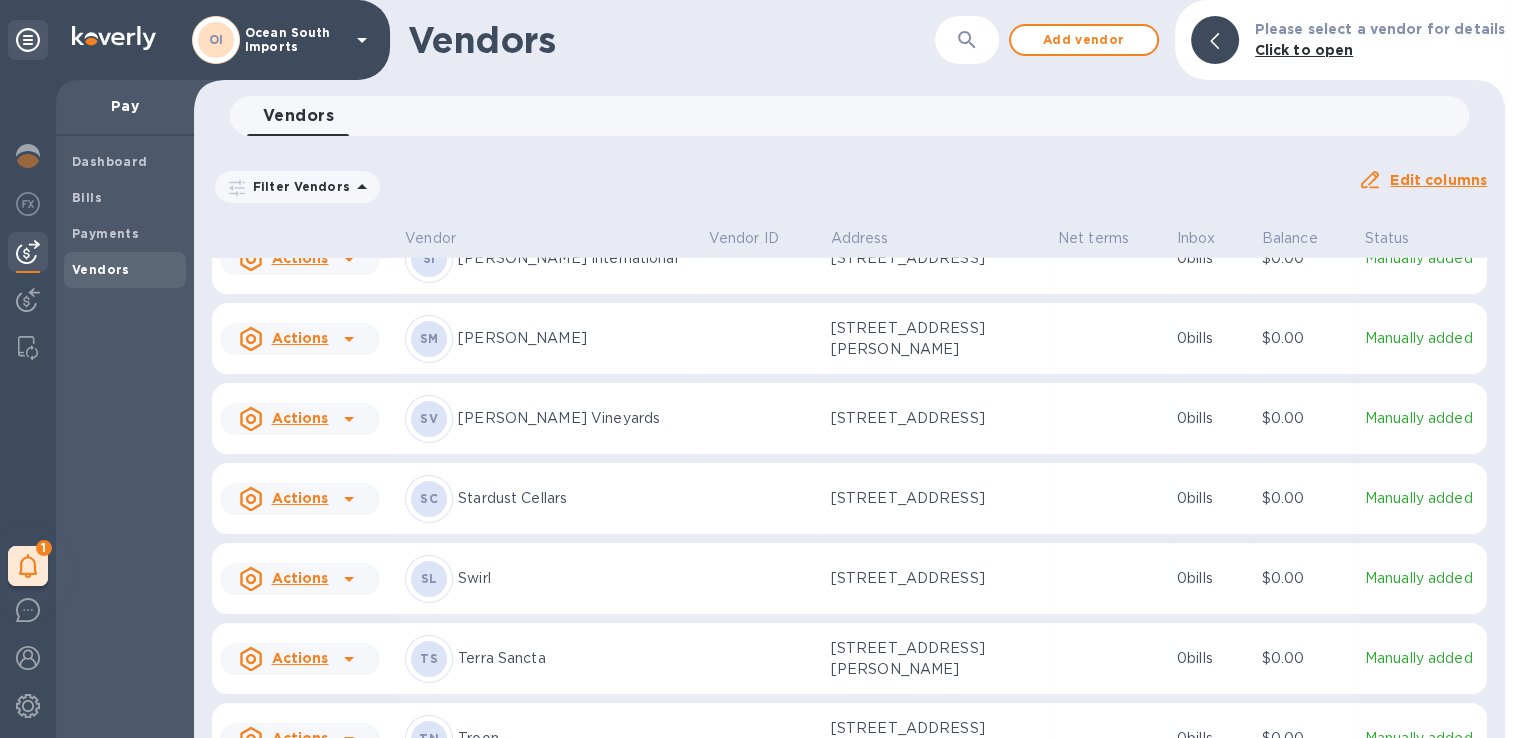 click 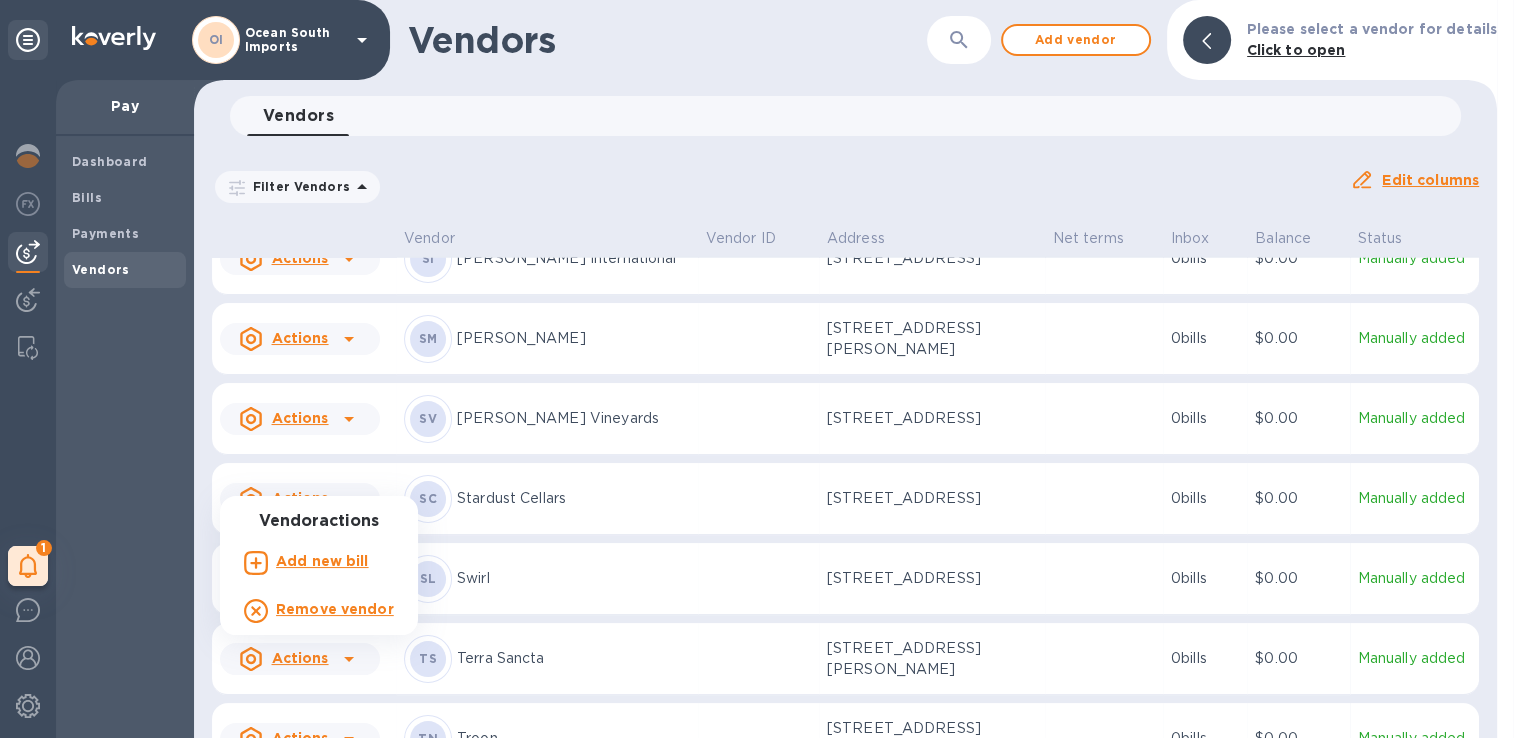 click at bounding box center (760, 369) 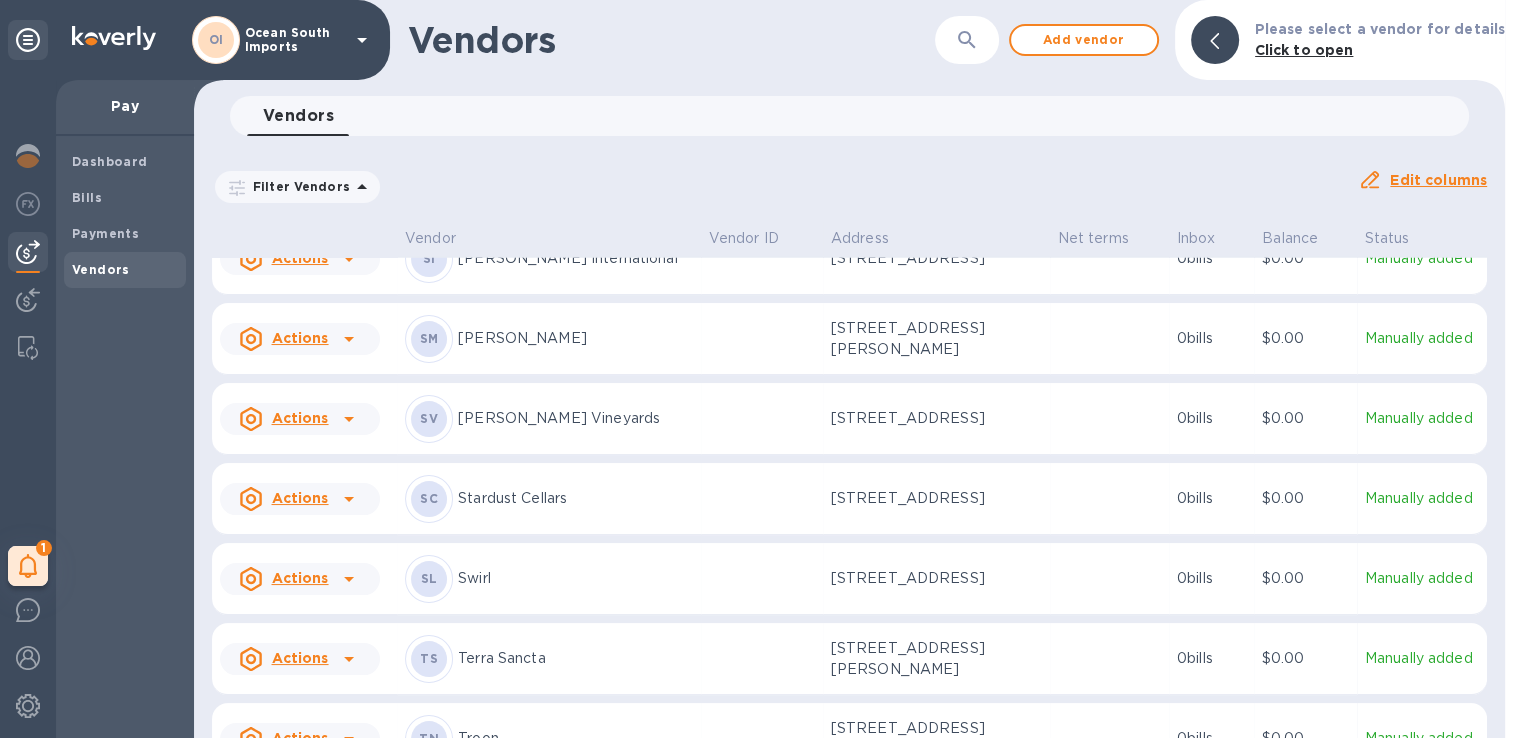 click 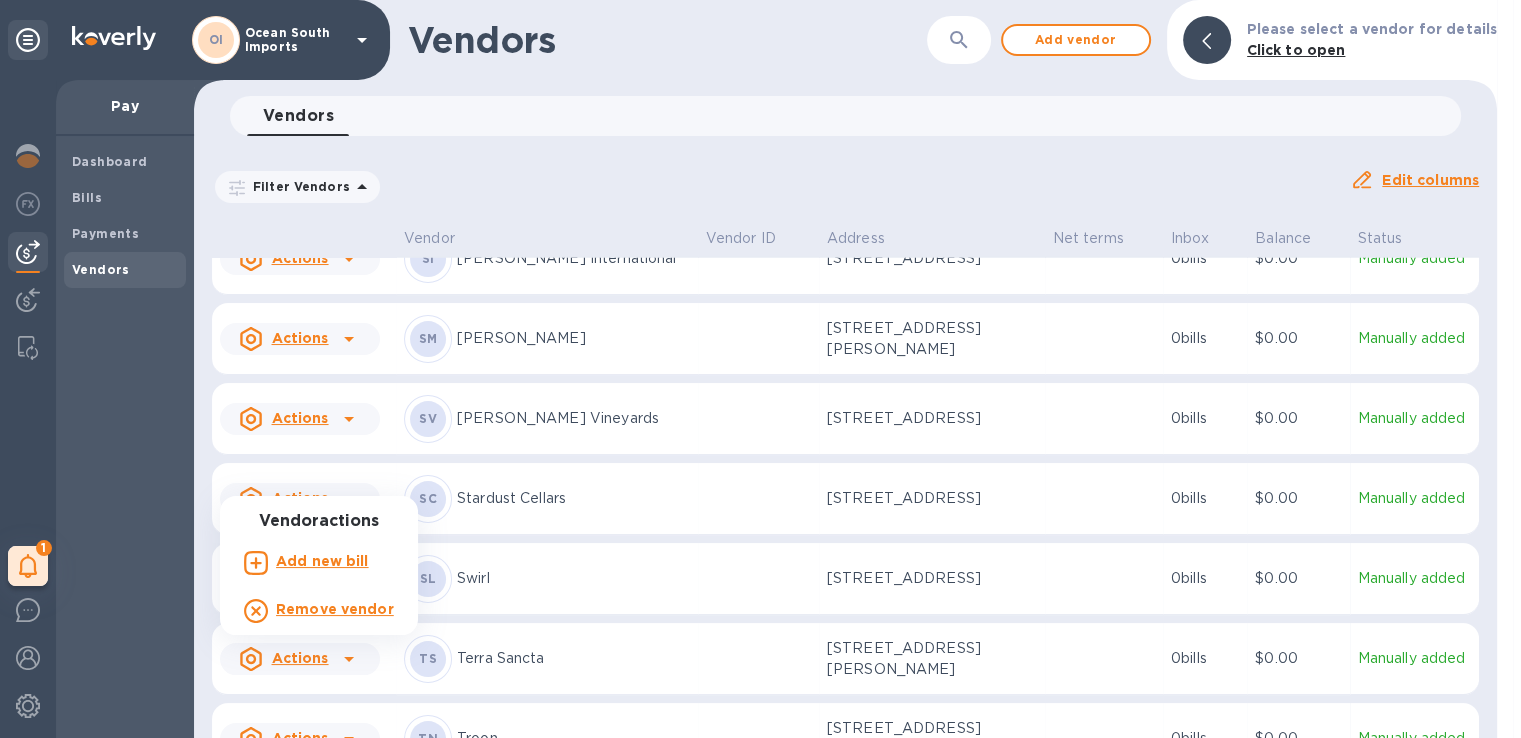click at bounding box center [760, 369] 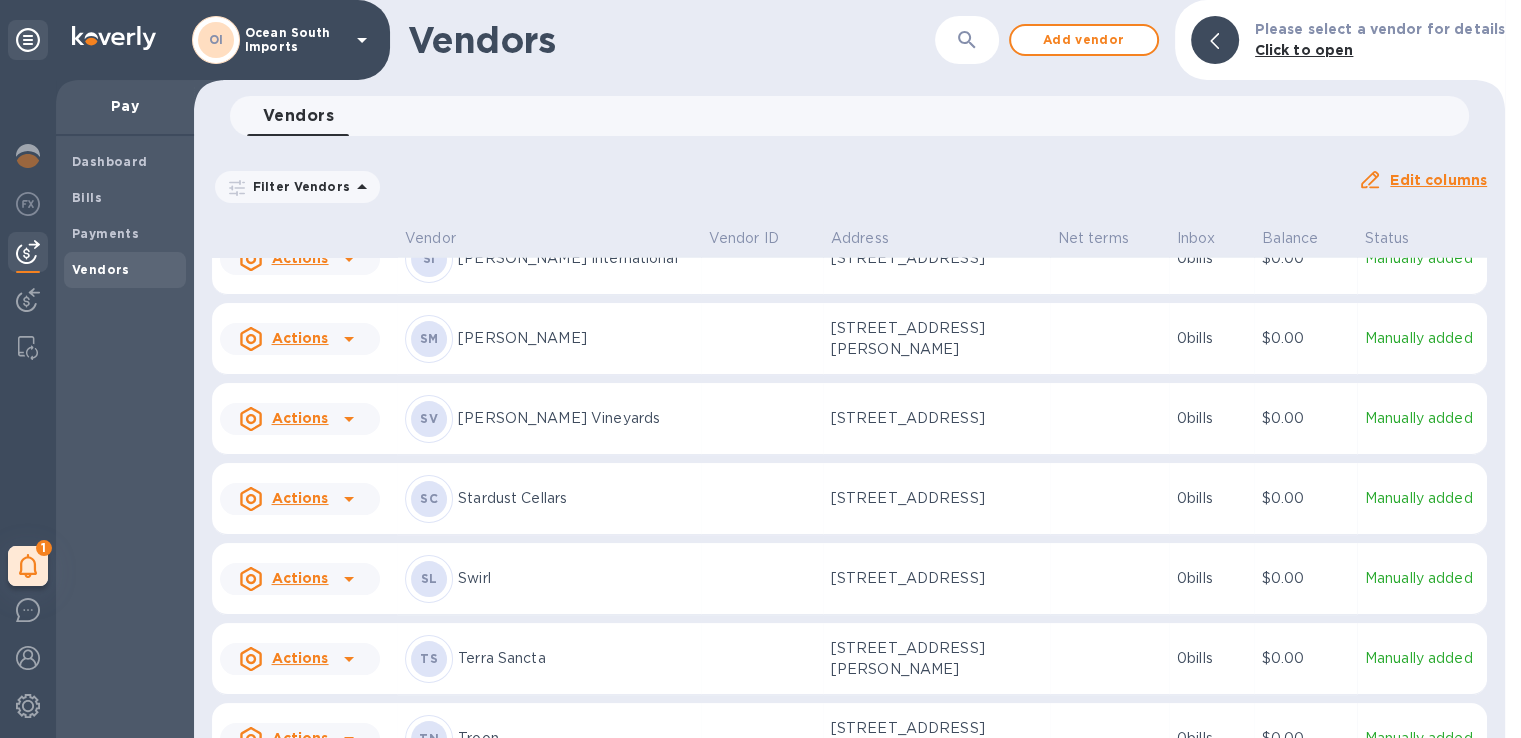 click 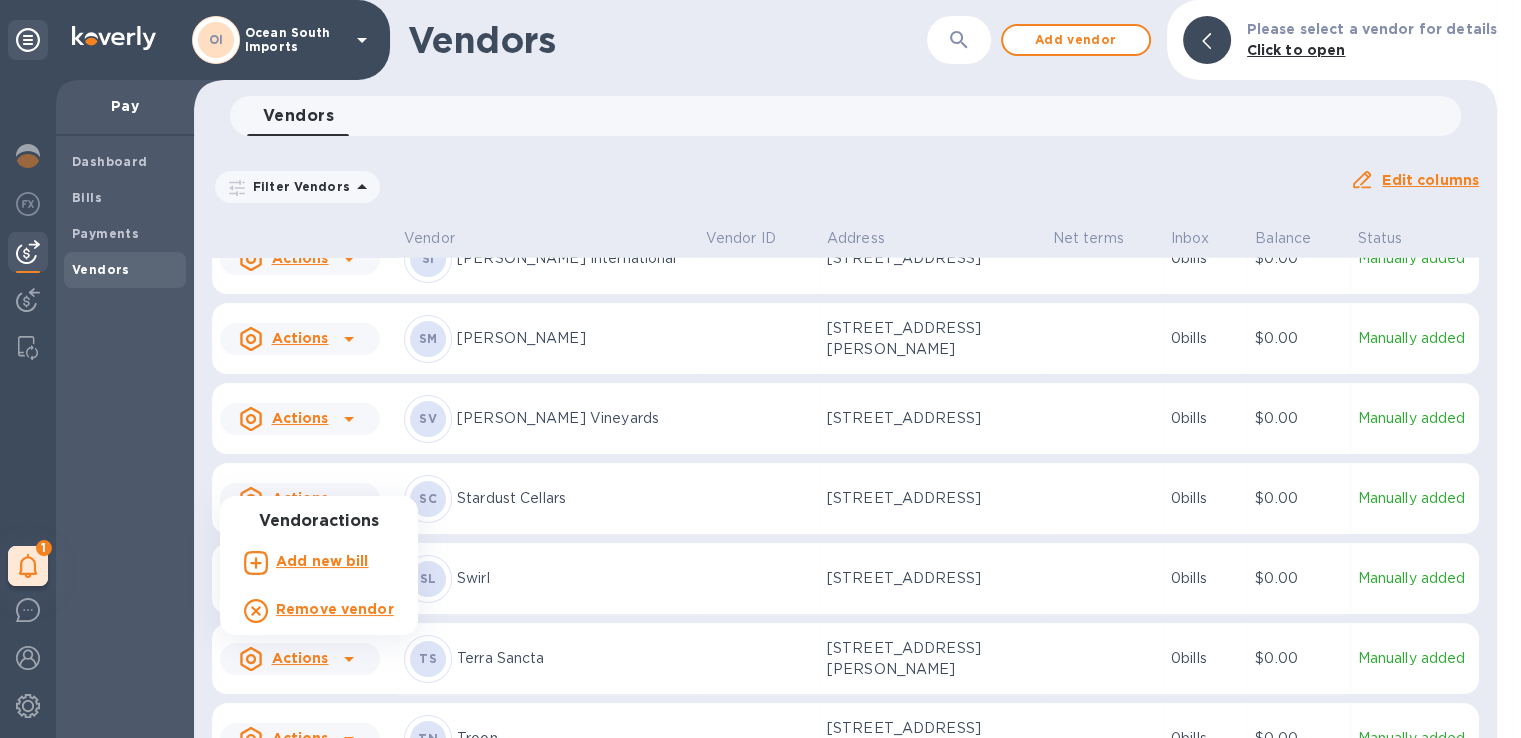 click at bounding box center [760, 369] 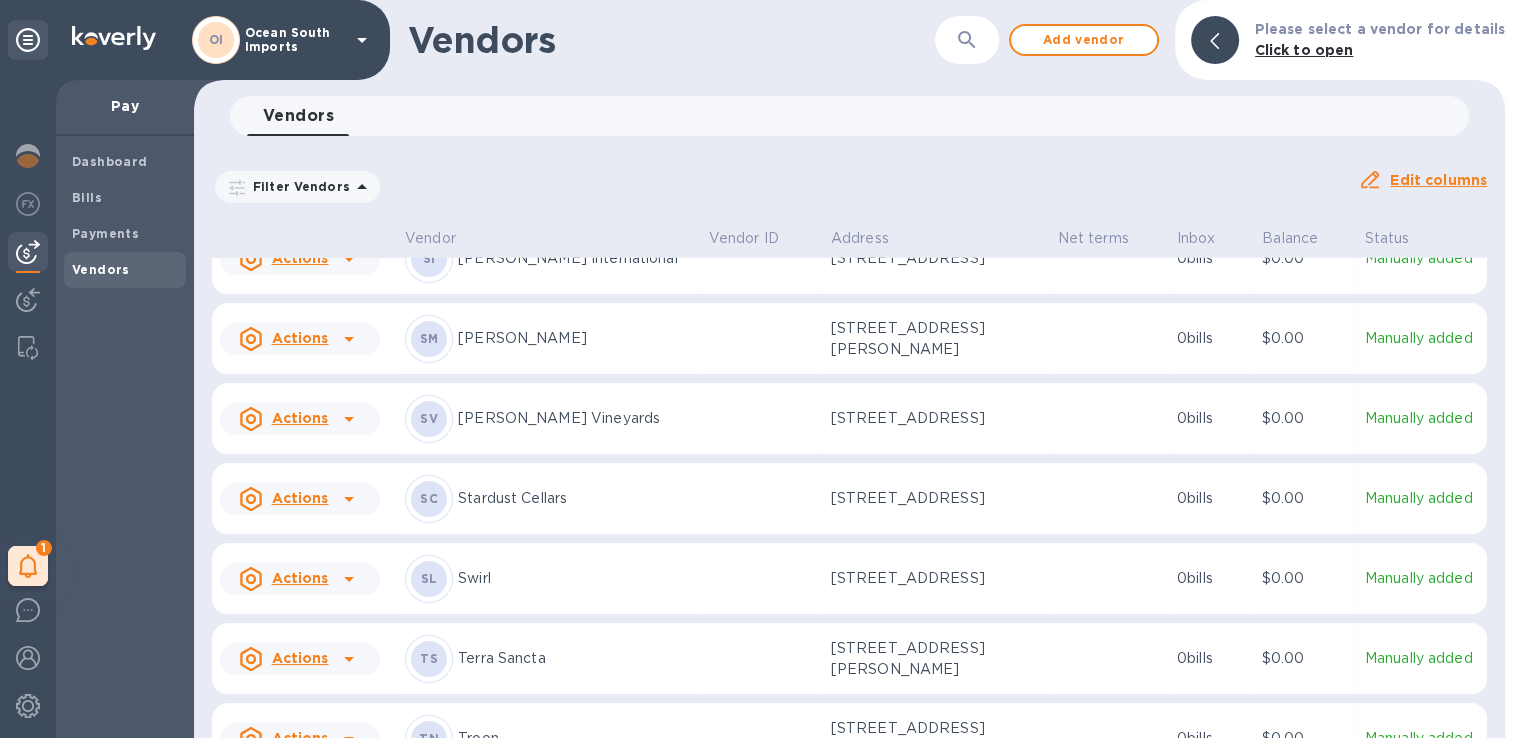 click on "Stardust Cellars" at bounding box center (575, 498) 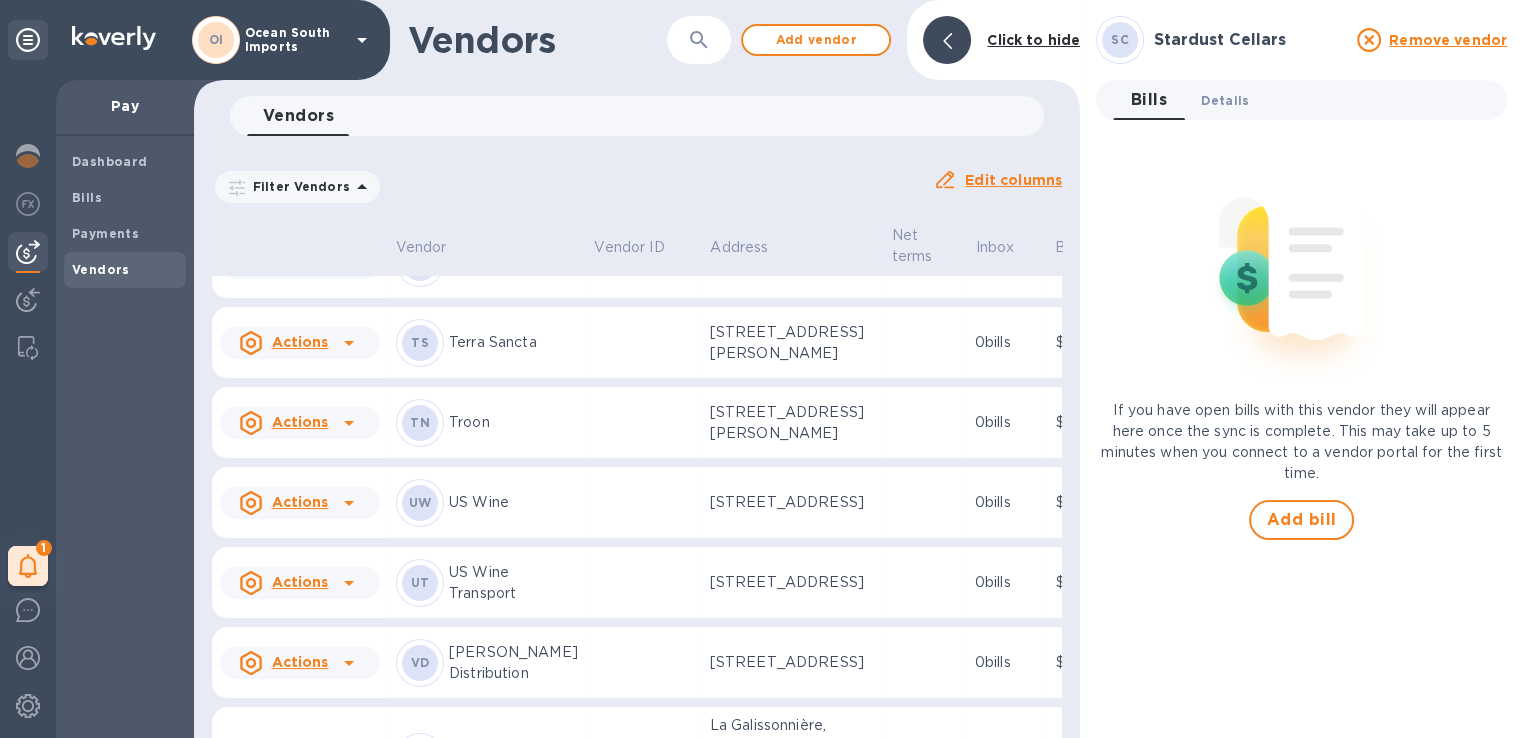 click on "Details 0" at bounding box center (1225, 100) 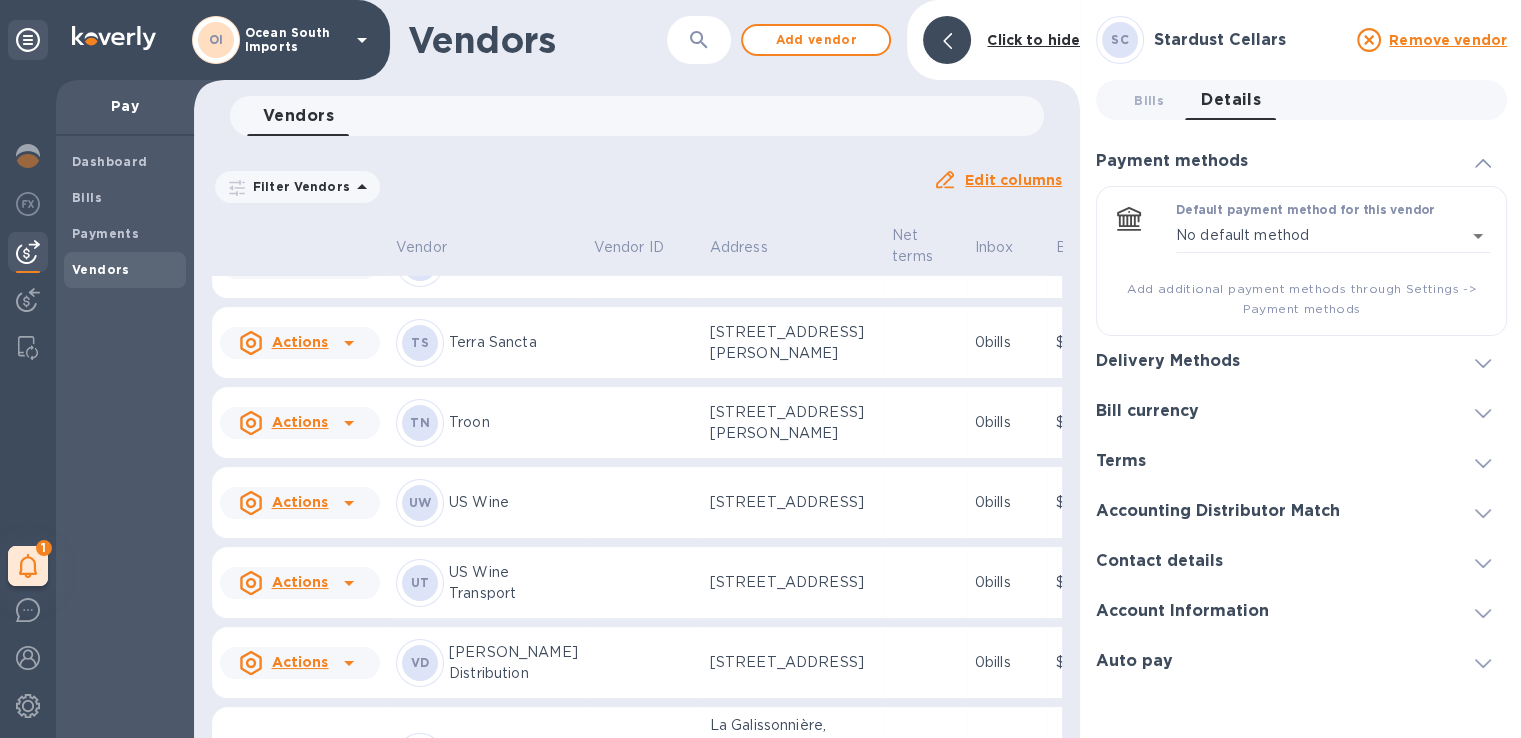 click on "Add additional payment methods through Settings -> Payment methods" at bounding box center [1301, 299] 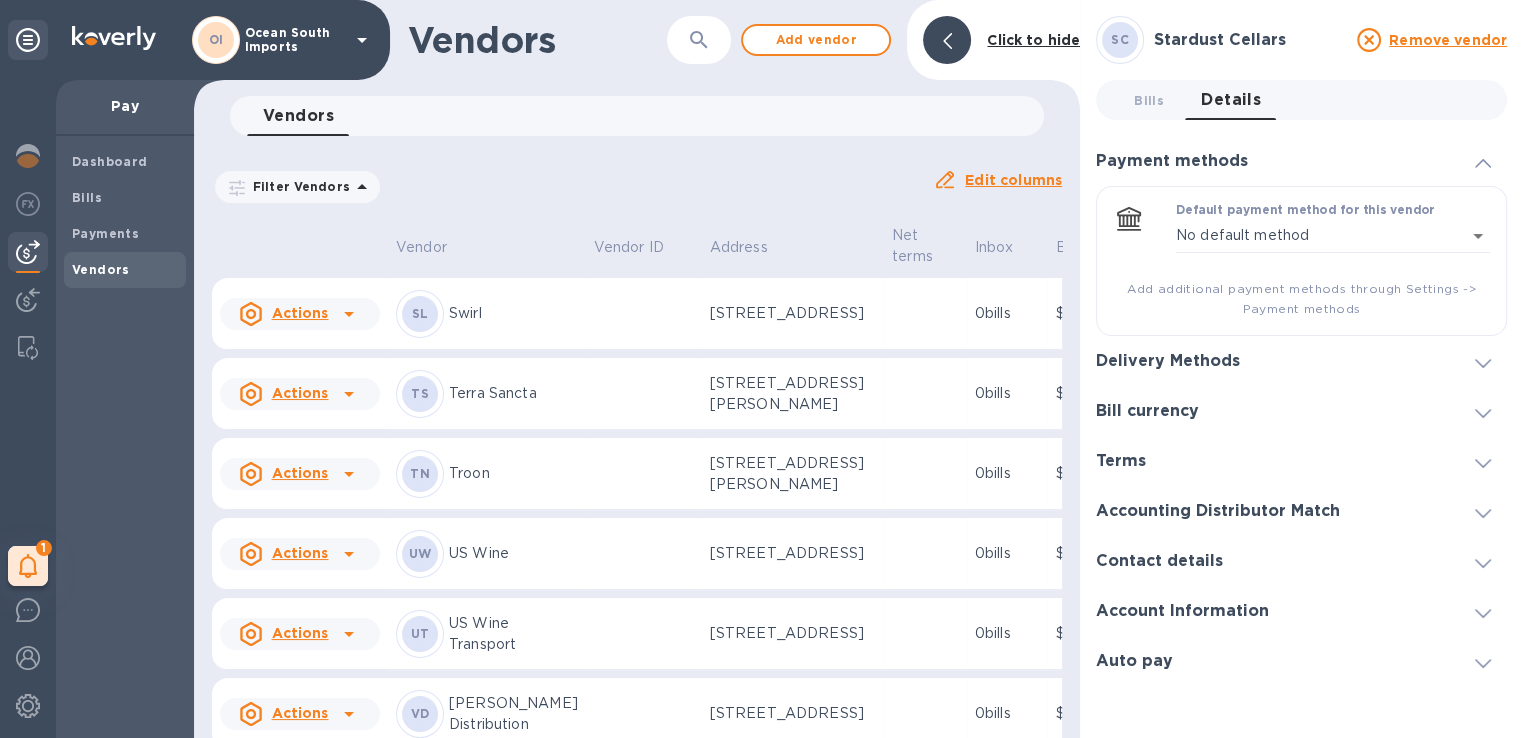 click on "Add additional payment methods through Settings -> Payment methods" at bounding box center (1301, 299) 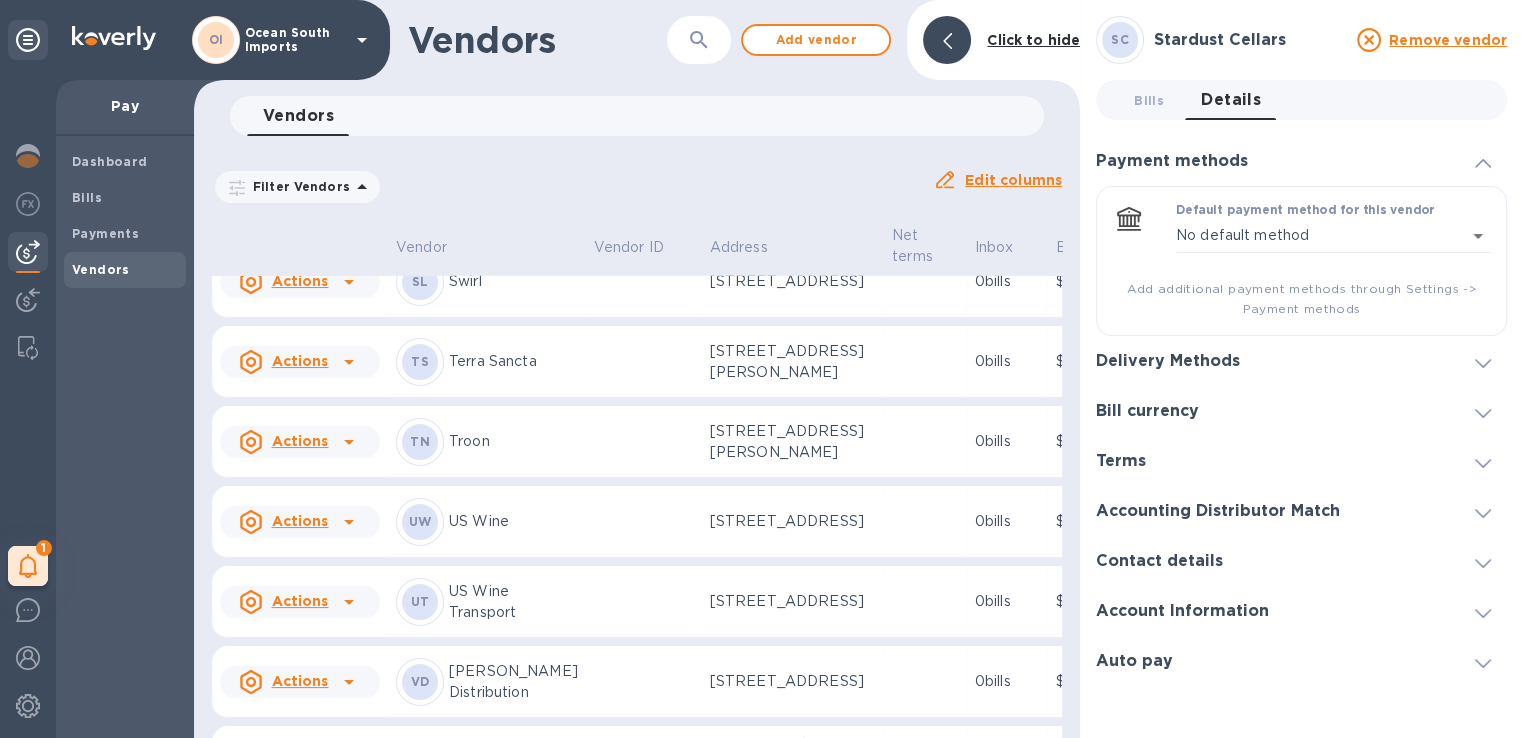 click on "Add additional payment methods through Settings -> Payment methods" at bounding box center [1301, 299] 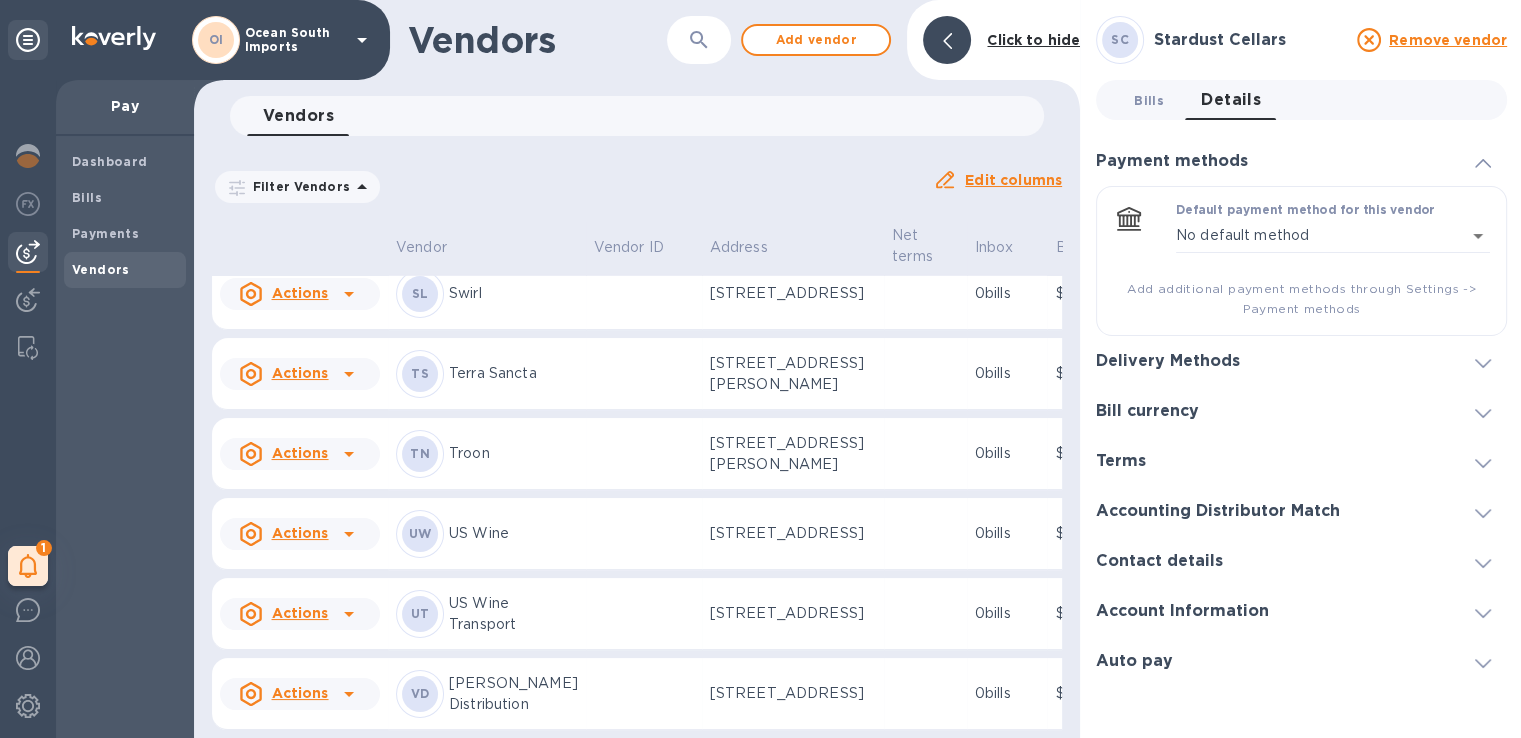 click on "Bills 0" at bounding box center [1149, 100] 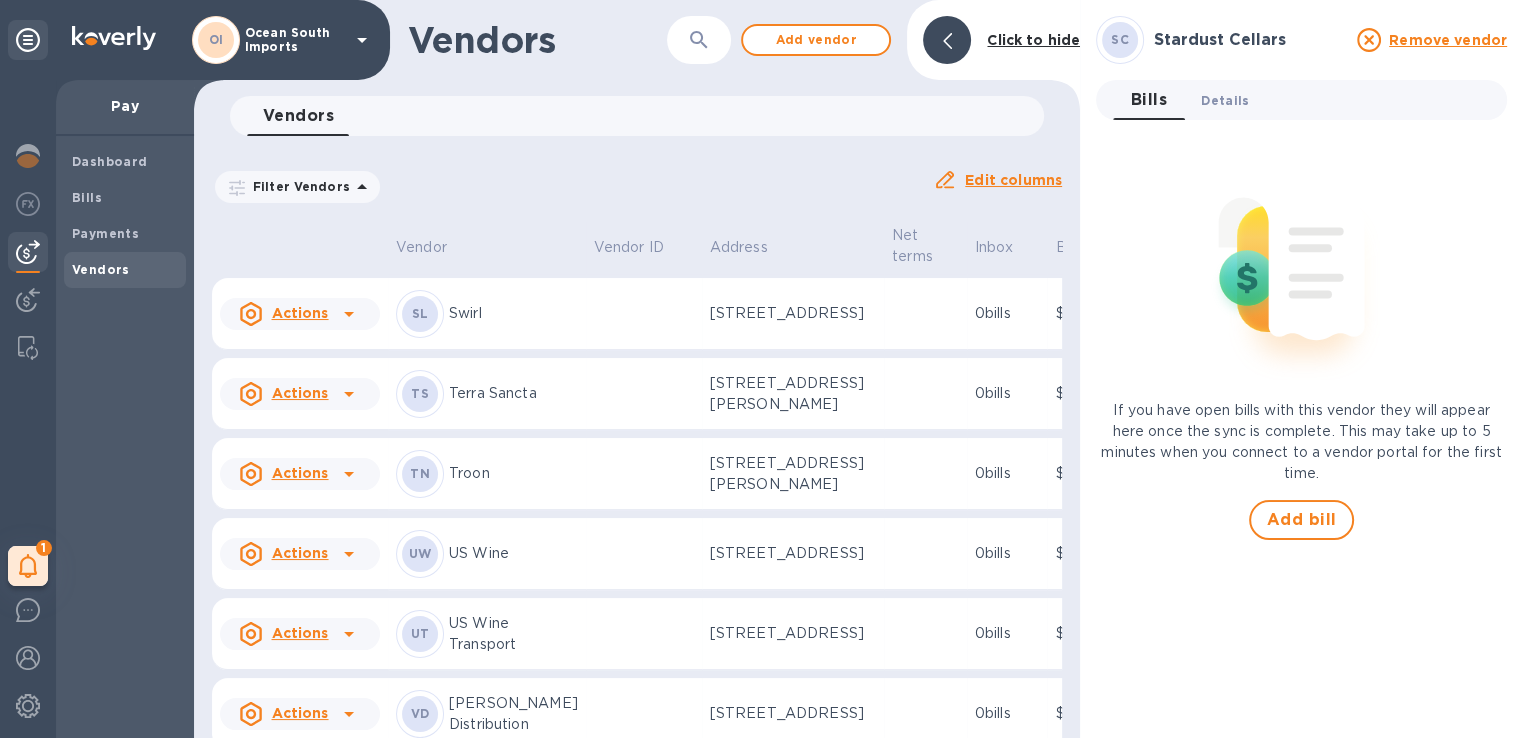 click on "Details 0" at bounding box center (1225, 100) 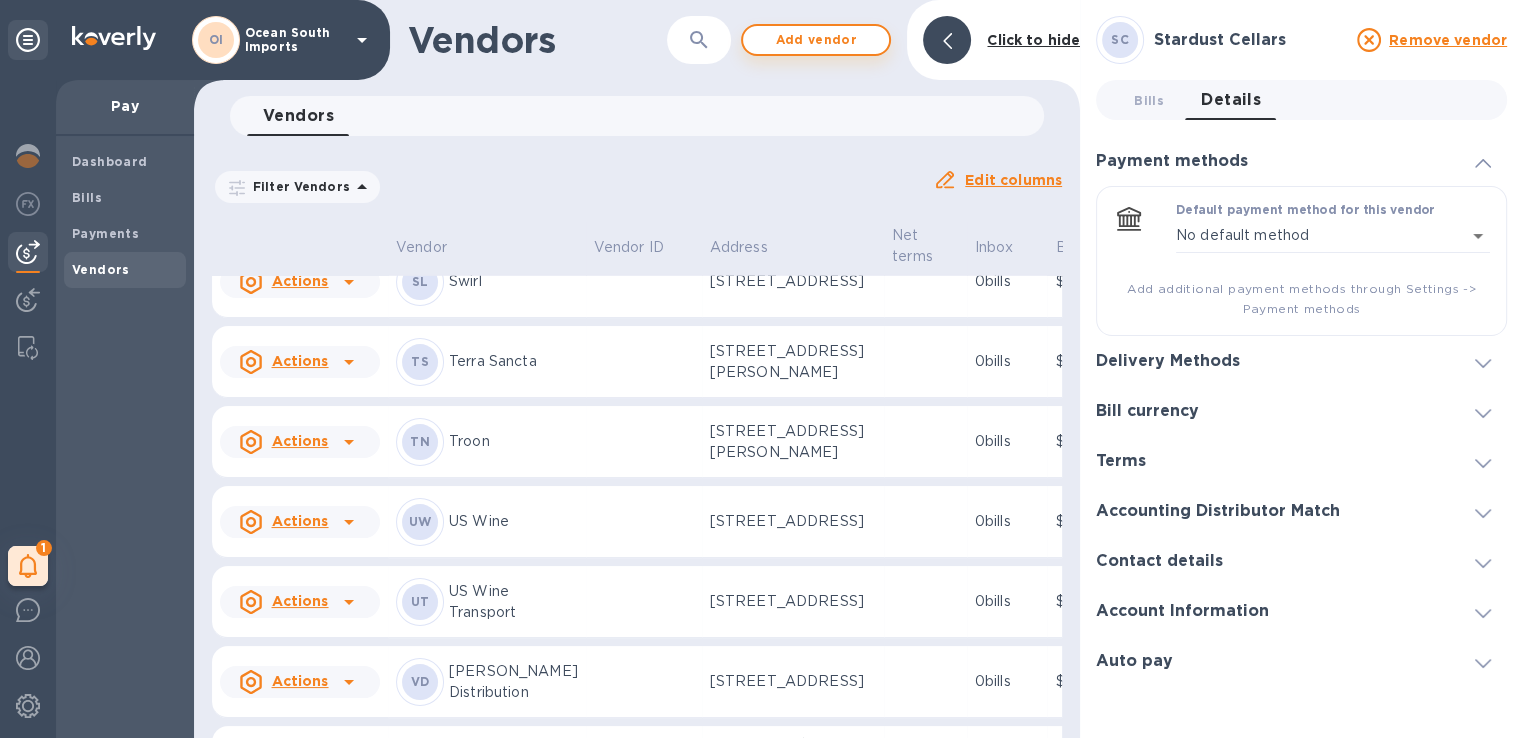 click on "Add vendor" at bounding box center [816, 40] 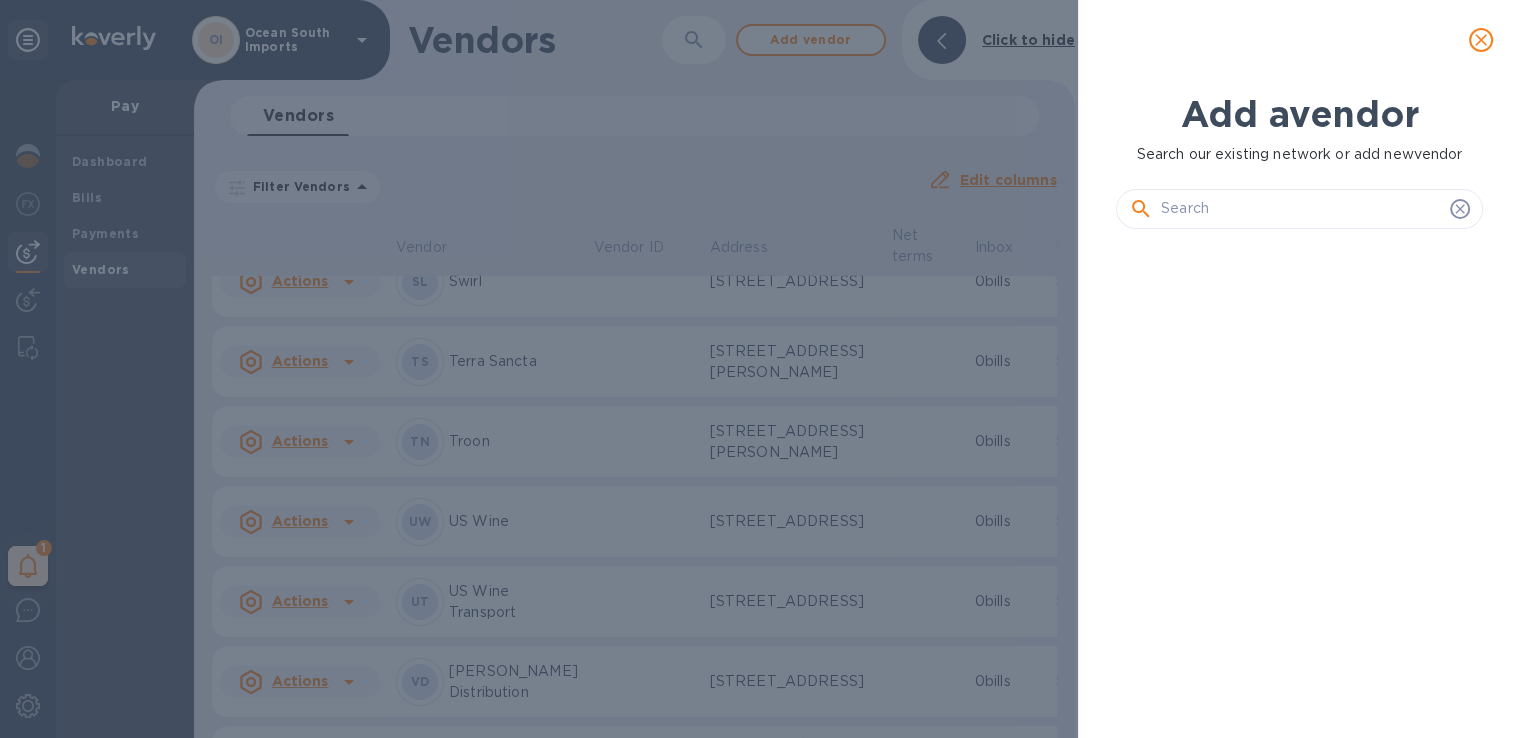 scroll, scrollTop: 6101, scrollLeft: 0, axis: vertical 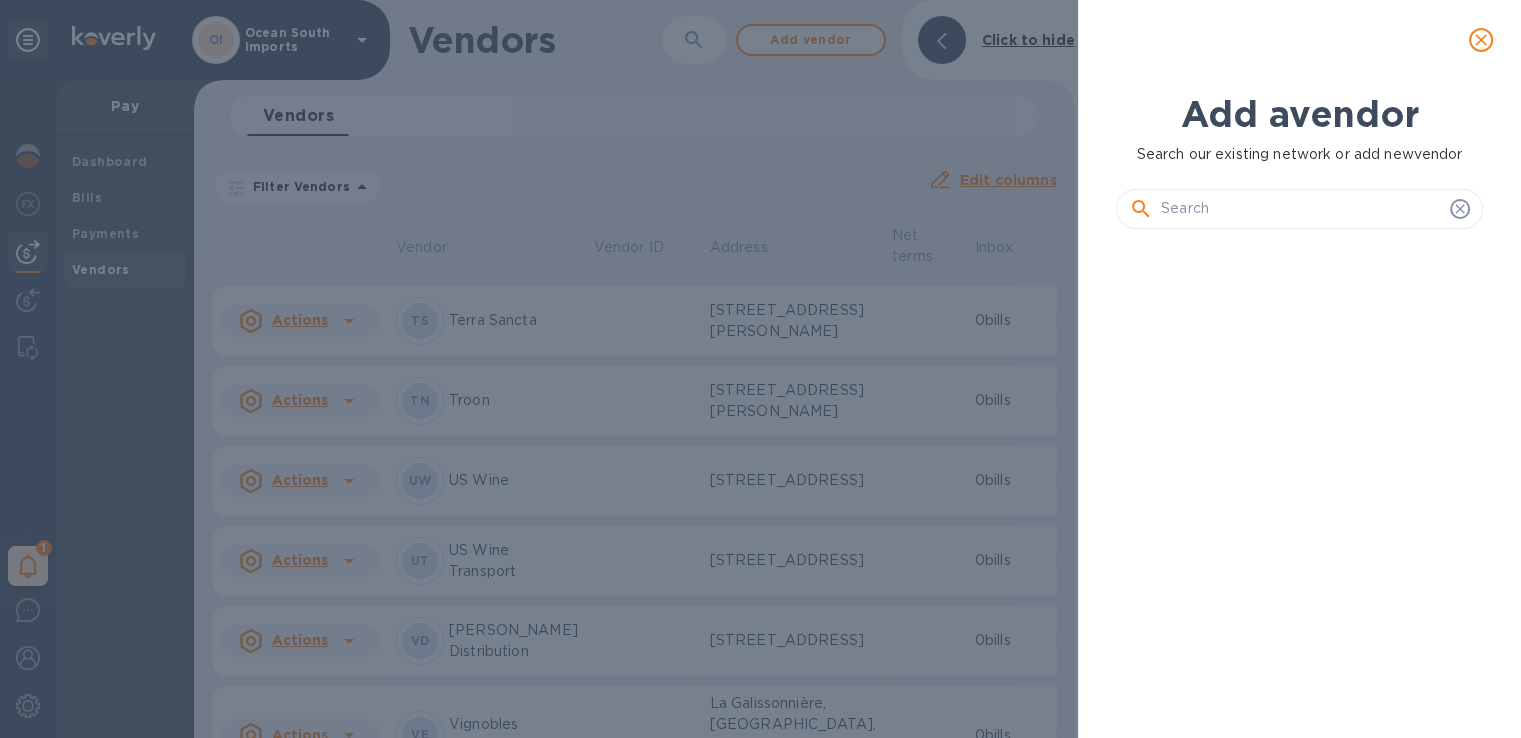click at bounding box center (1301, 209) 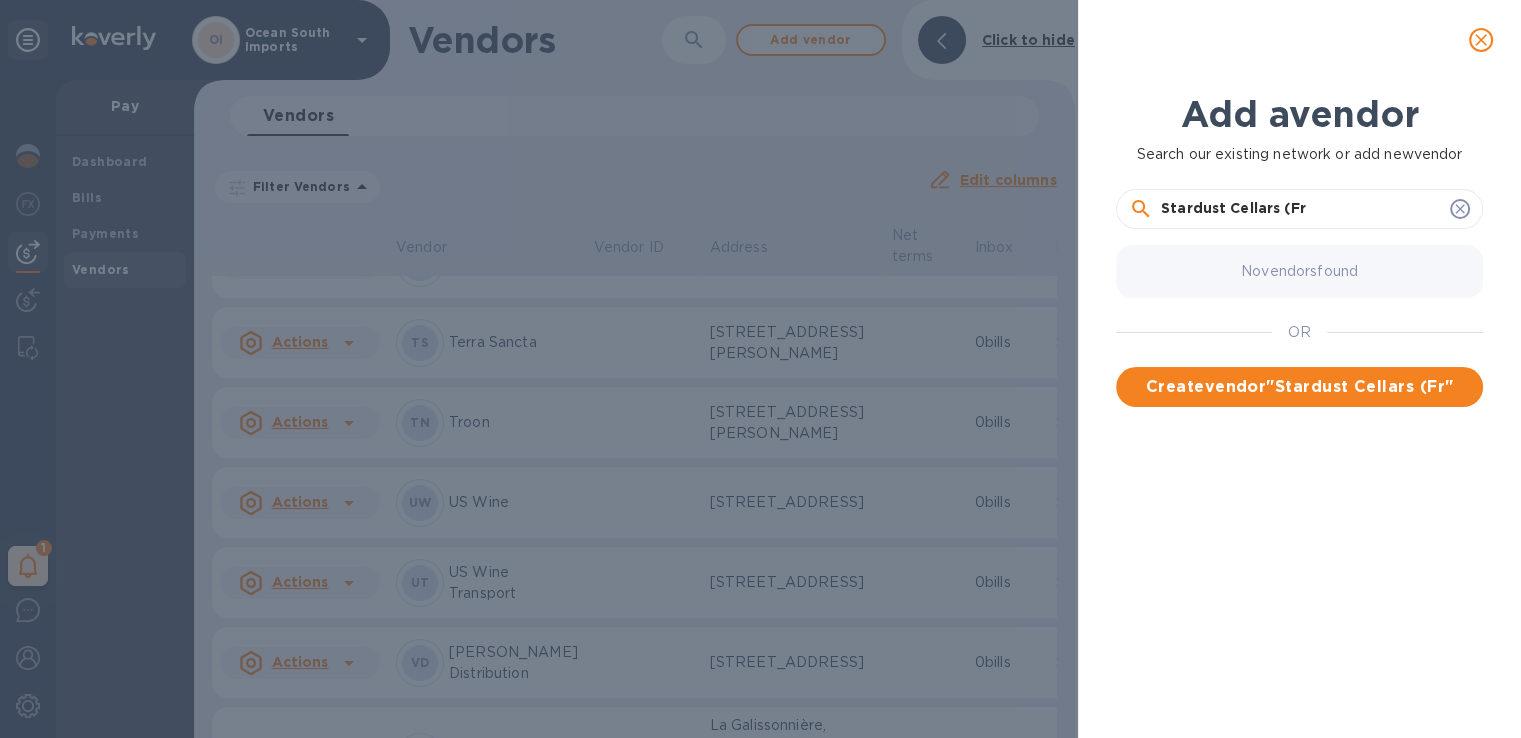 type on "Stardust Cellars (Fr)" 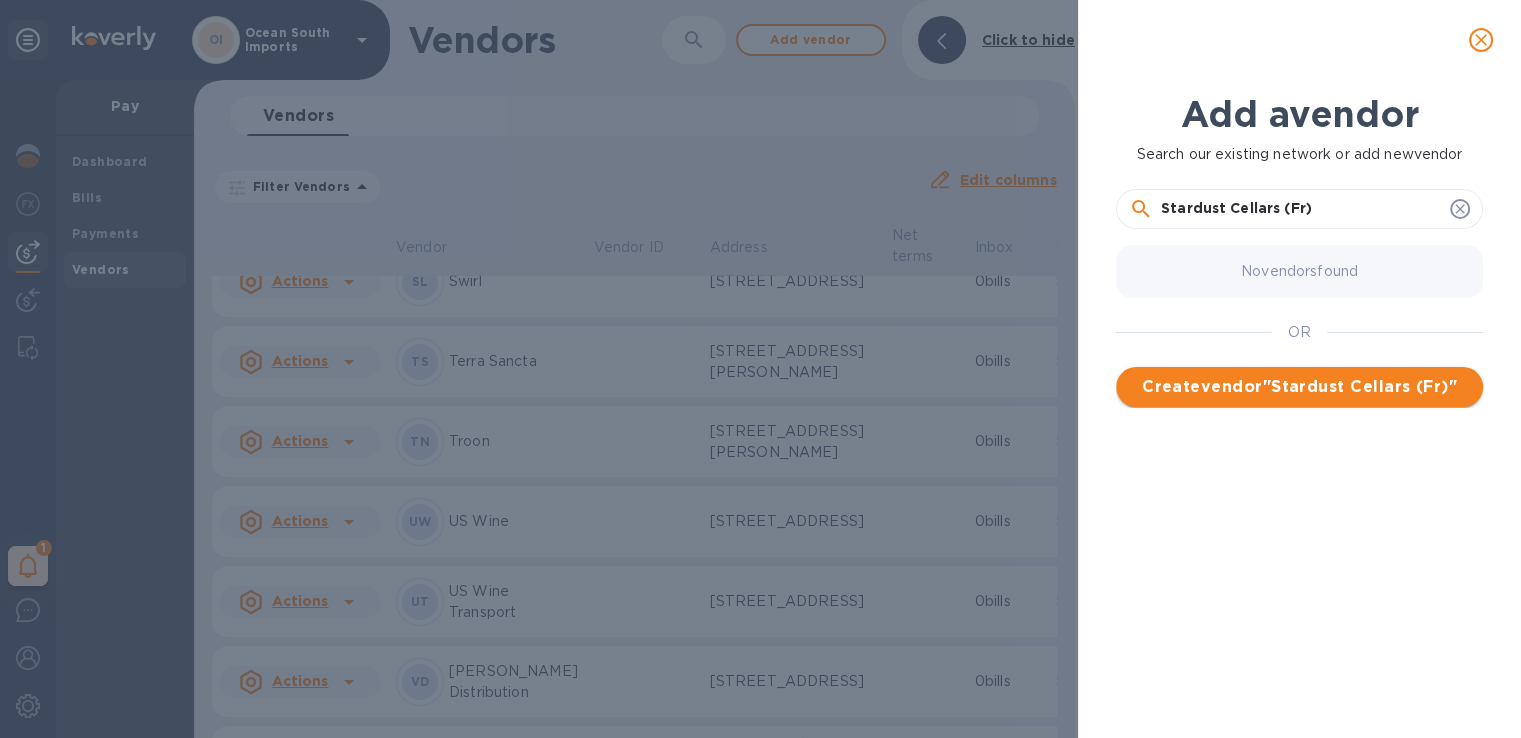 click on "Create  vendor  " Stardust Cellars (Fr) "" at bounding box center [1299, 387] 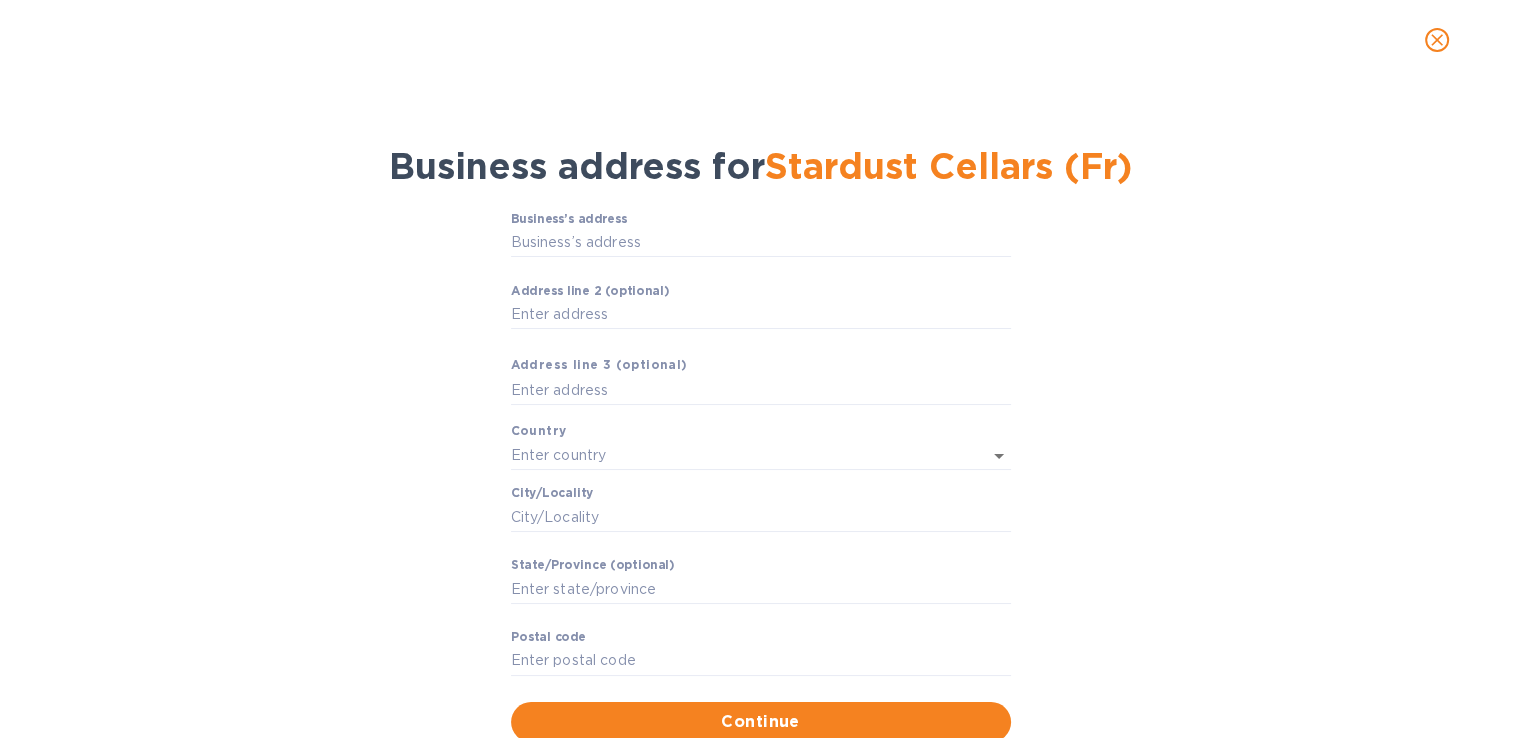 scroll, scrollTop: 6101, scrollLeft: 0, axis: vertical 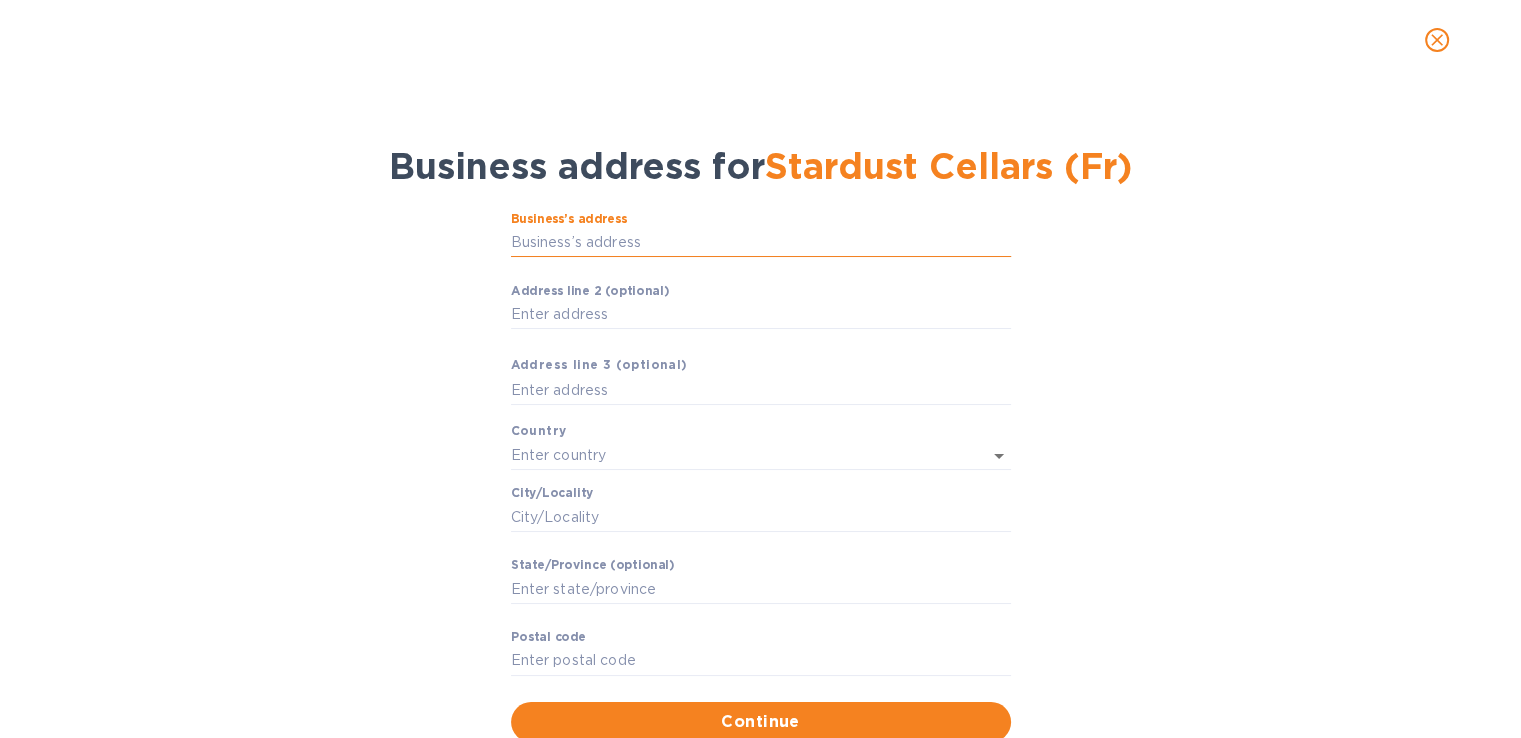 click on "Business’s аddress" at bounding box center [761, 243] 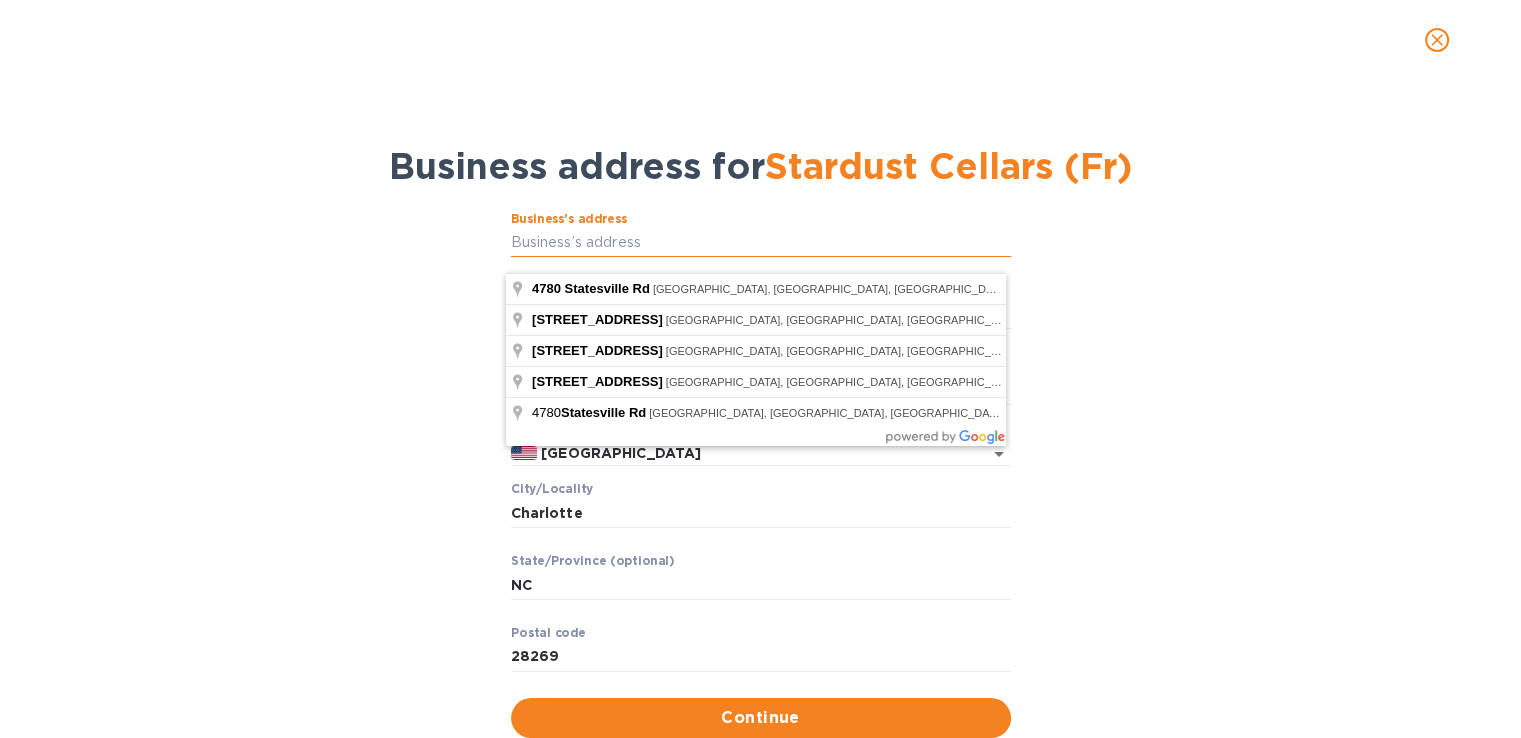 type on "[STREET_ADDRESS]" 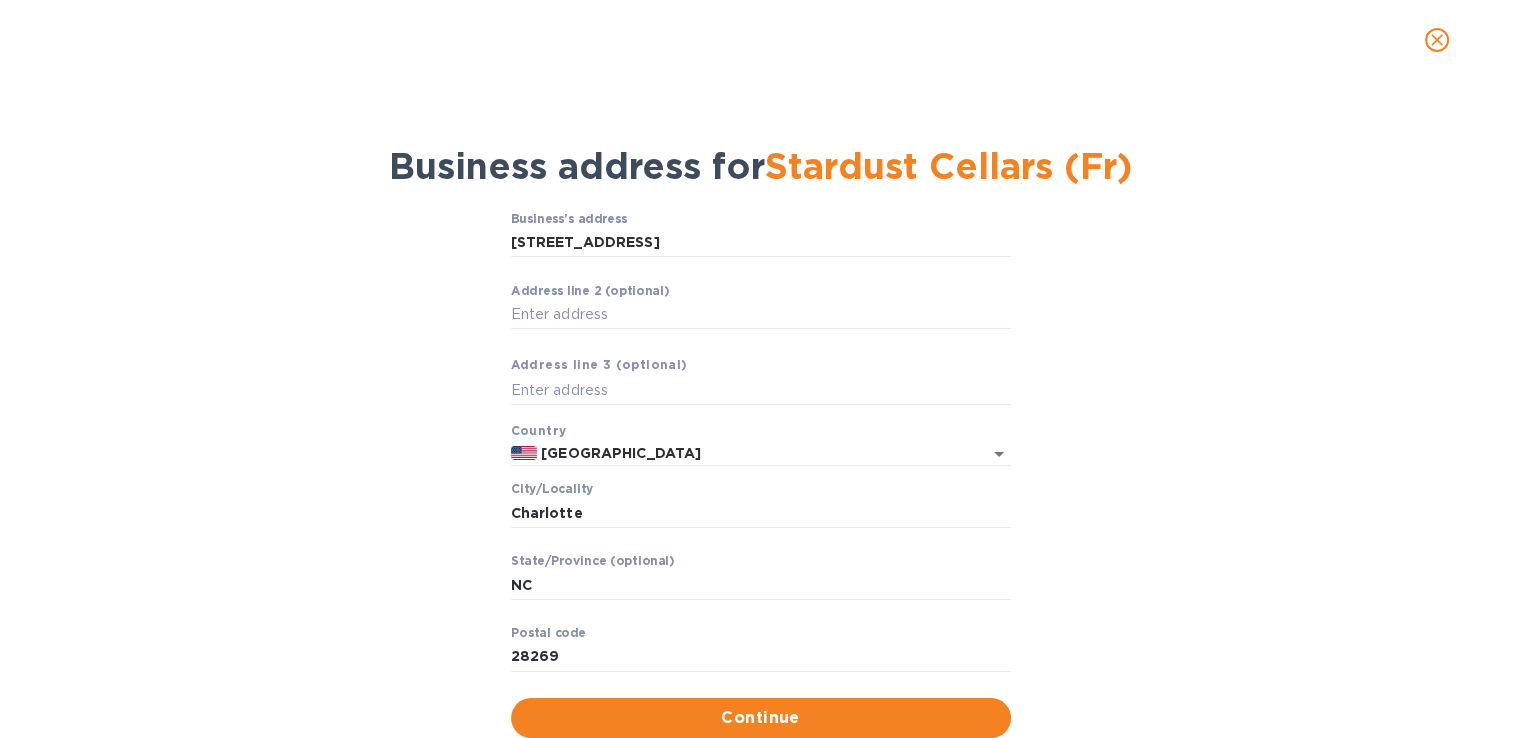 type on "[STREET_ADDRESS]" 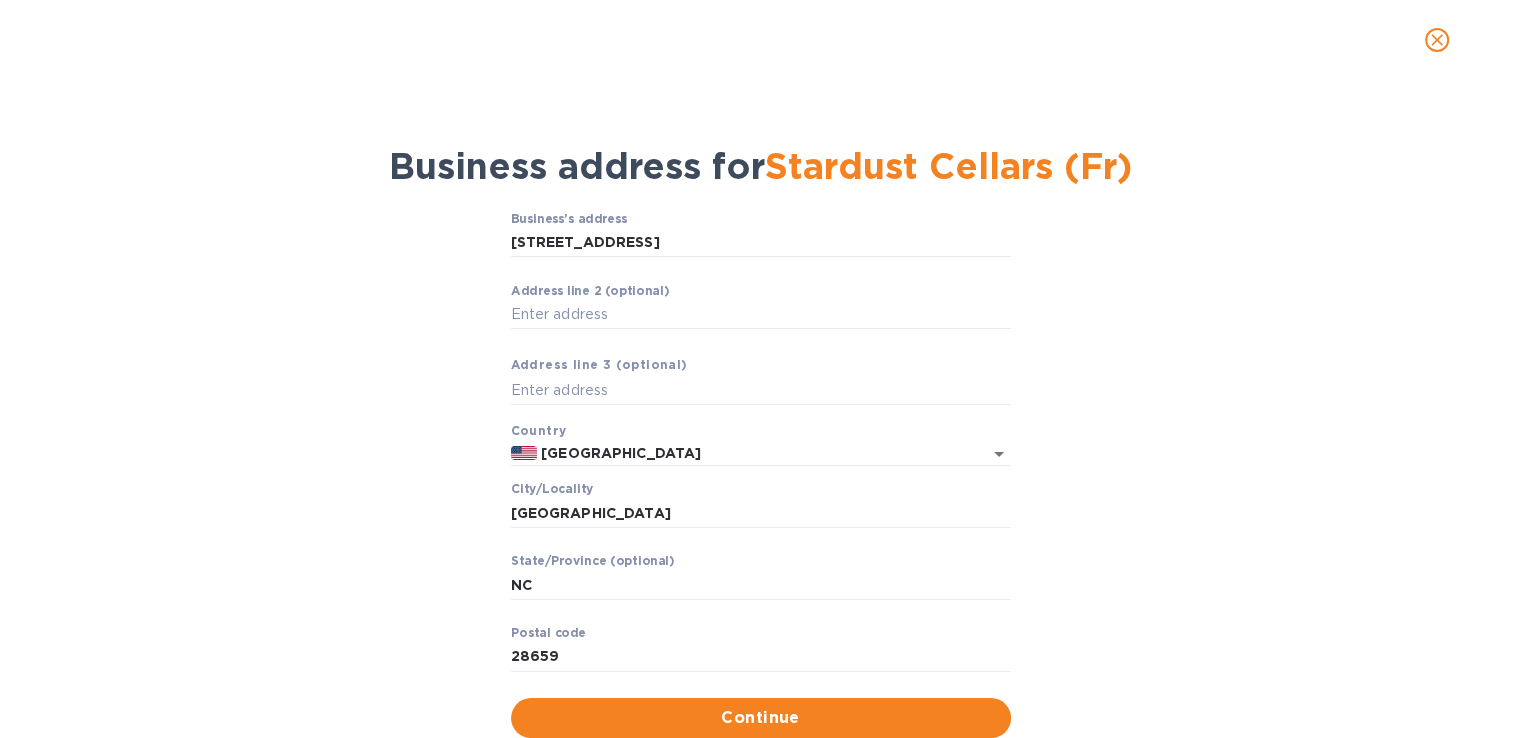 scroll, scrollTop: 6101, scrollLeft: 0, axis: vertical 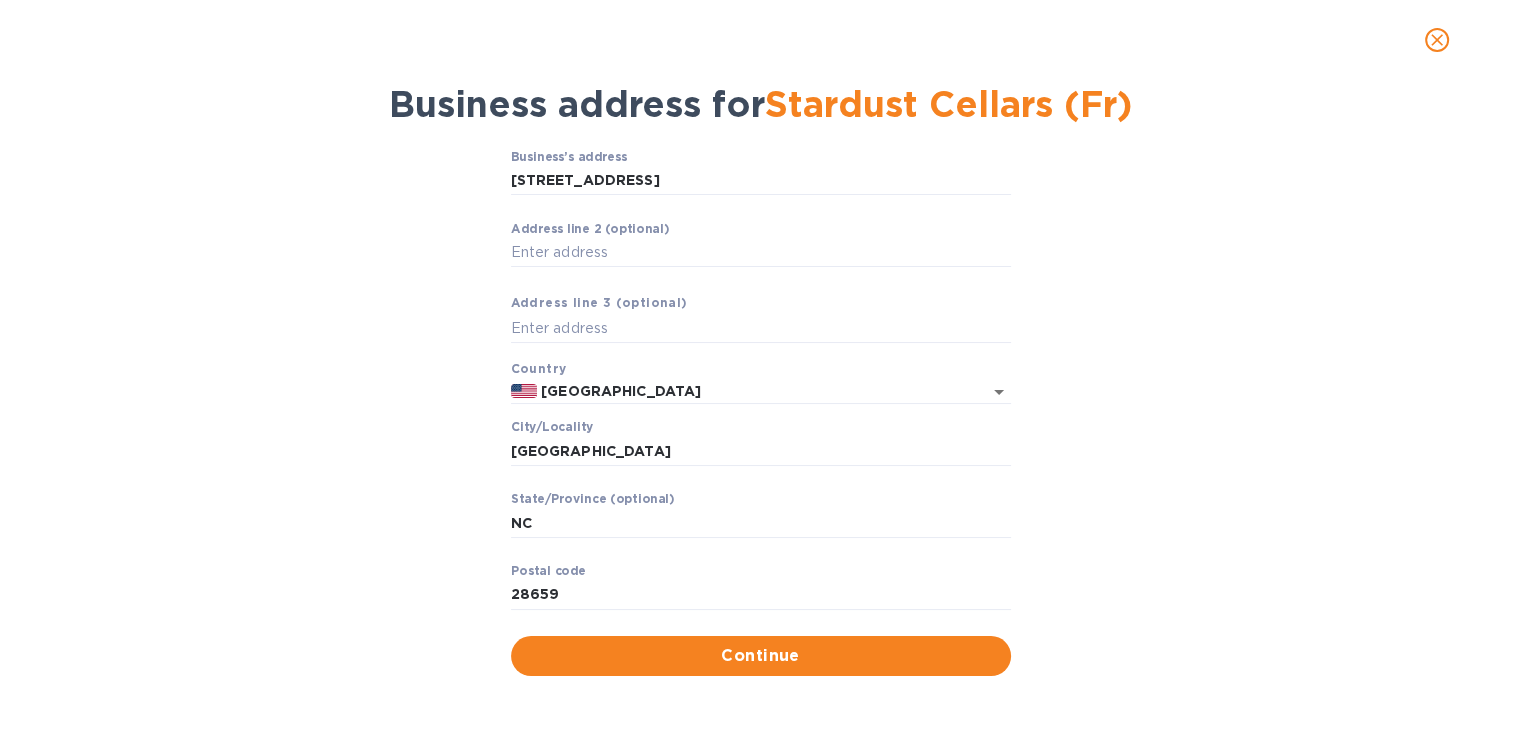 click on "Continue" at bounding box center (761, 656) 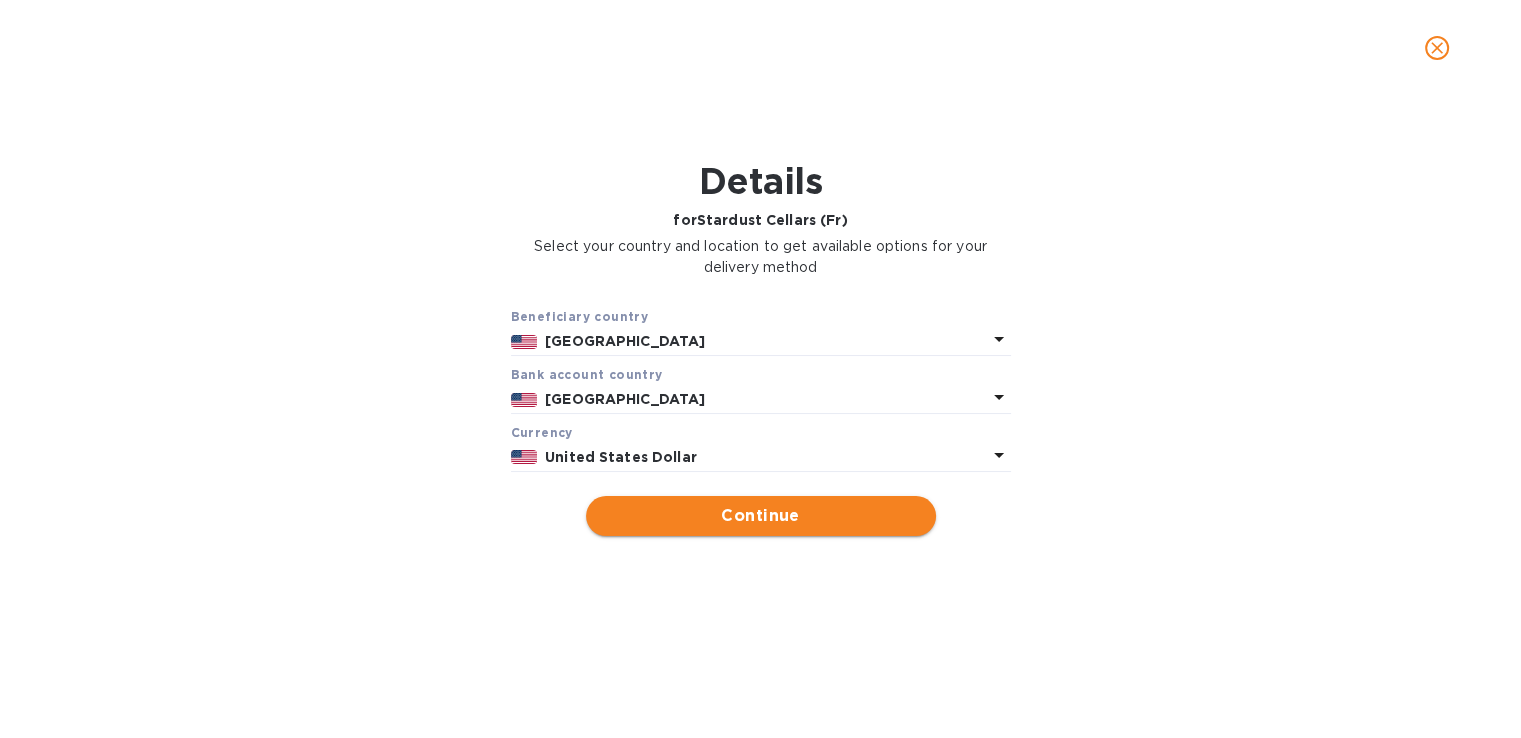 click on "Continue" at bounding box center (761, 516) 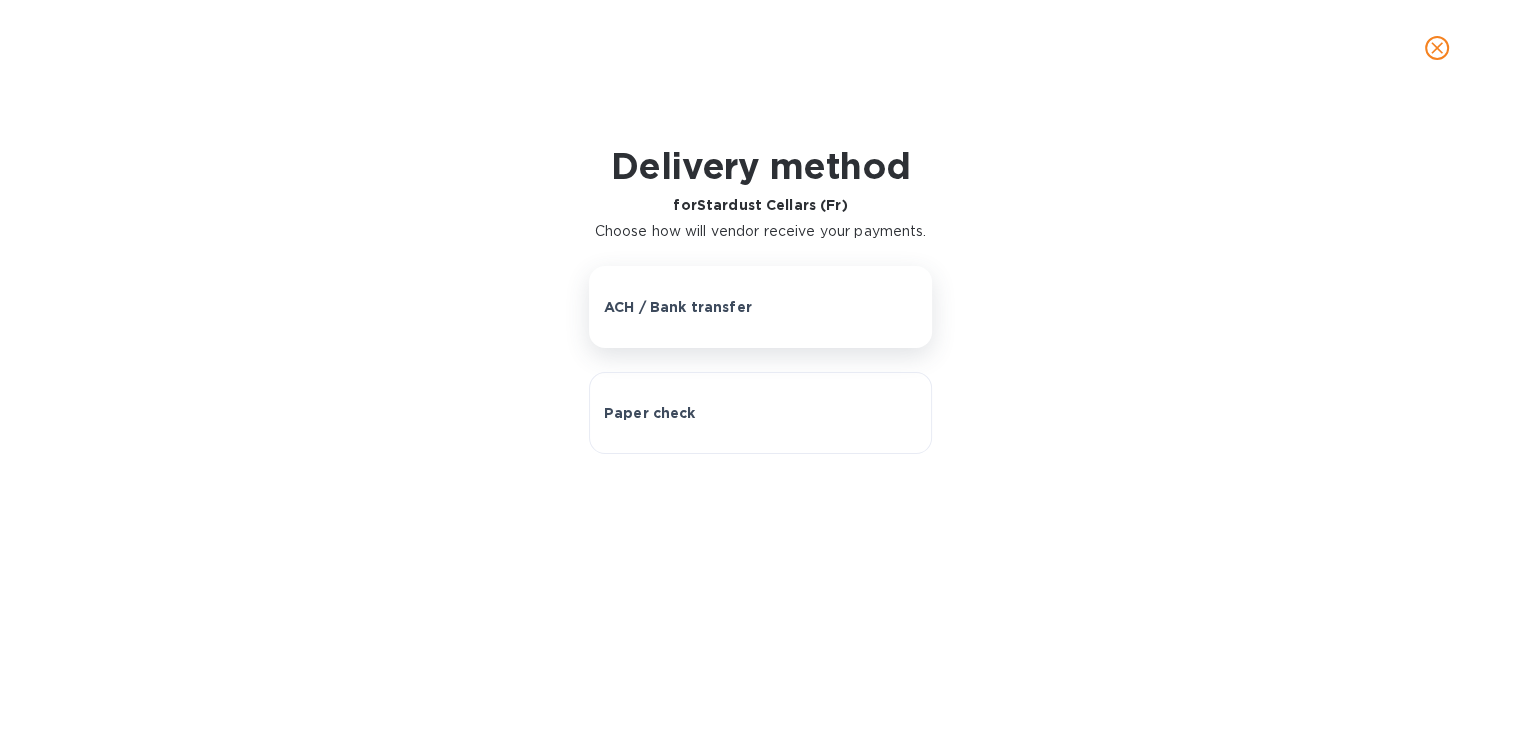 click on "ACH / Bank transfer" at bounding box center [678, 307] 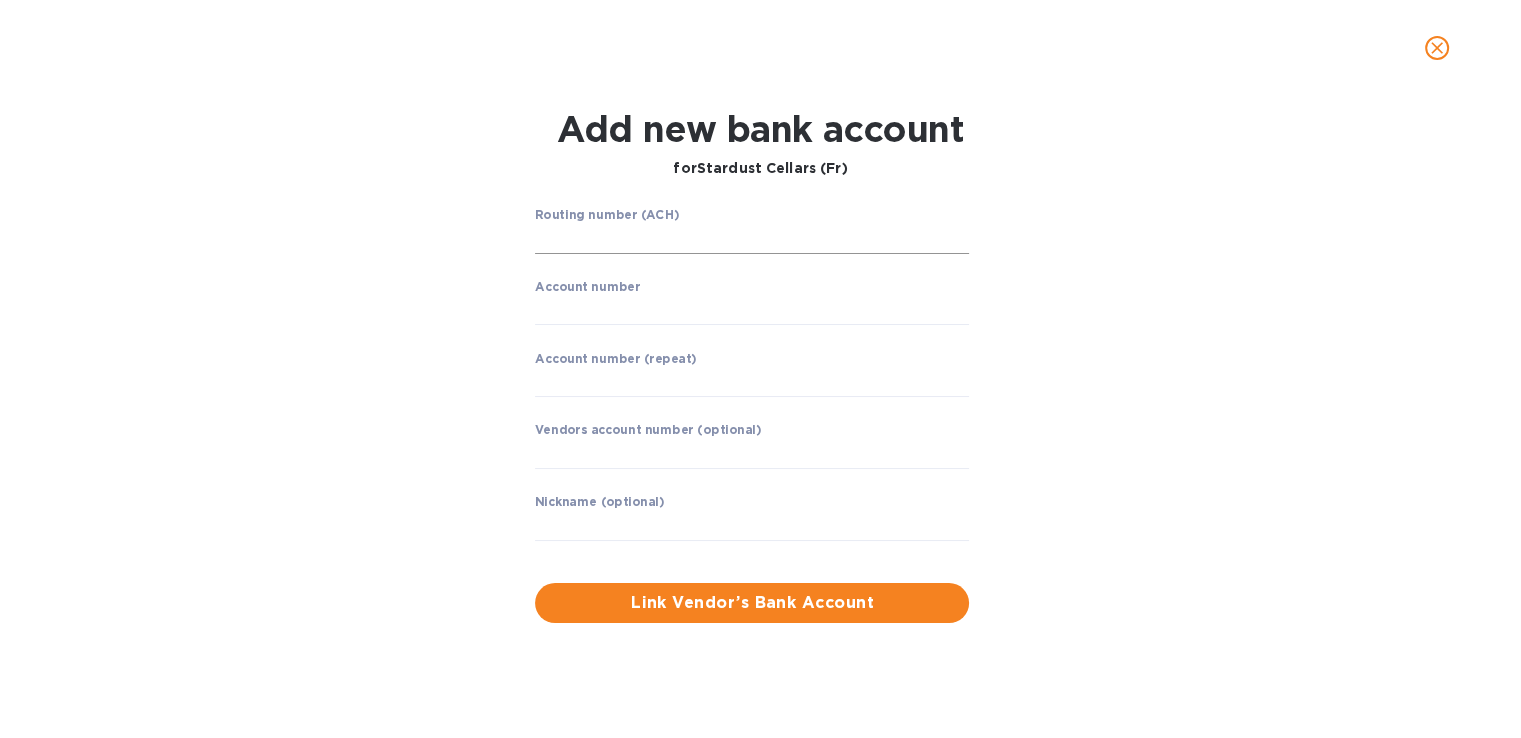 click at bounding box center (752, 239) 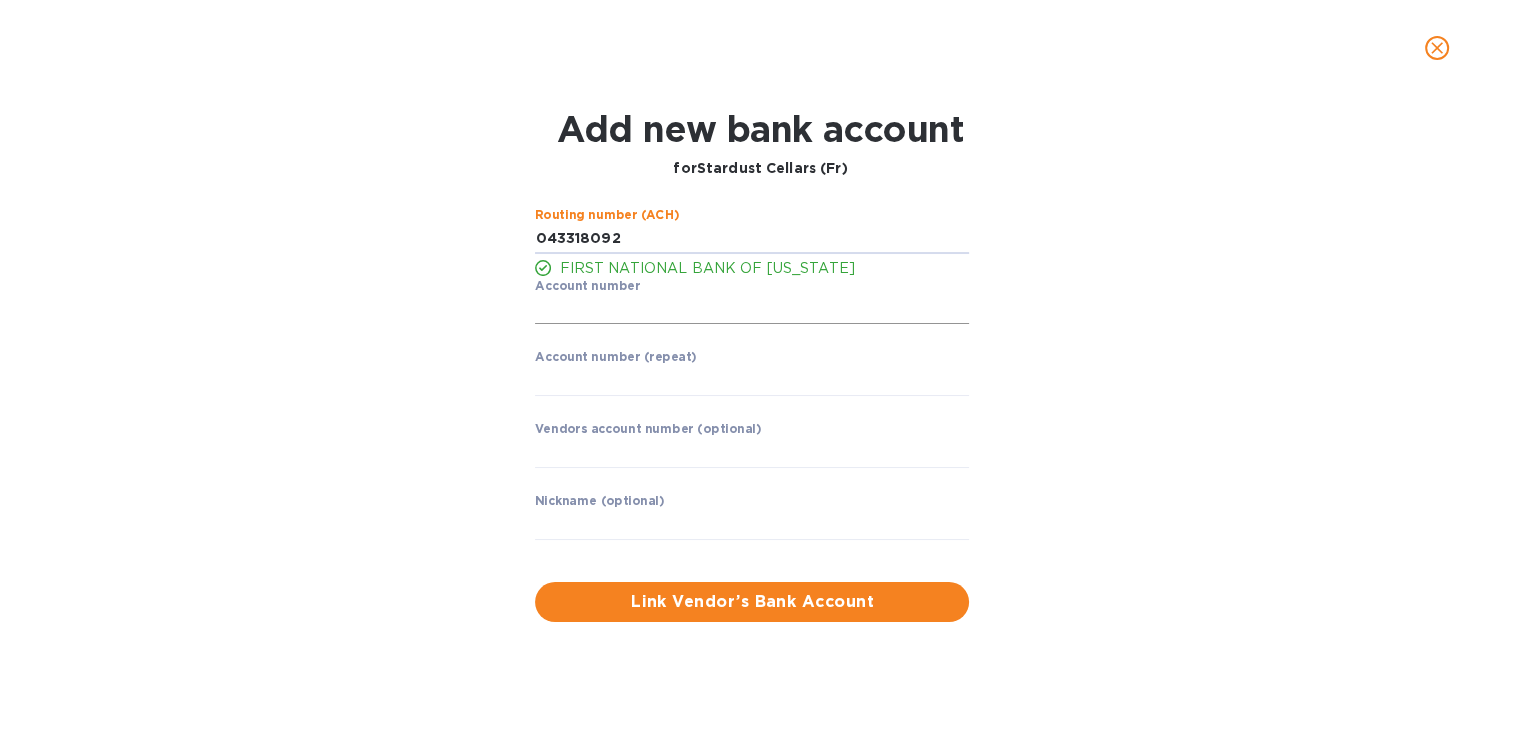 type on "043318092" 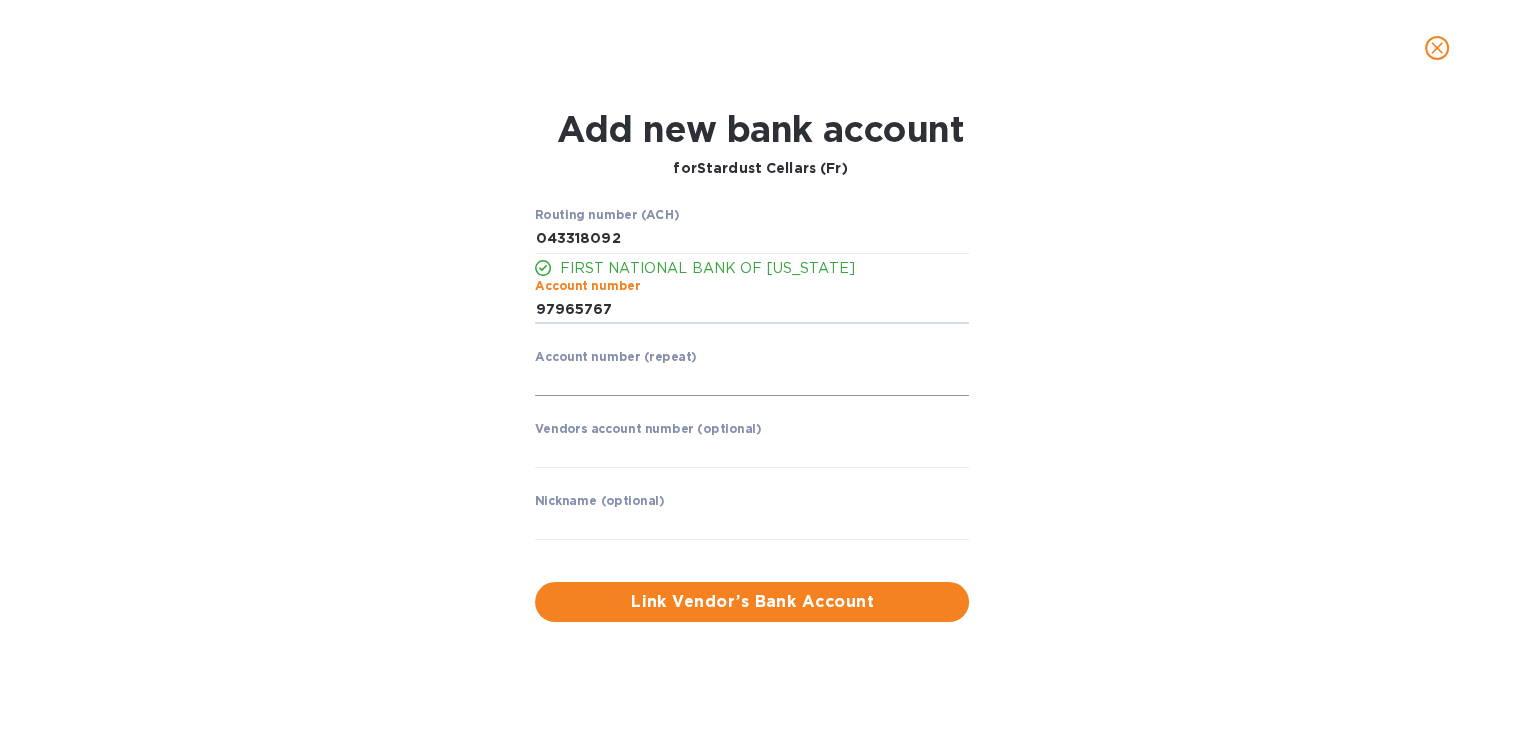 click at bounding box center (752, 381) 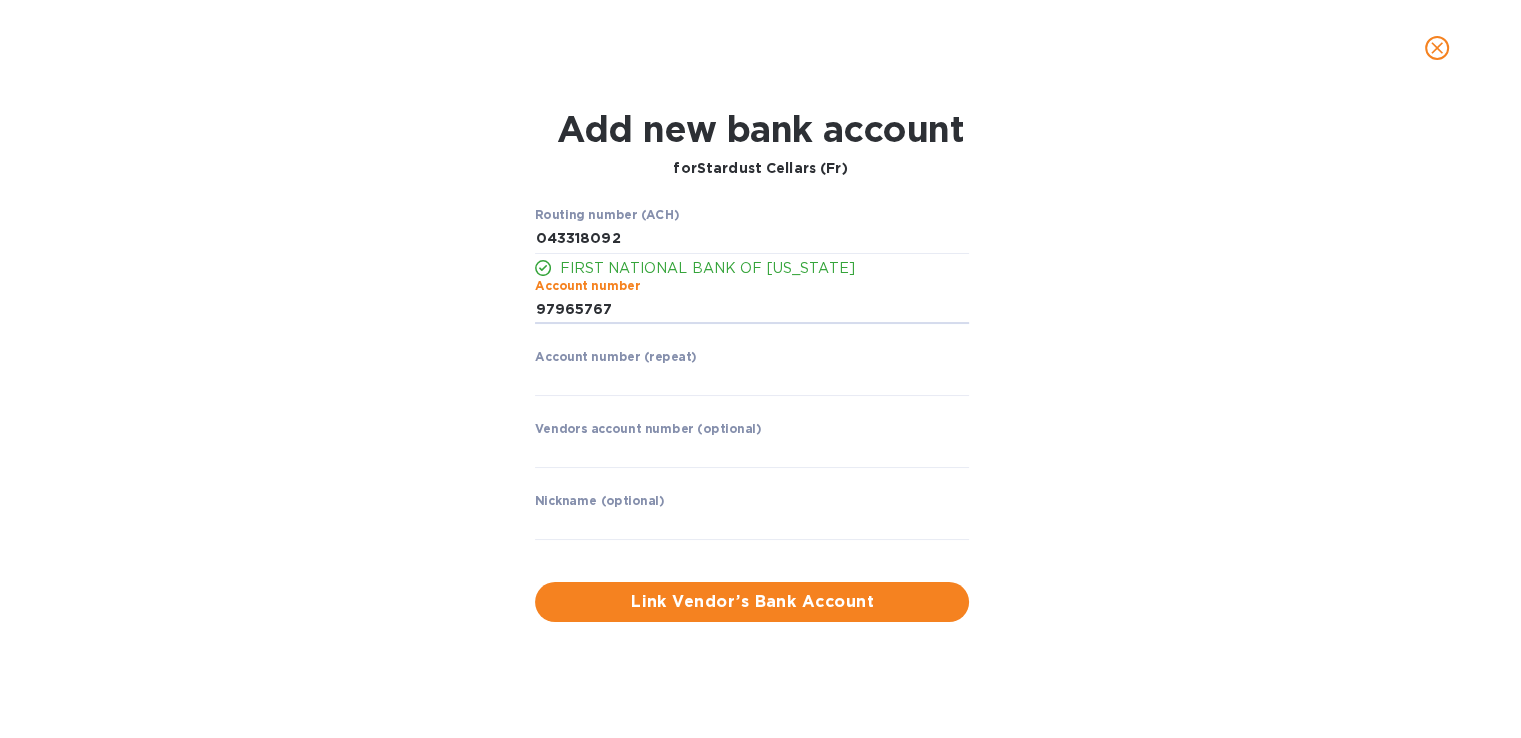 drag, startPoint x: 627, startPoint y: 305, endPoint x: 476, endPoint y: 298, distance: 151.16217 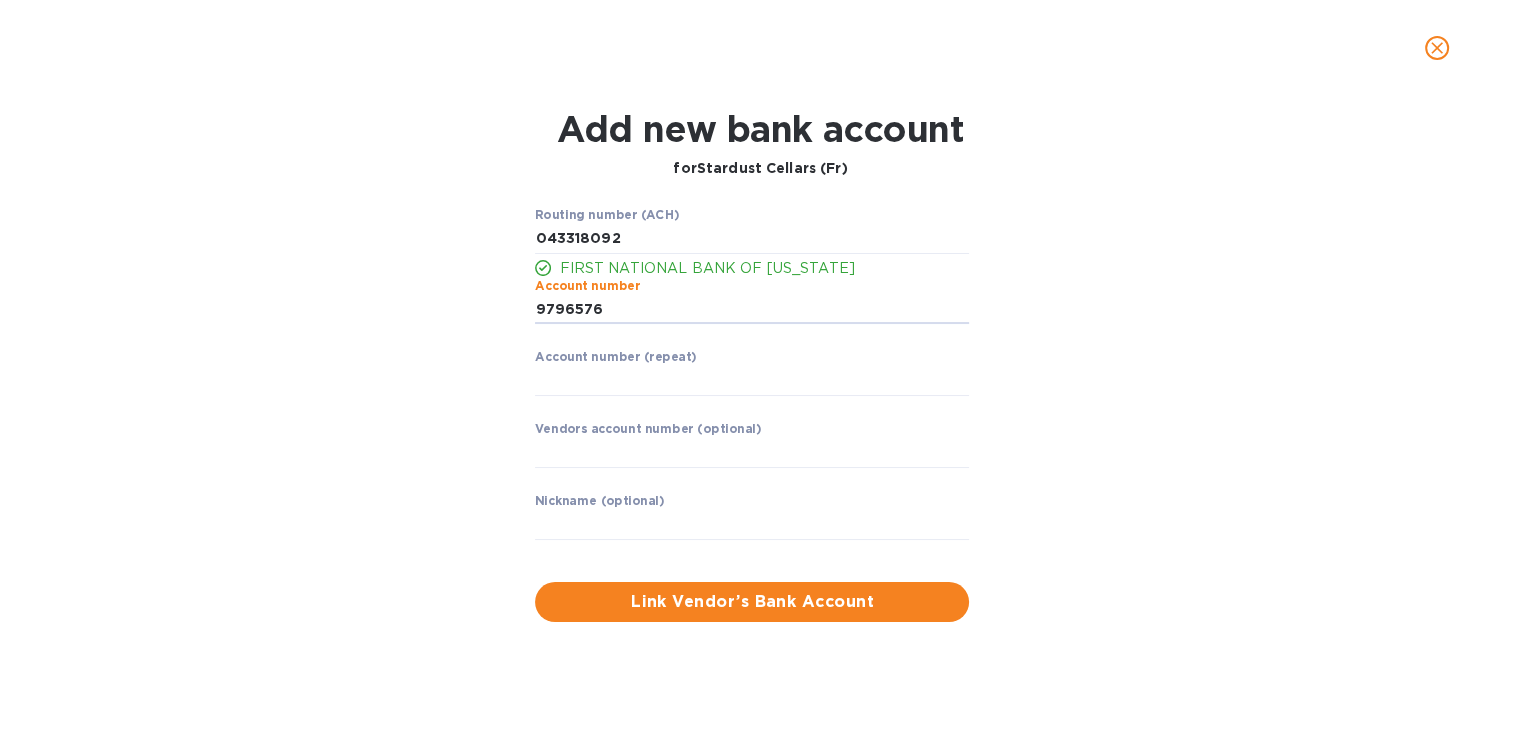 type on "97965767" 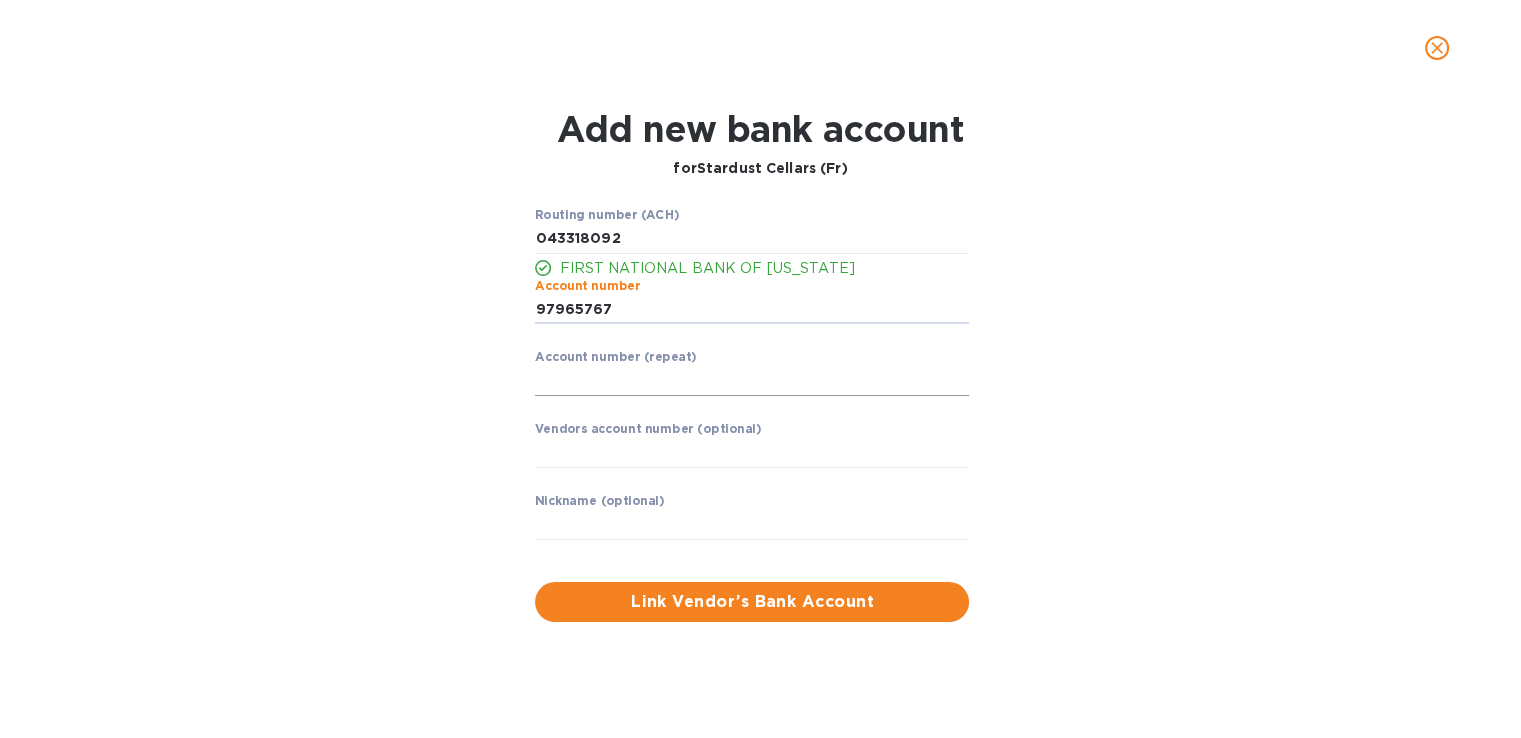 click at bounding box center (752, 381) 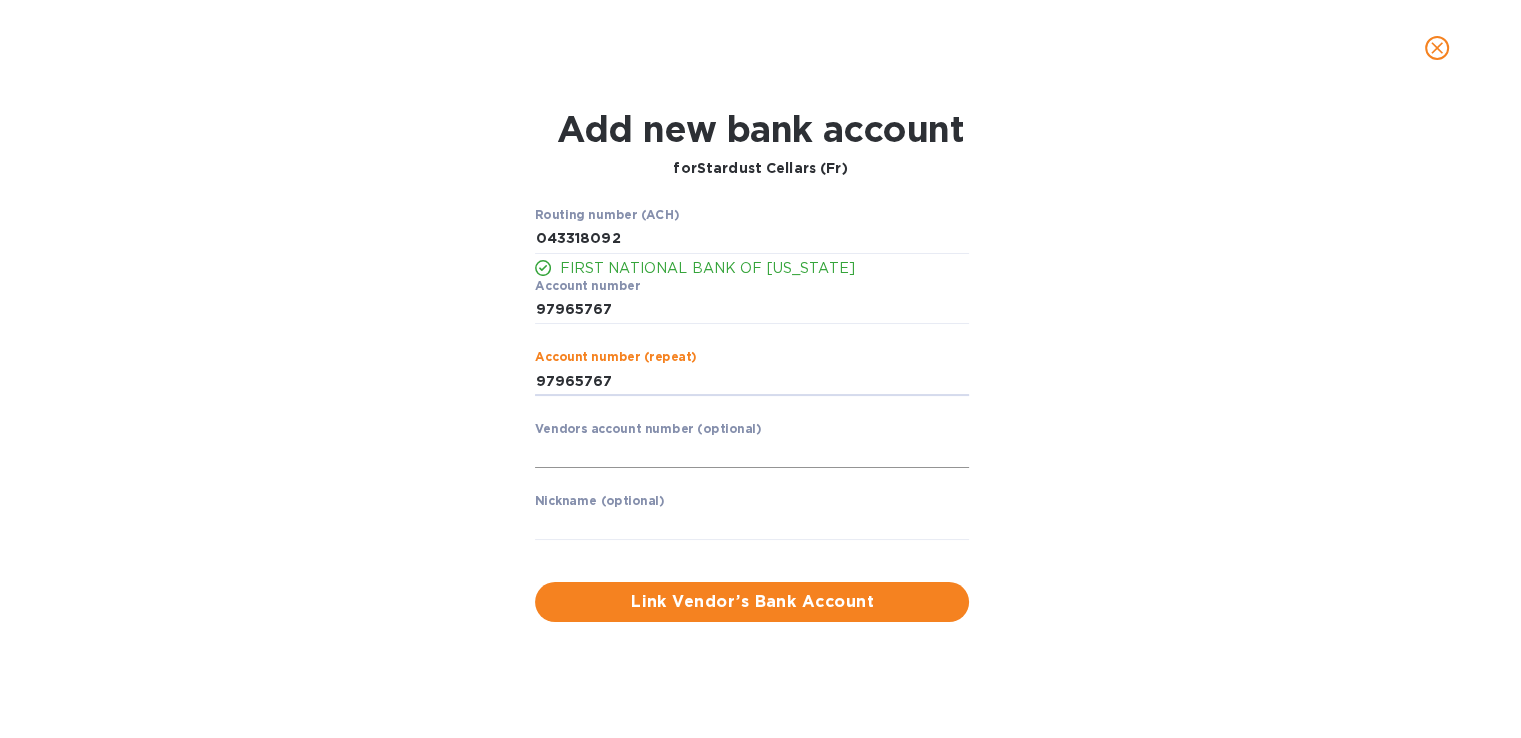 type on "97965767" 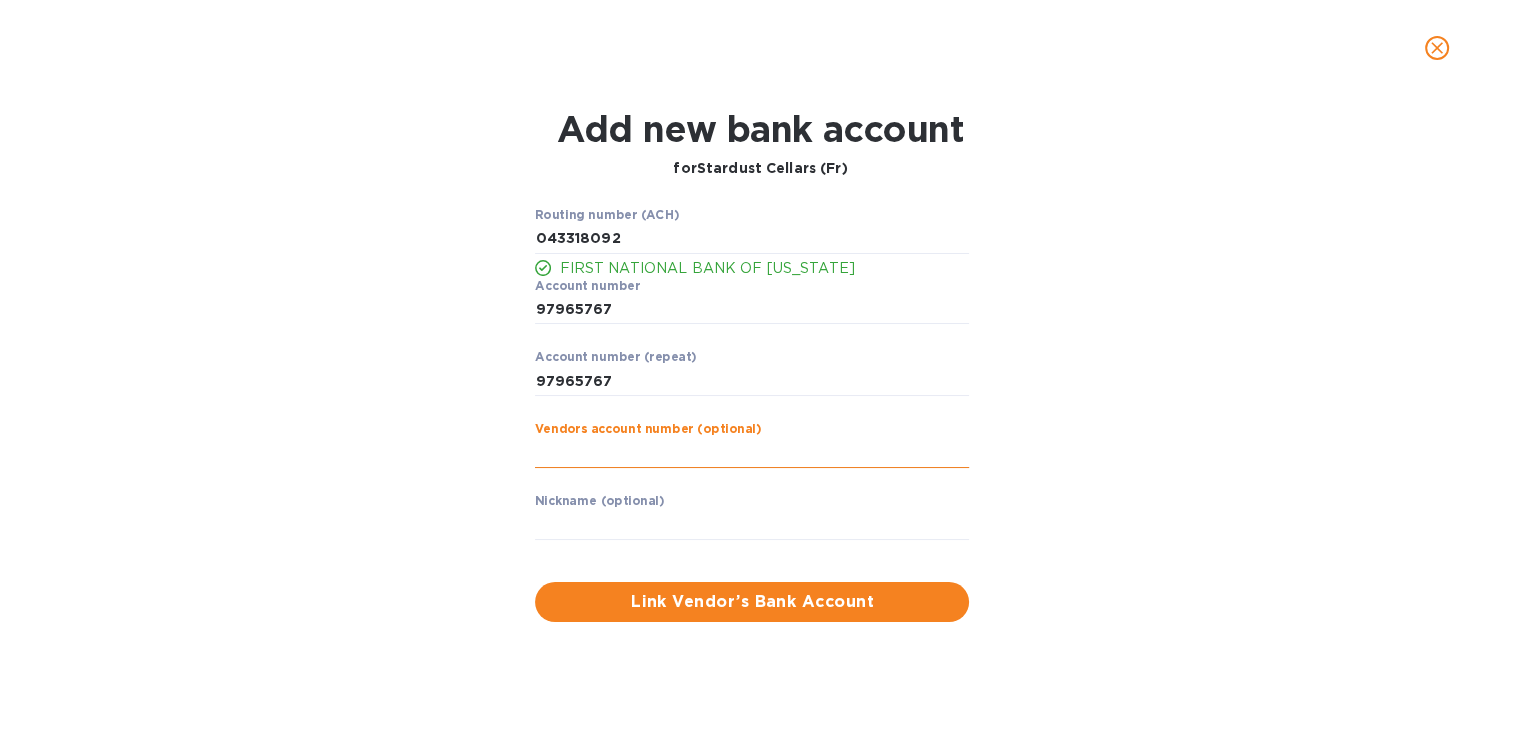 click at bounding box center (752, 453) 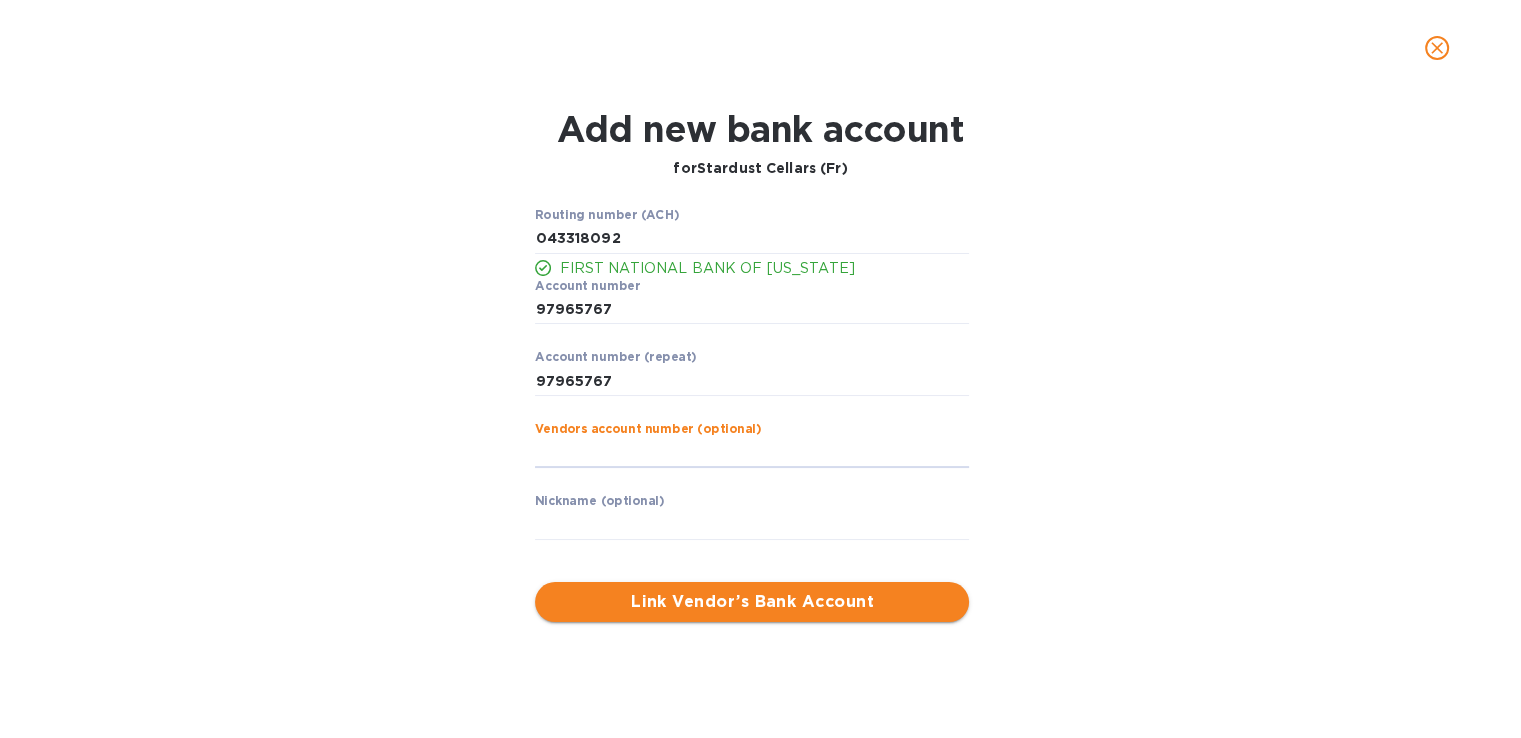 click on "Link Vendor’s Bank Account" at bounding box center (752, 602) 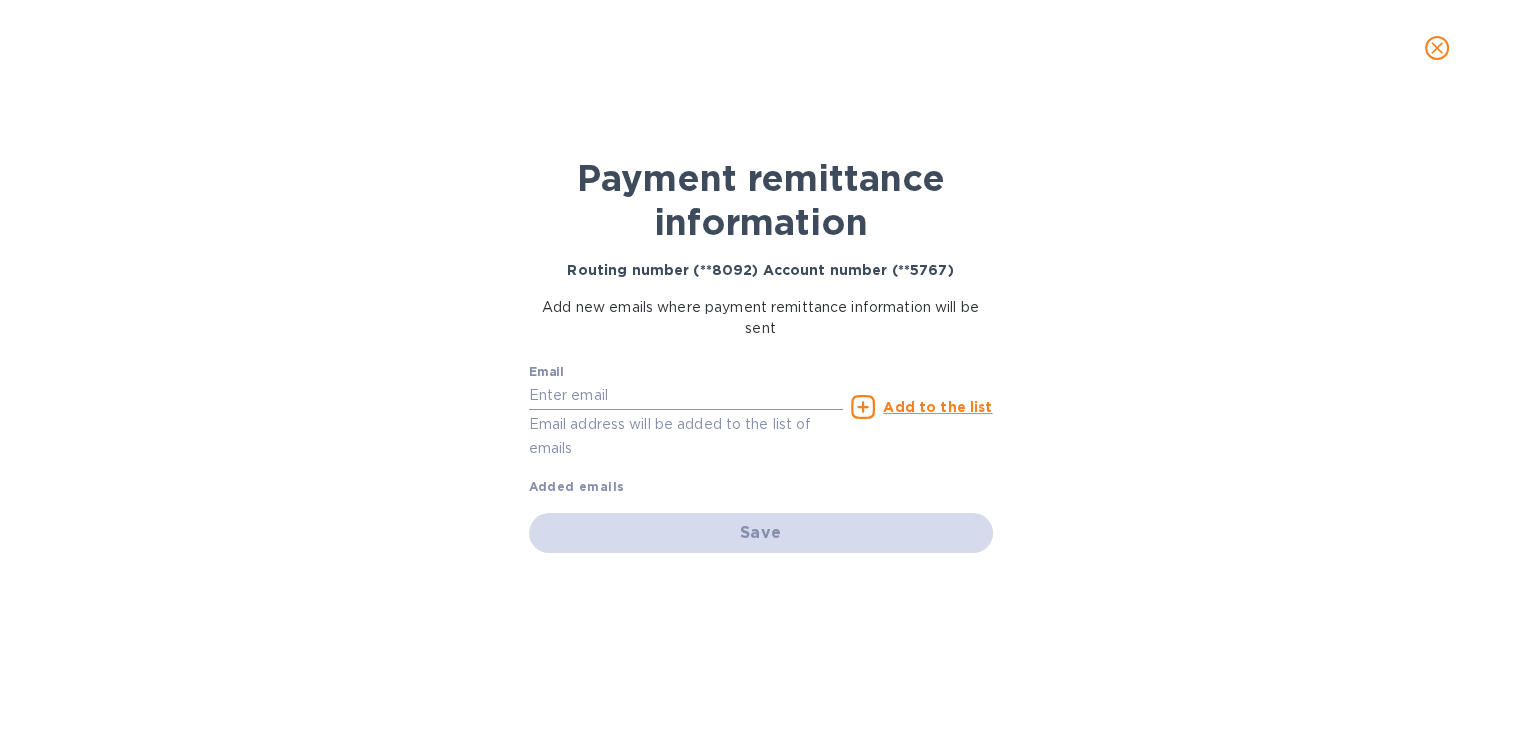 click at bounding box center (686, 396) 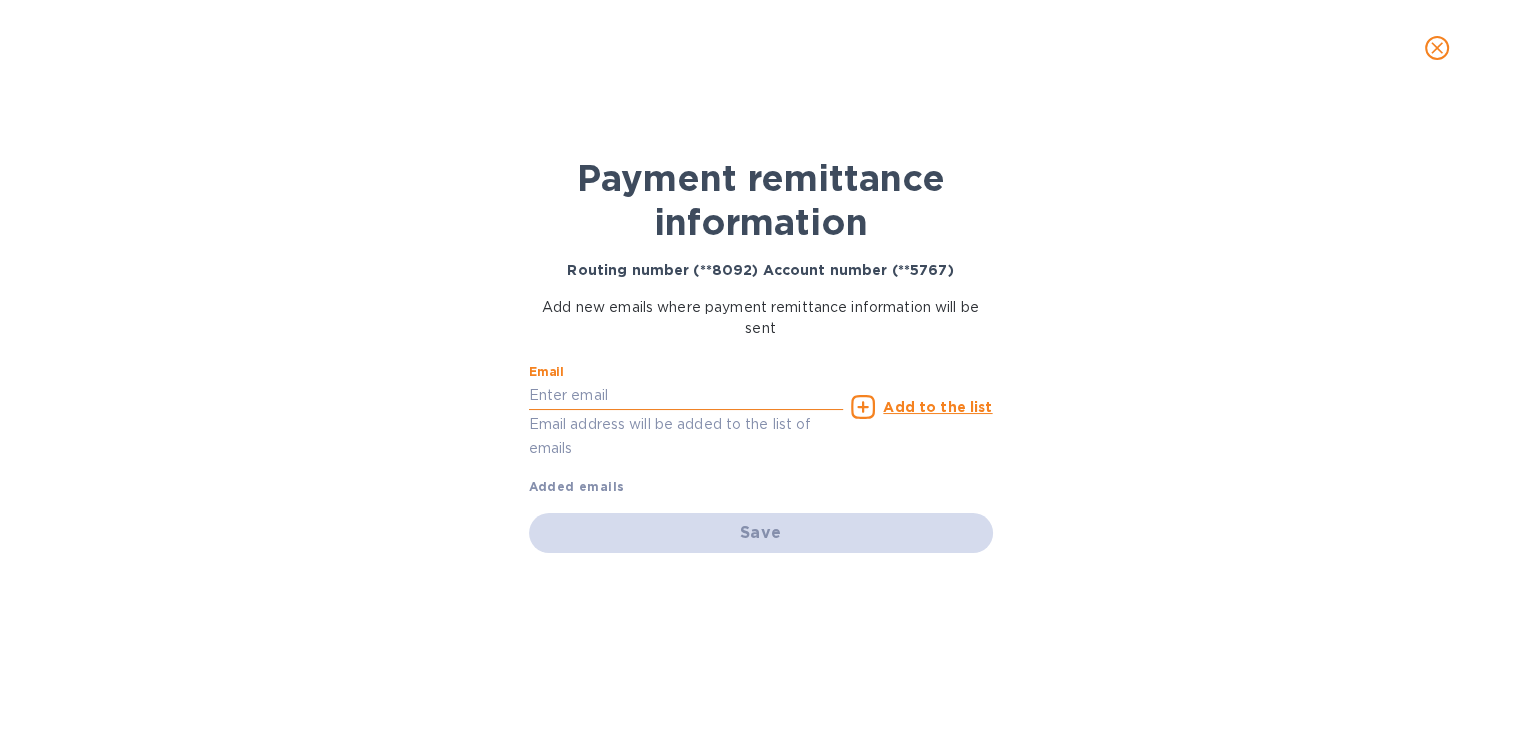 type on "[PERSON_NAME][EMAIL_ADDRESS][DOMAIN_NAME]" 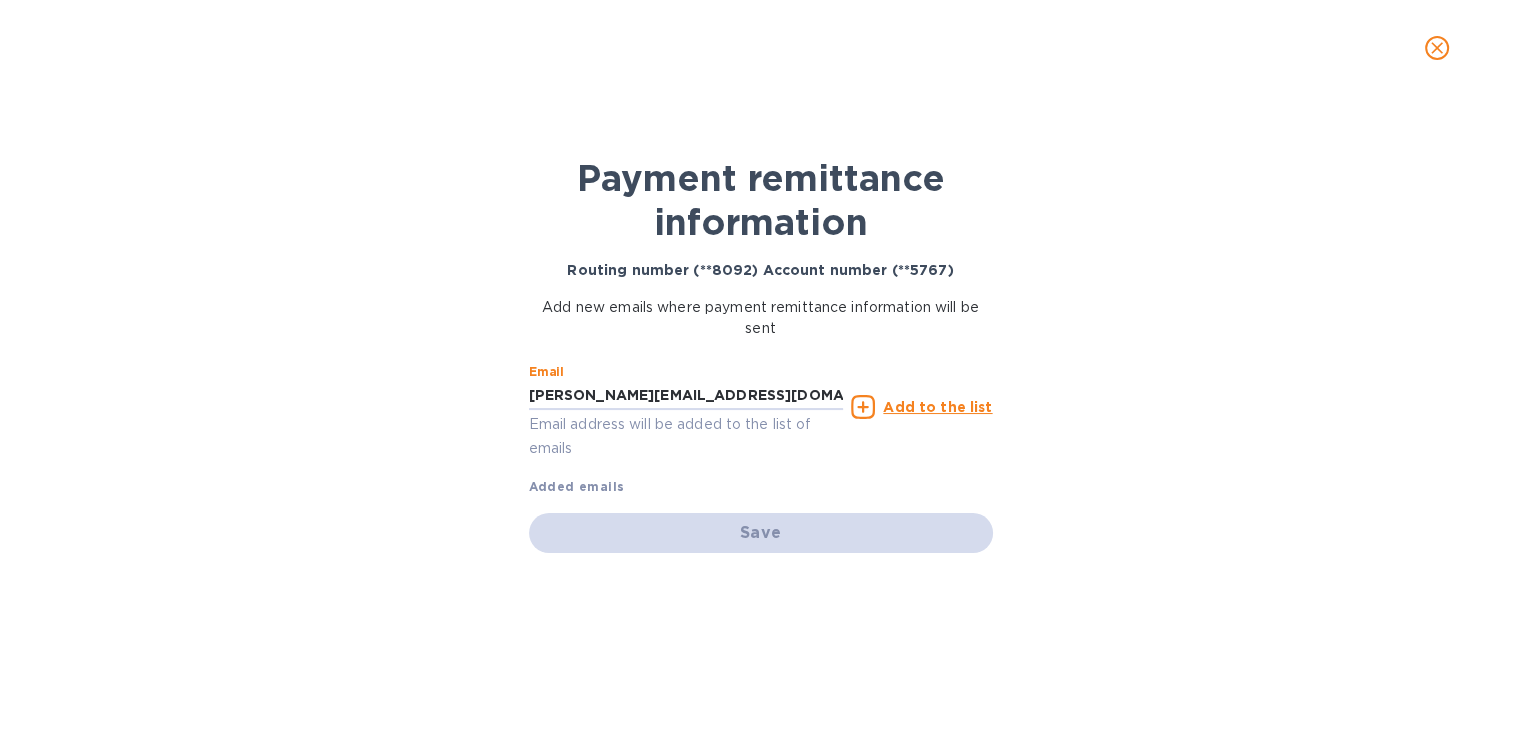 click on "Add to the list" at bounding box center [937, 407] 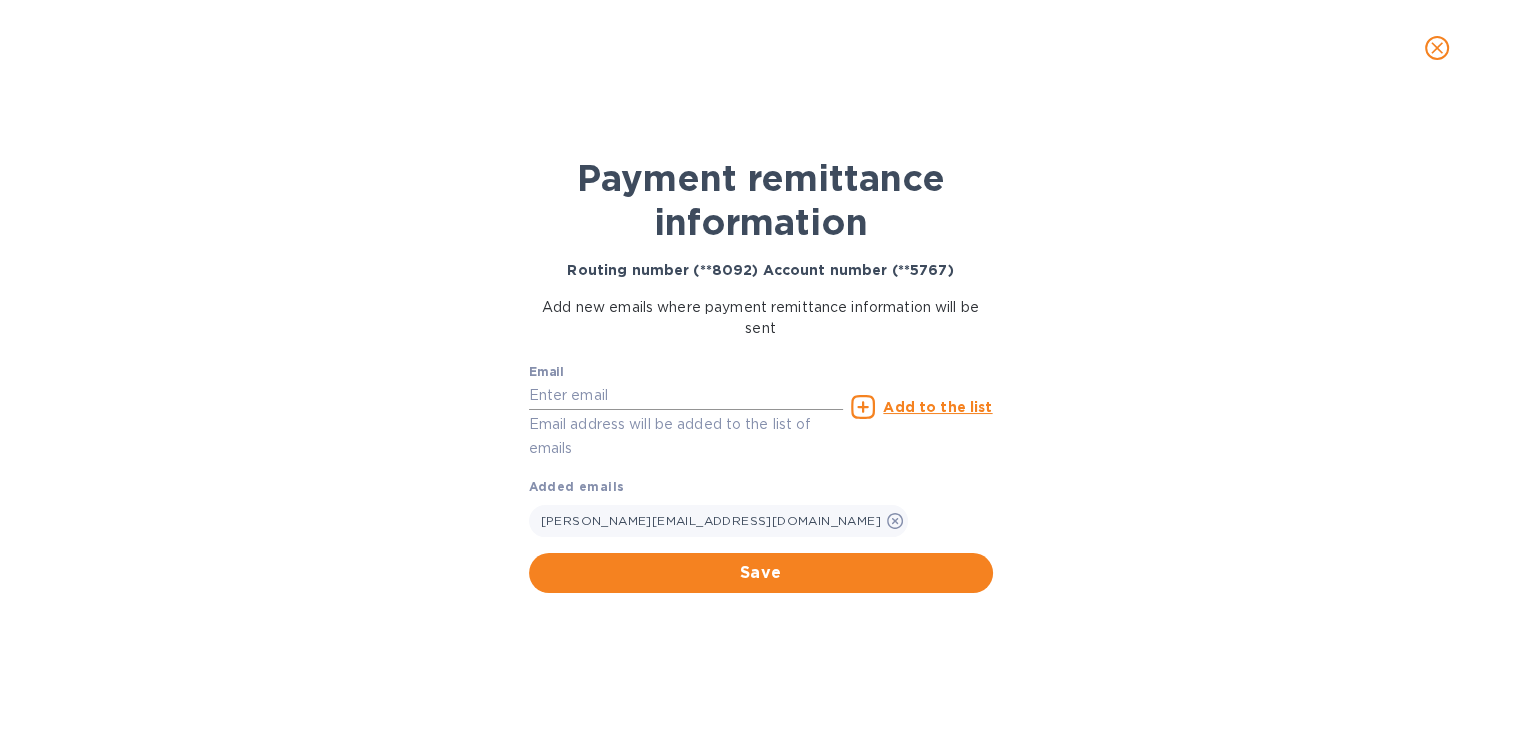click at bounding box center (686, 396) 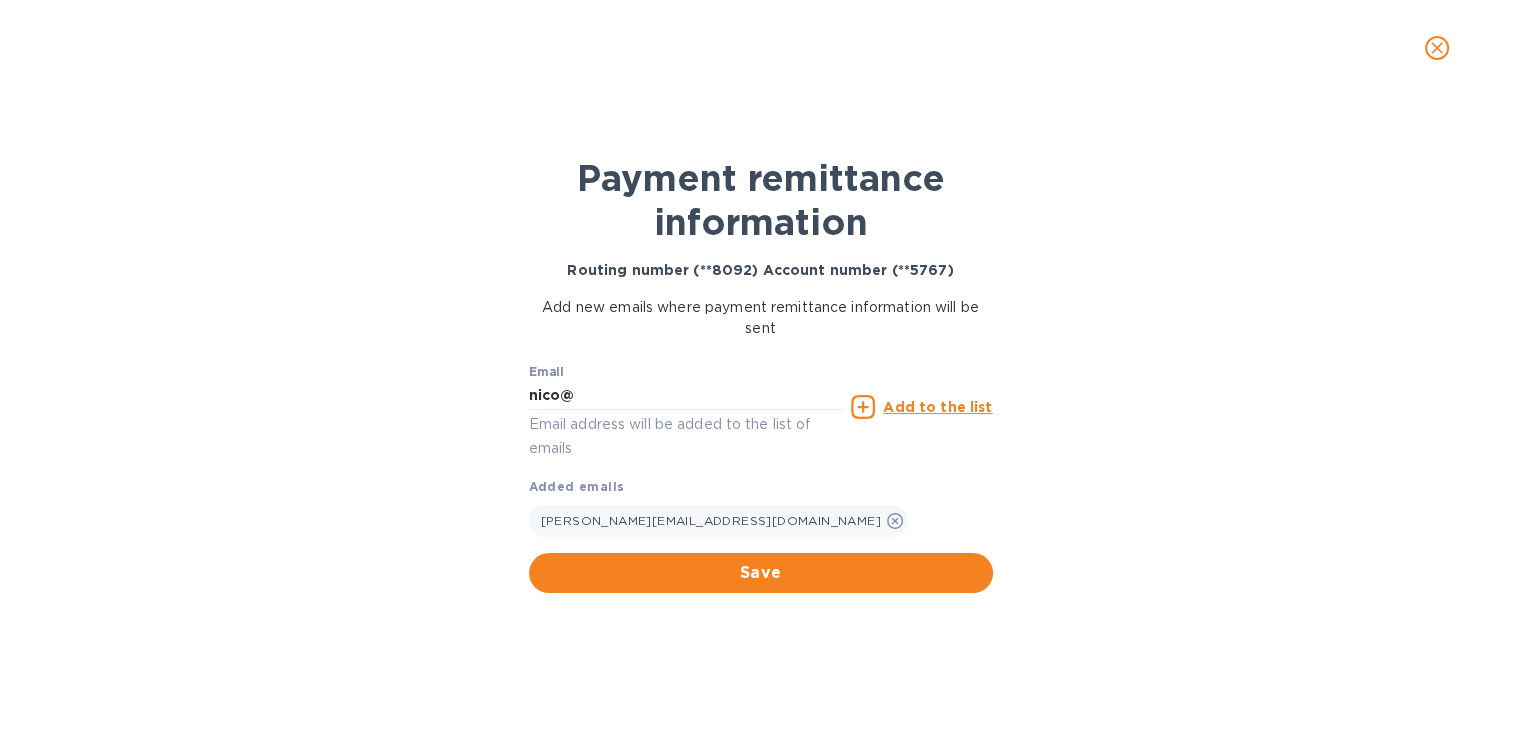 scroll, scrollTop: 6152, scrollLeft: 0, axis: vertical 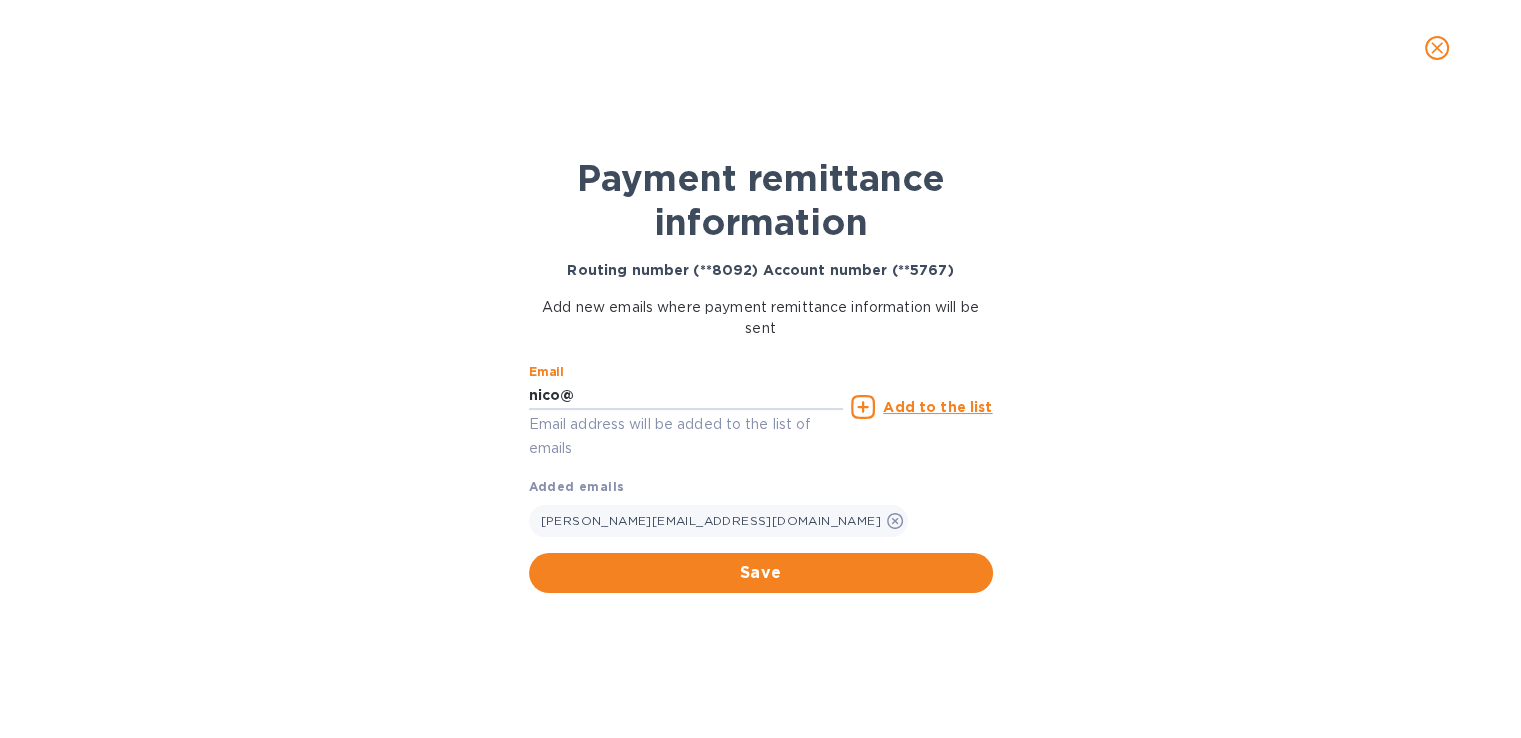 drag, startPoint x: 672, startPoint y: 393, endPoint x: 440, endPoint y: 365, distance: 233.68355 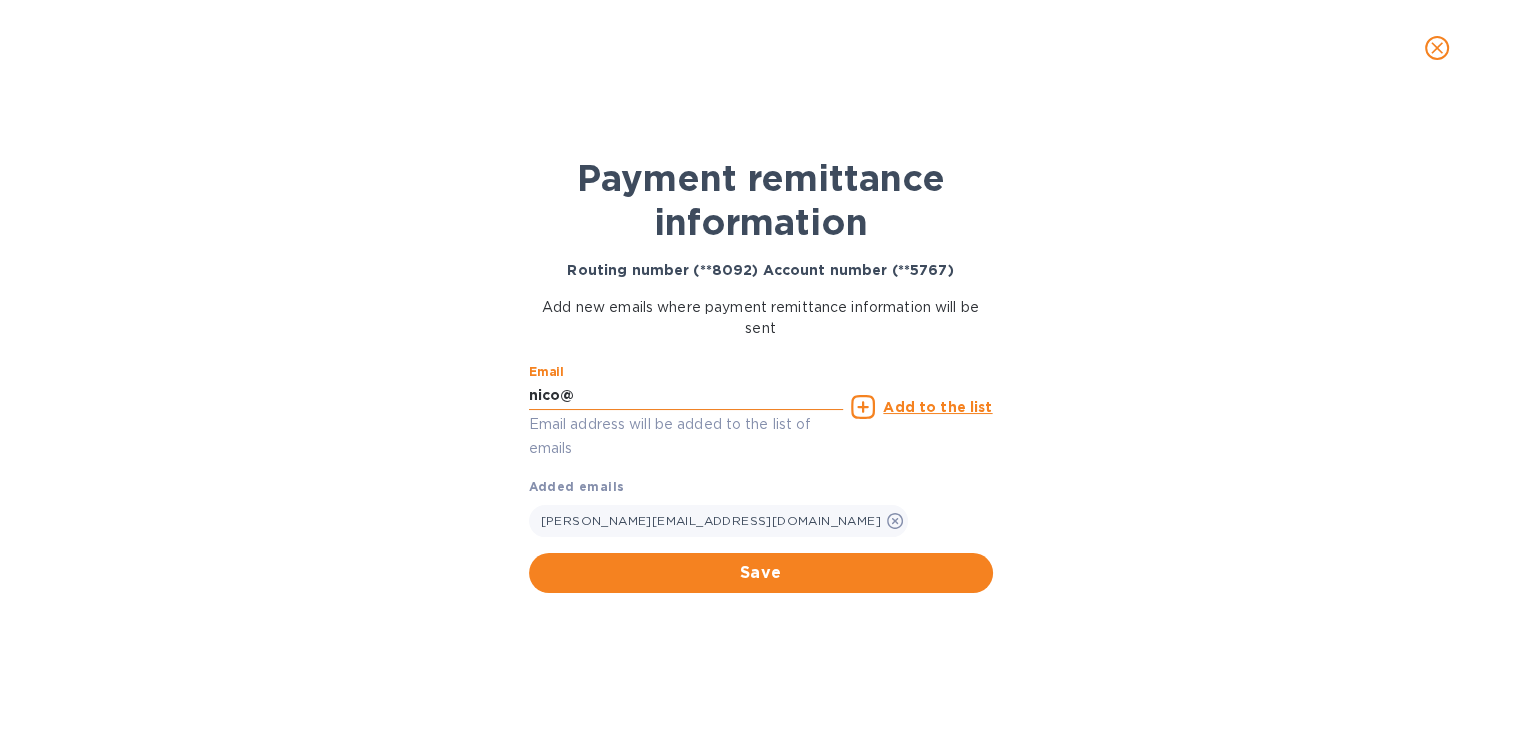 paste on "[EMAIL_ADDRESS][DOMAIN_NAME]" 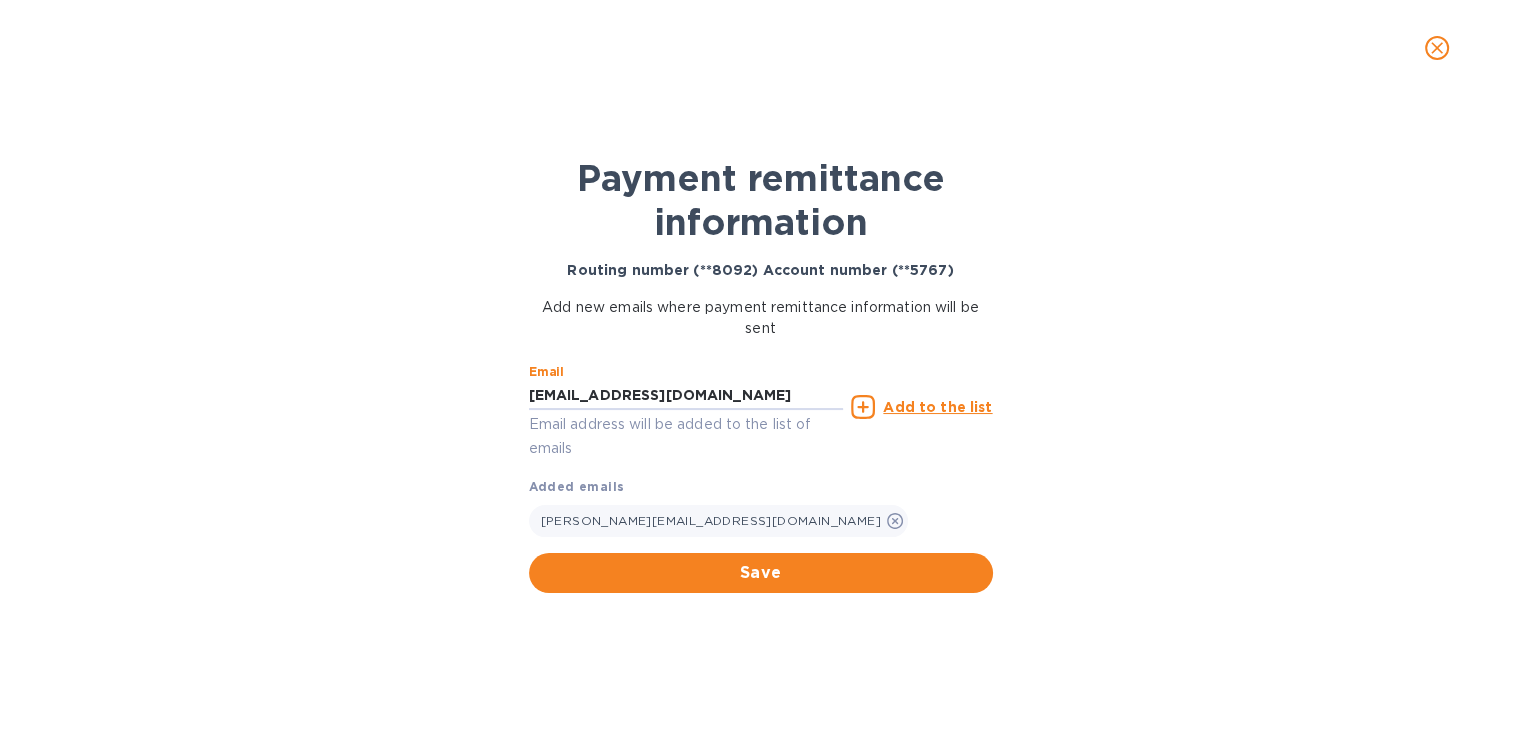 type on "[EMAIL_ADDRESS][DOMAIN_NAME]" 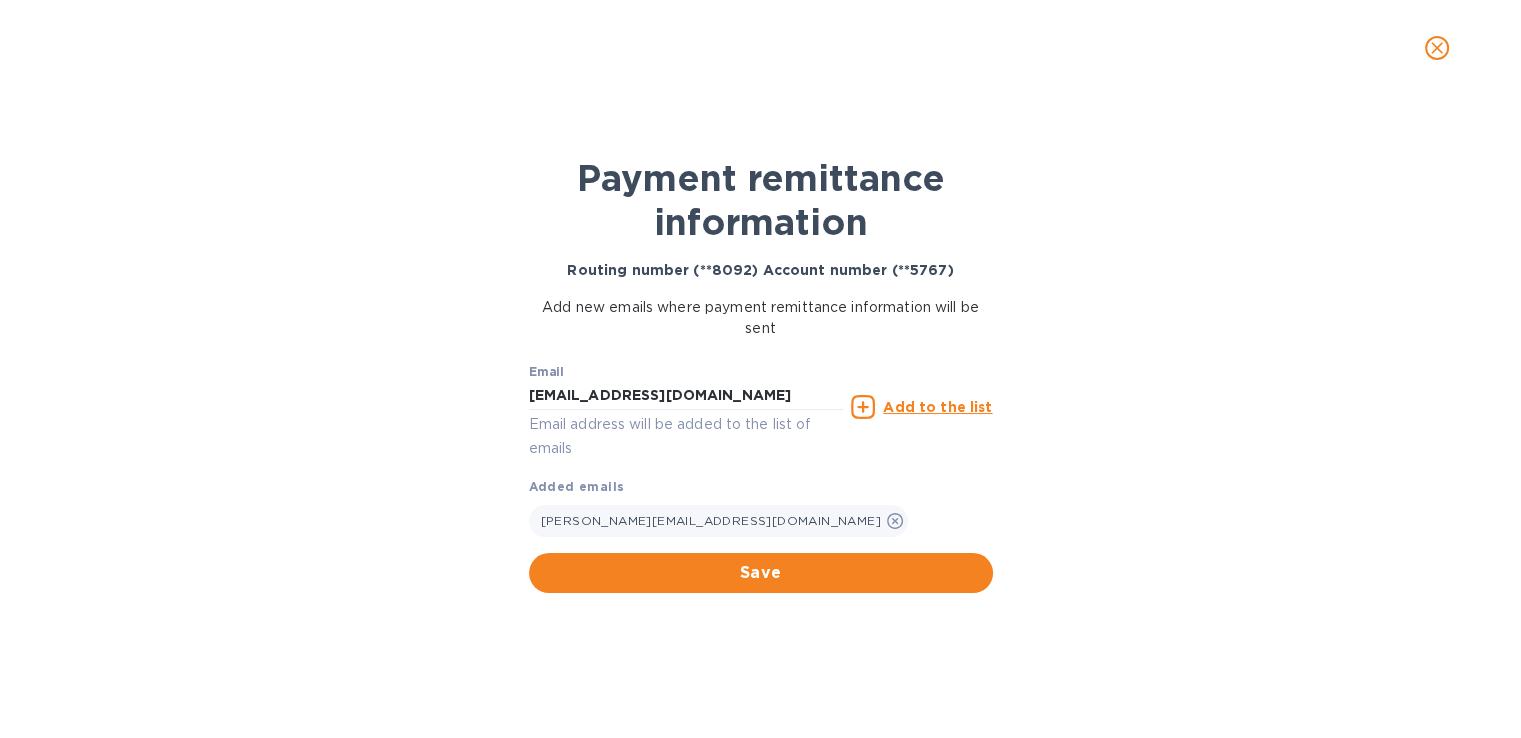 click on "Add to the list" at bounding box center [937, 407] 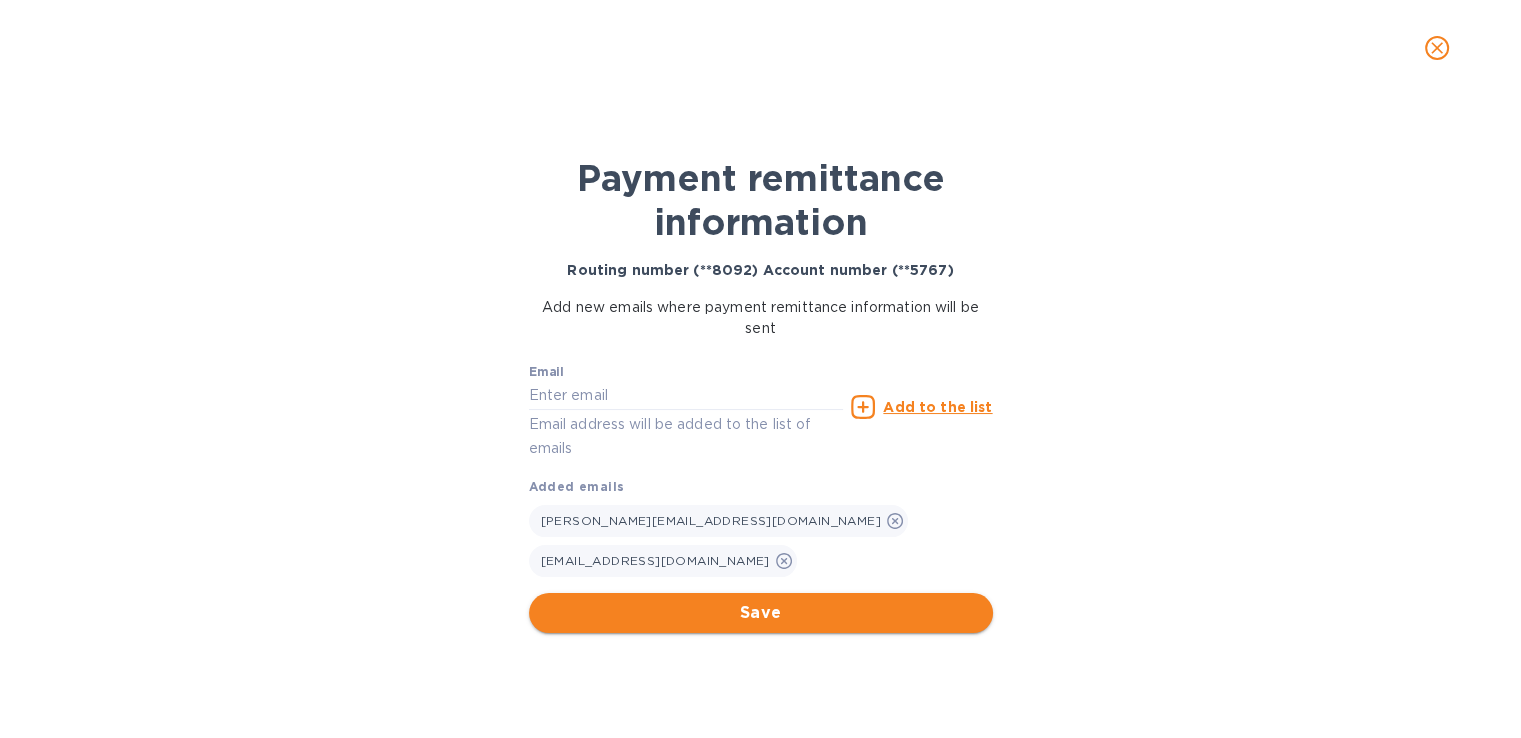 click on "Save" at bounding box center [761, 613] 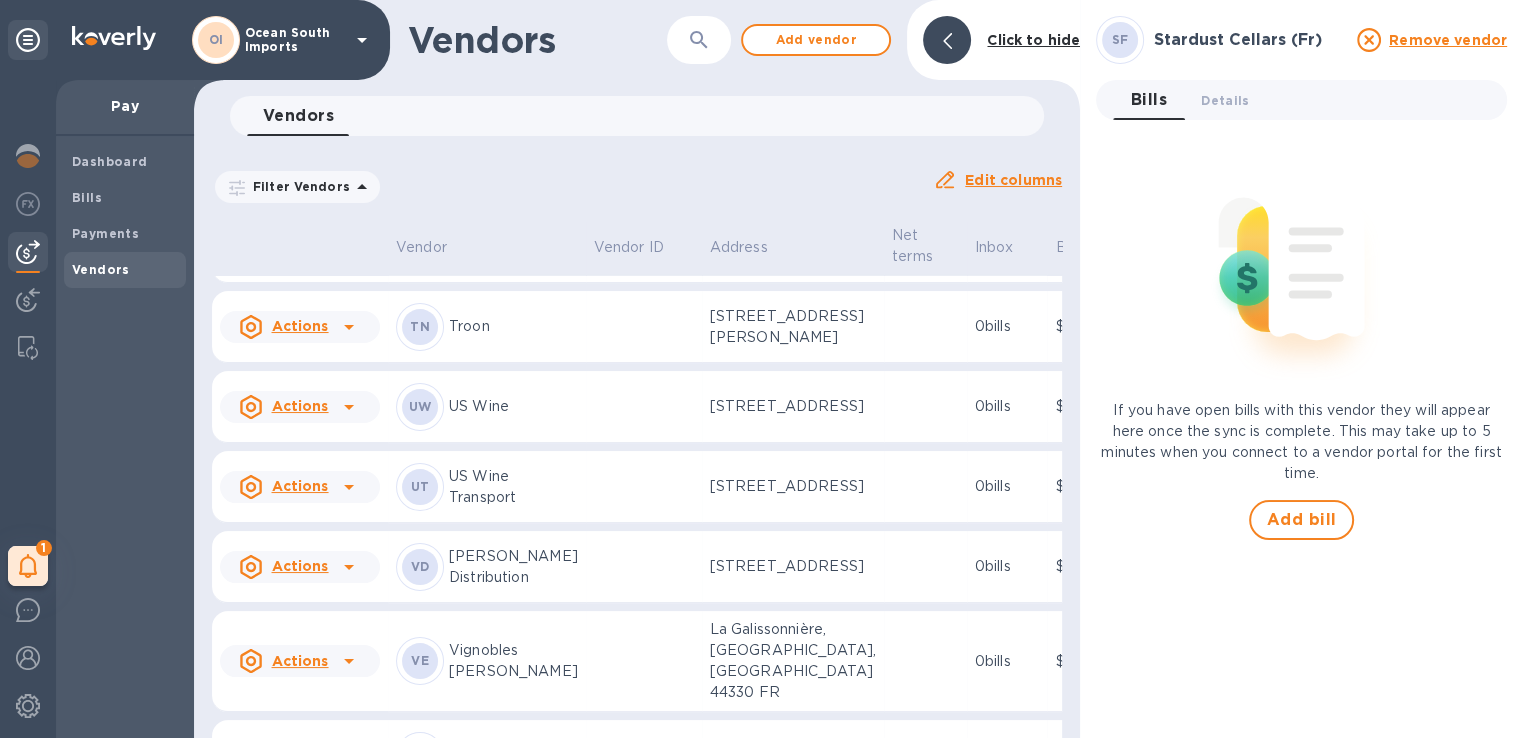 scroll, scrollTop: 6402, scrollLeft: 0, axis: vertical 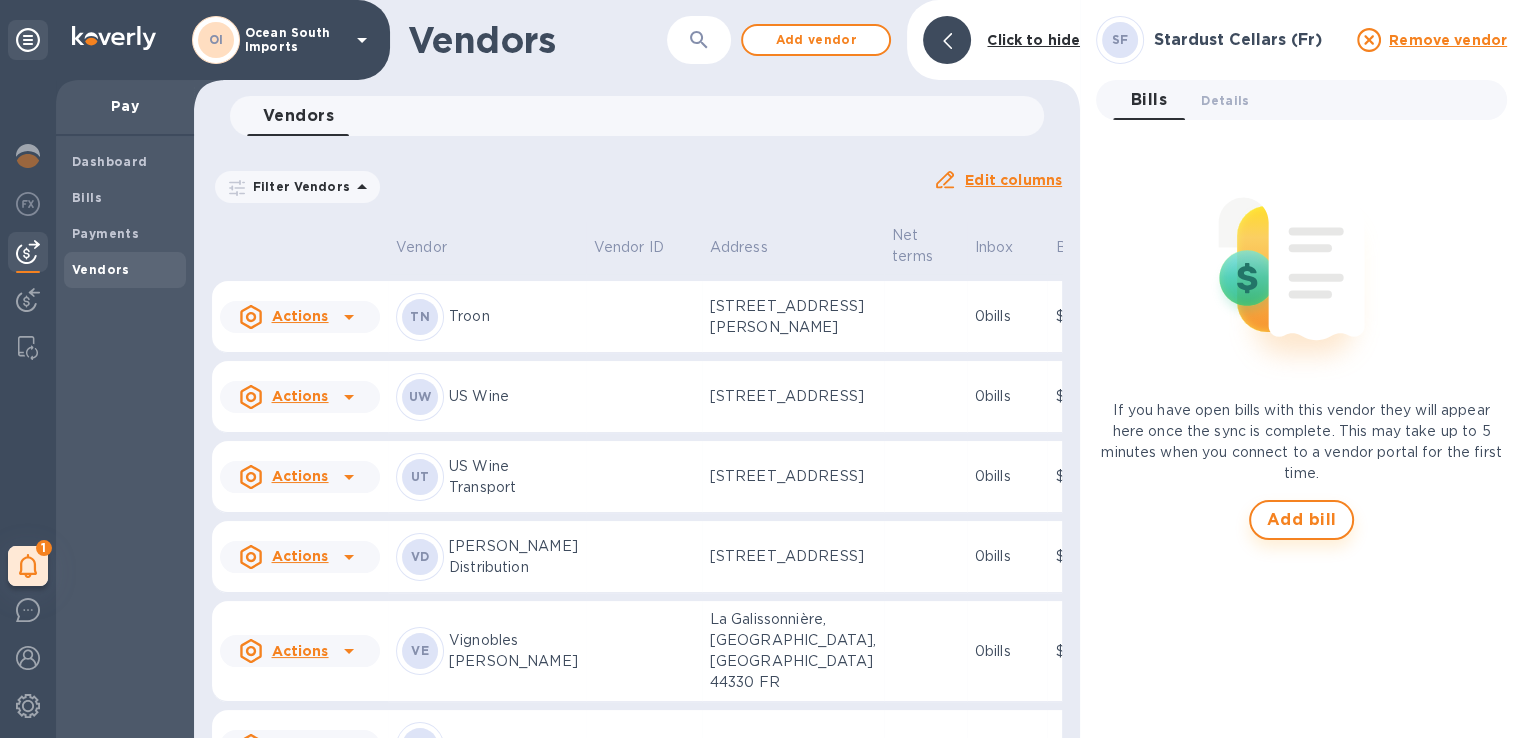 click on "Add bill" at bounding box center (1302, 520) 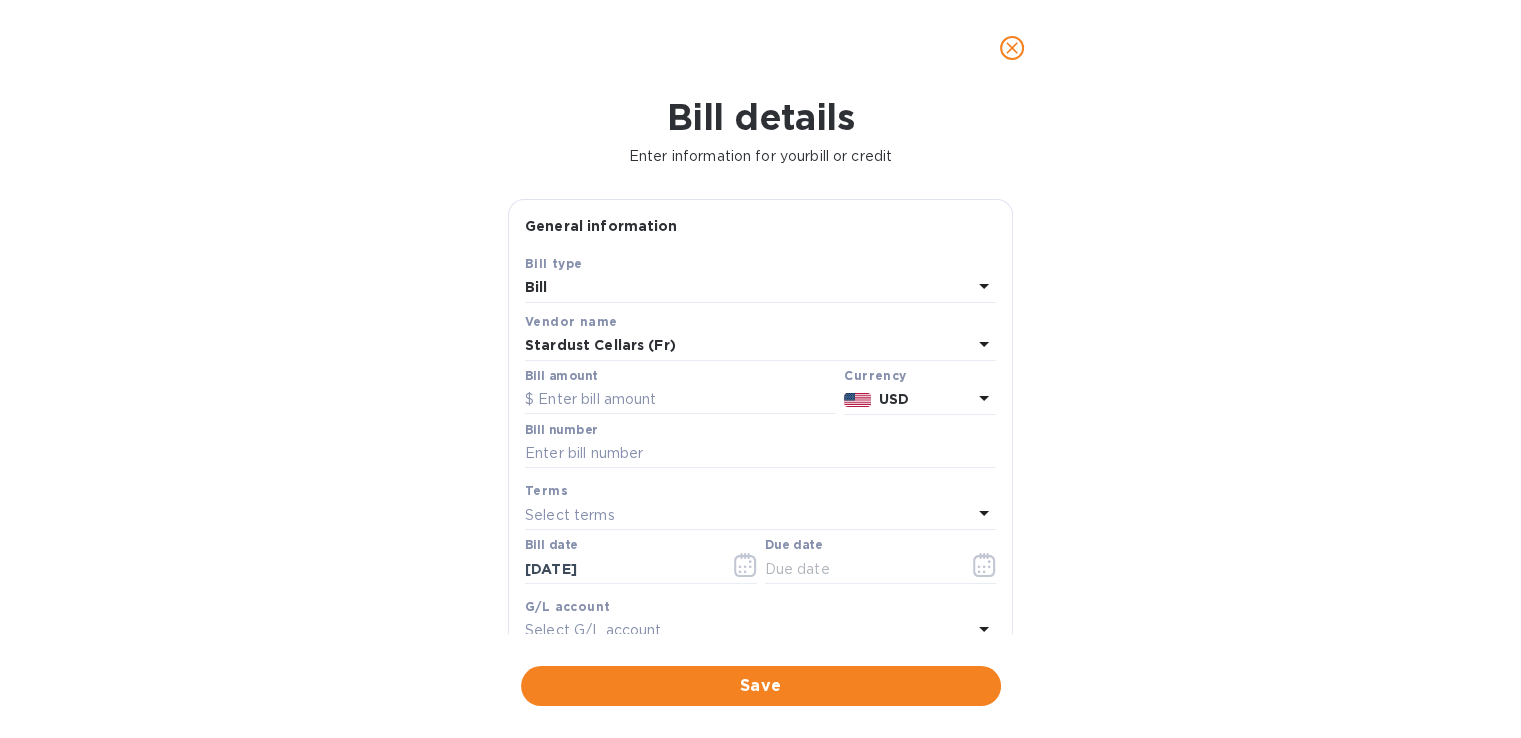click on "Stardust Cellars (Fr)" at bounding box center [600, 345] 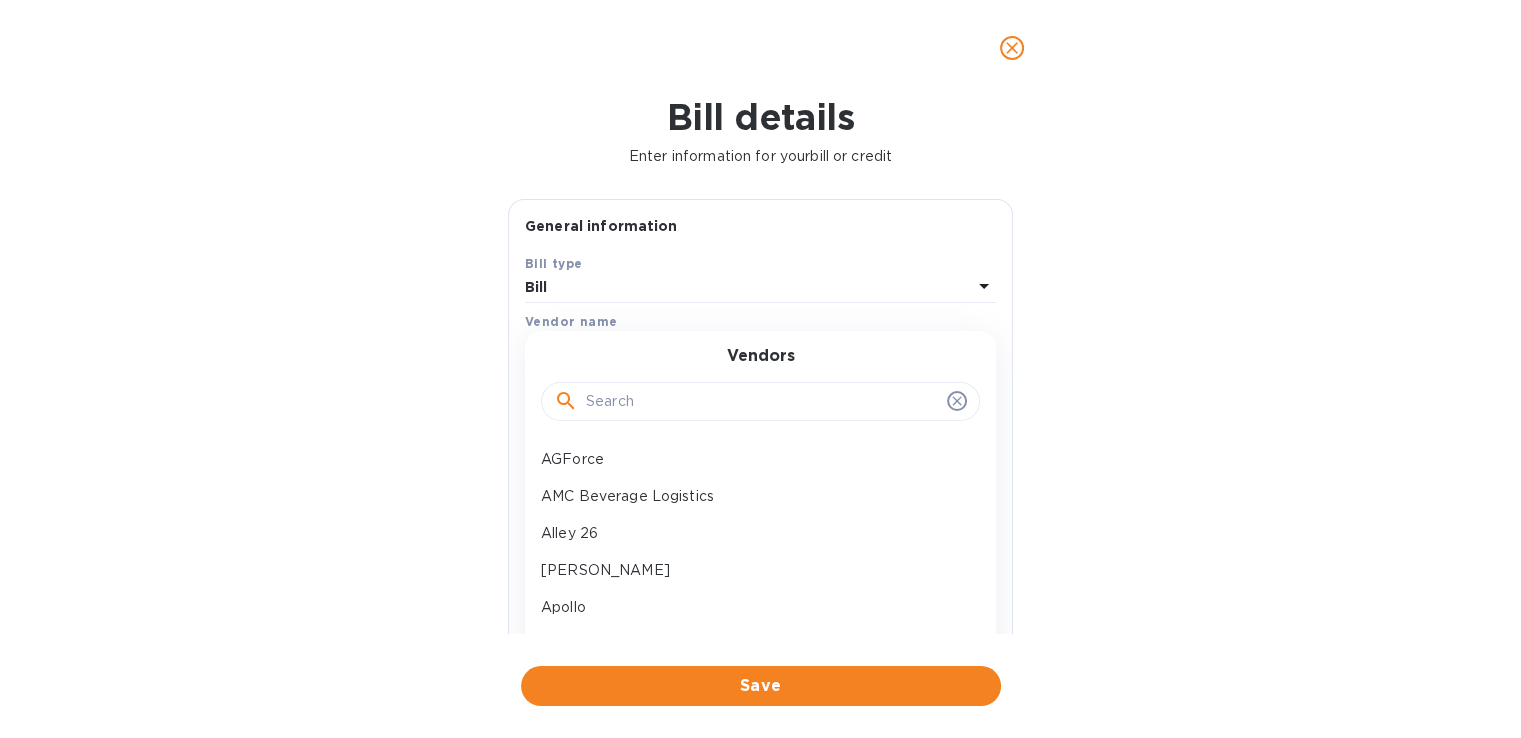 drag, startPoint x: 637, startPoint y: 361, endPoint x: 632, endPoint y: 339, distance: 22.561028 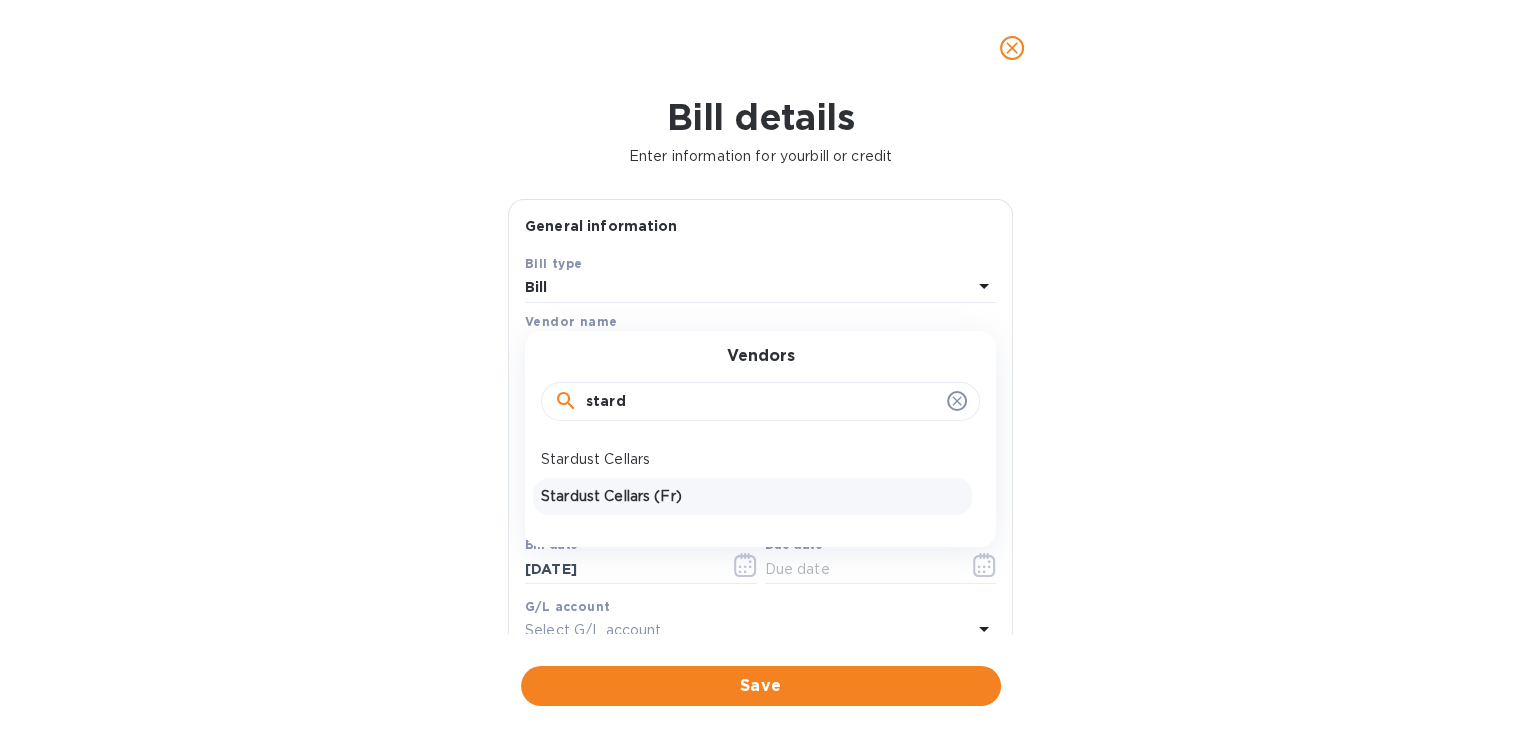 type on "stard" 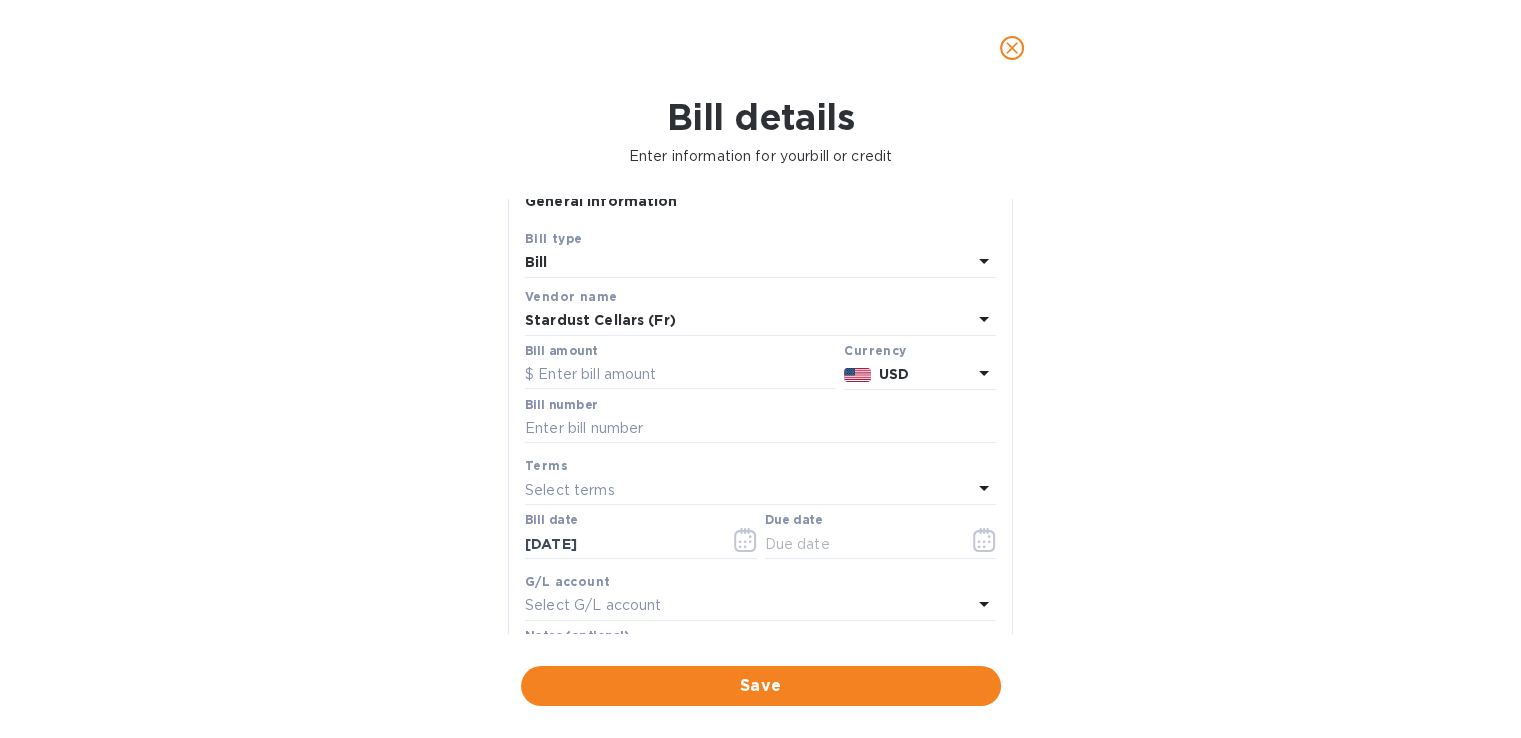 scroll, scrollTop: 100, scrollLeft: 0, axis: vertical 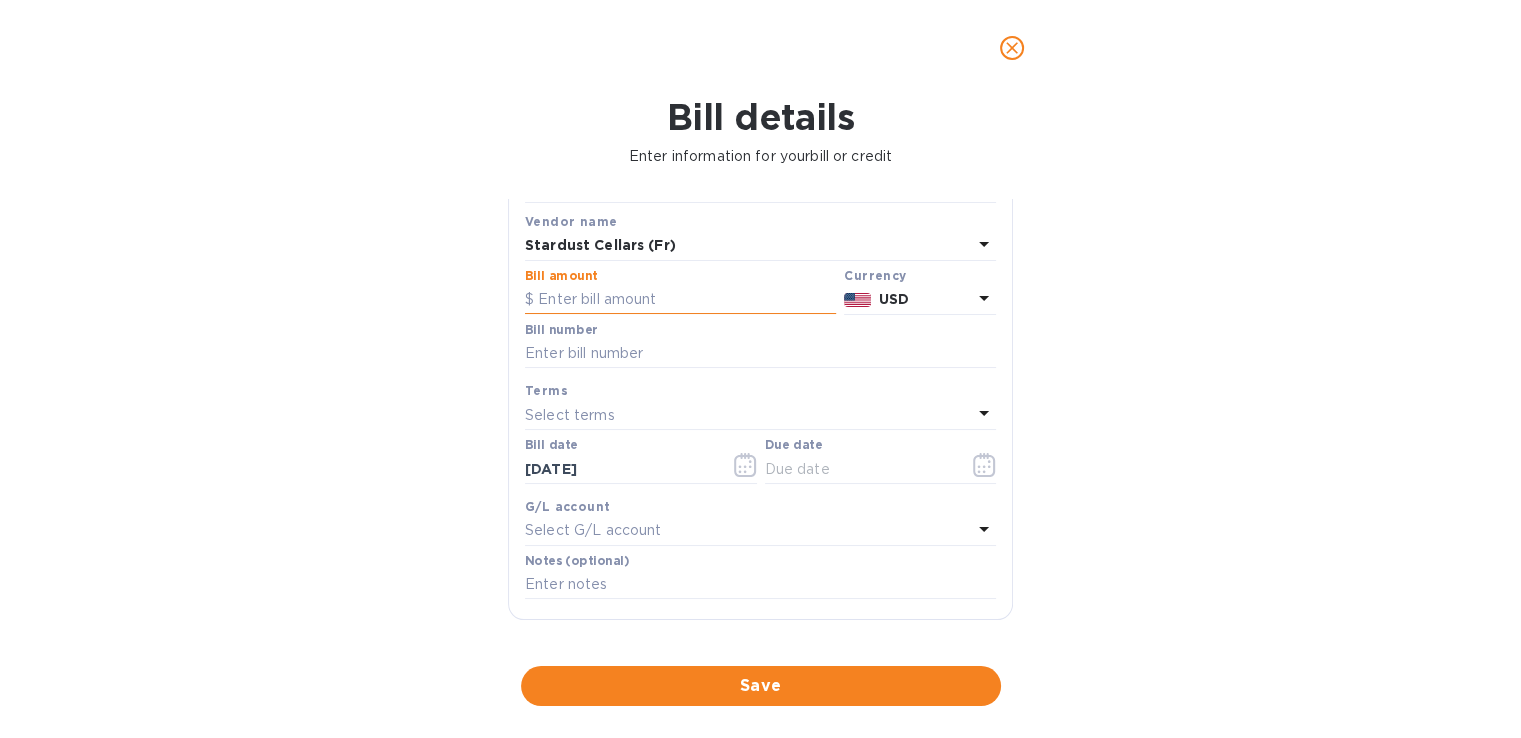 click at bounding box center [680, 300] 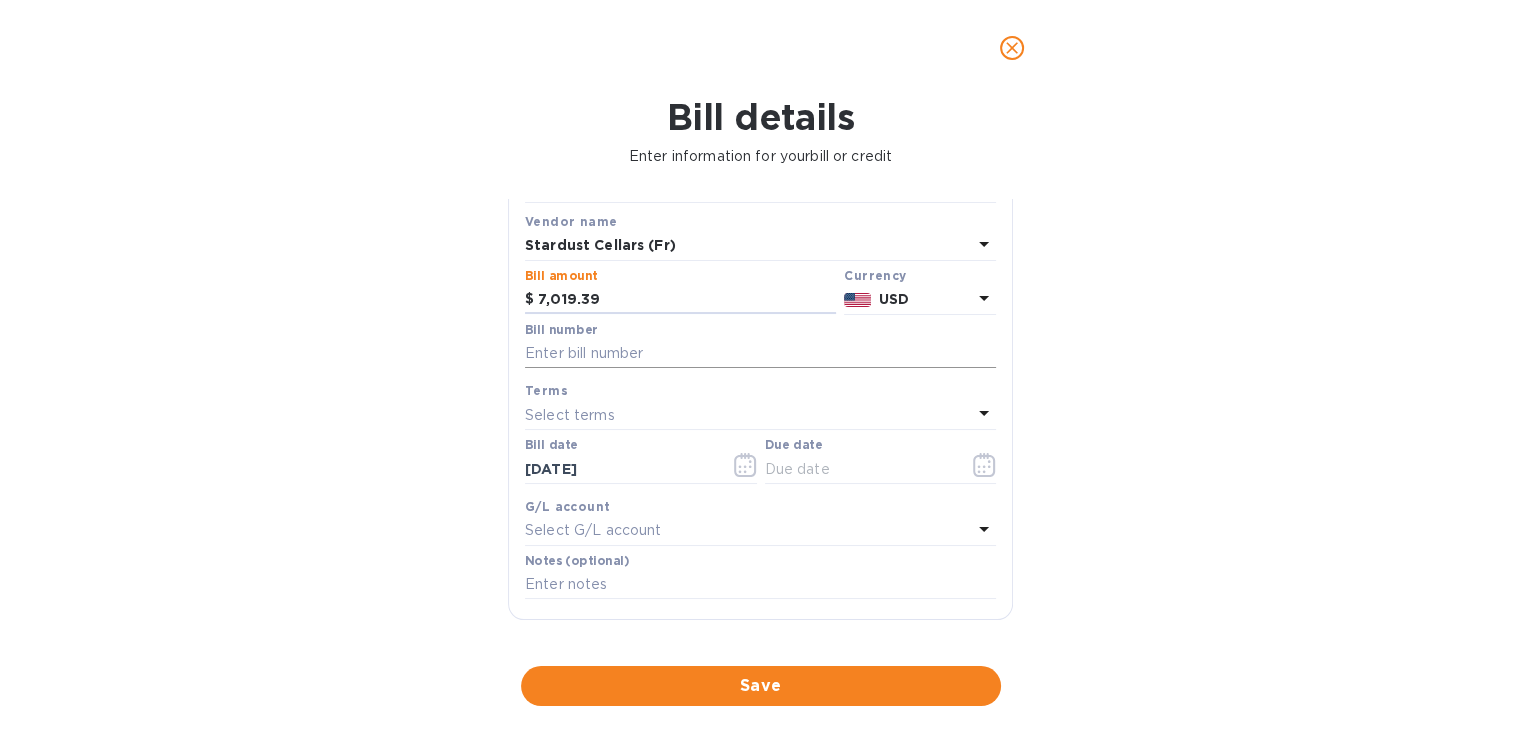 type on "7,019.39" 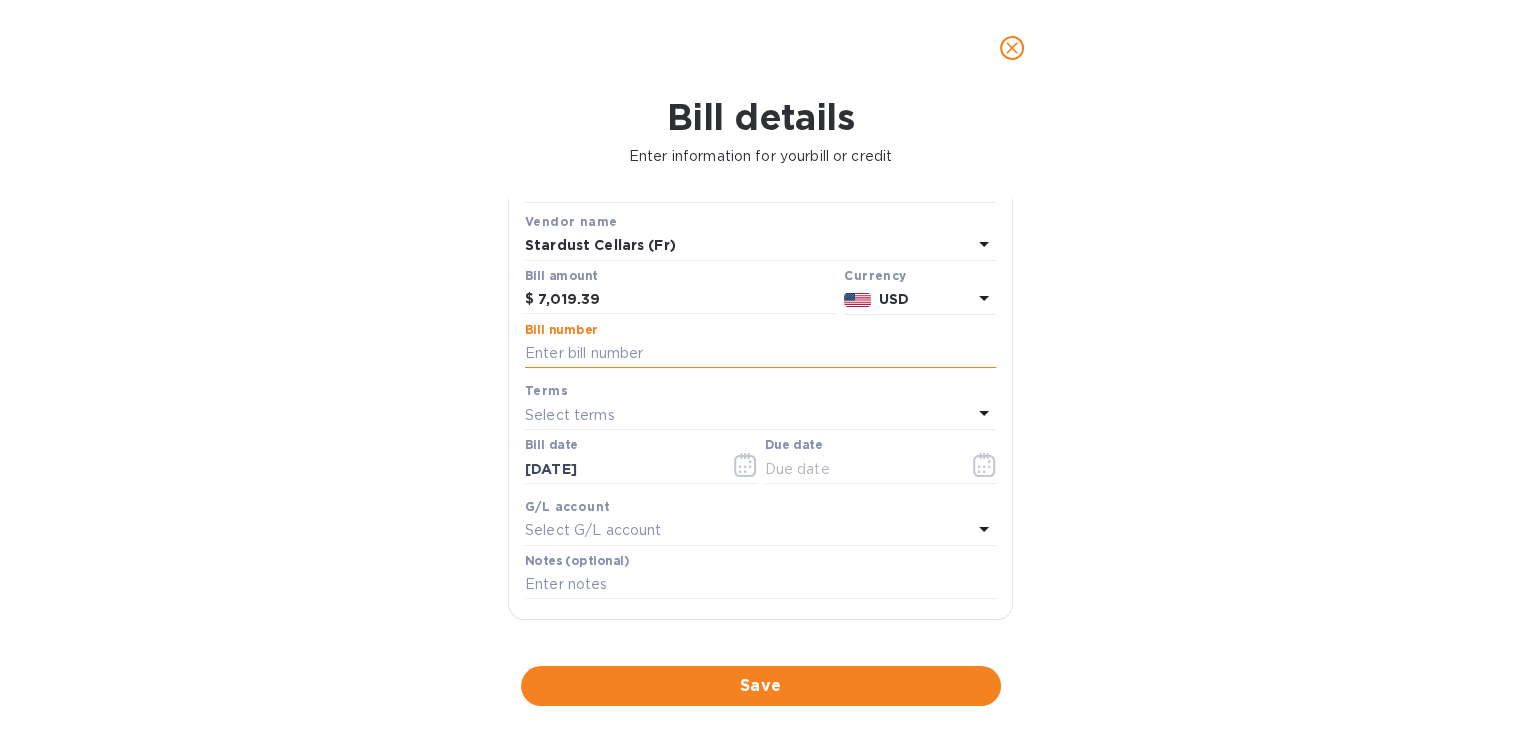 paste on "3213" 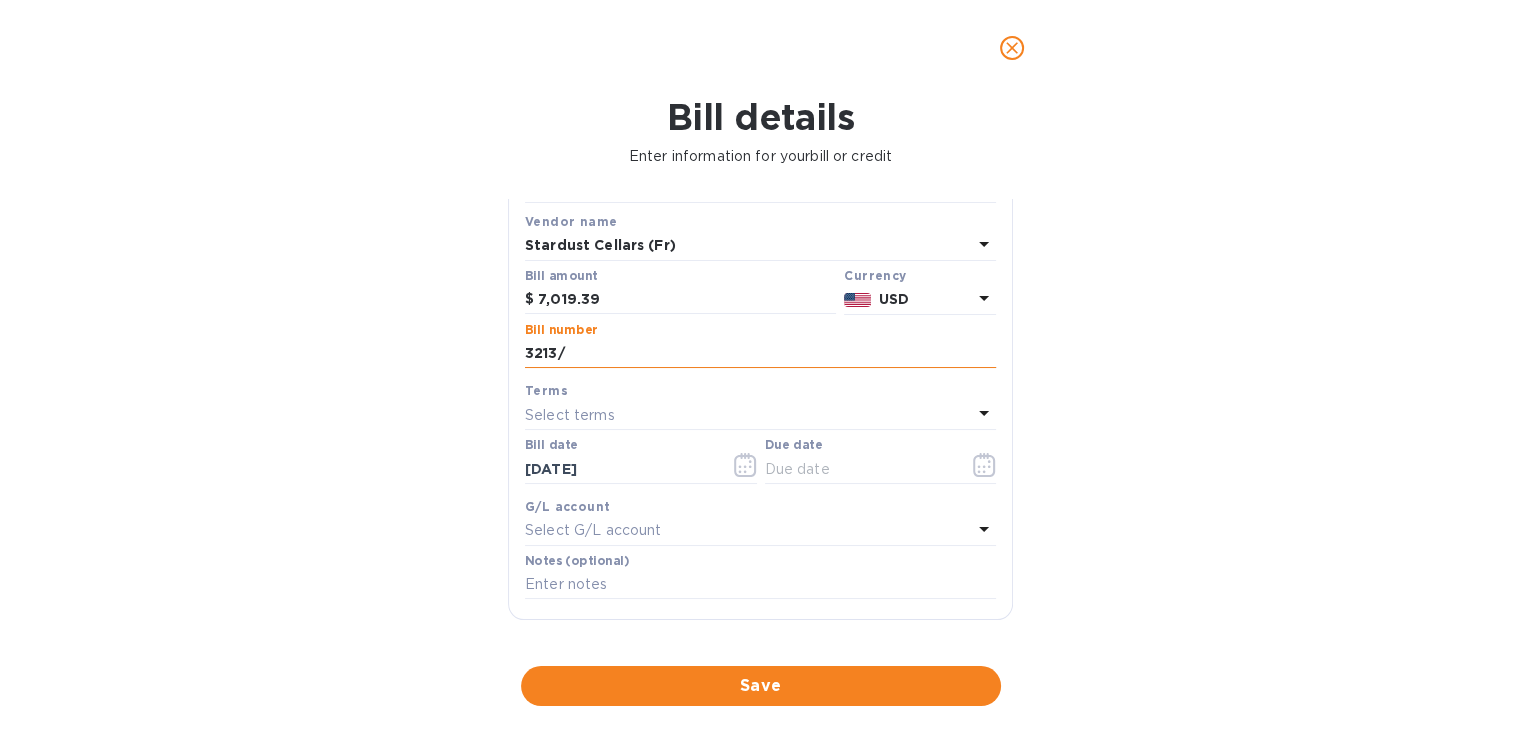 paste on "3228" 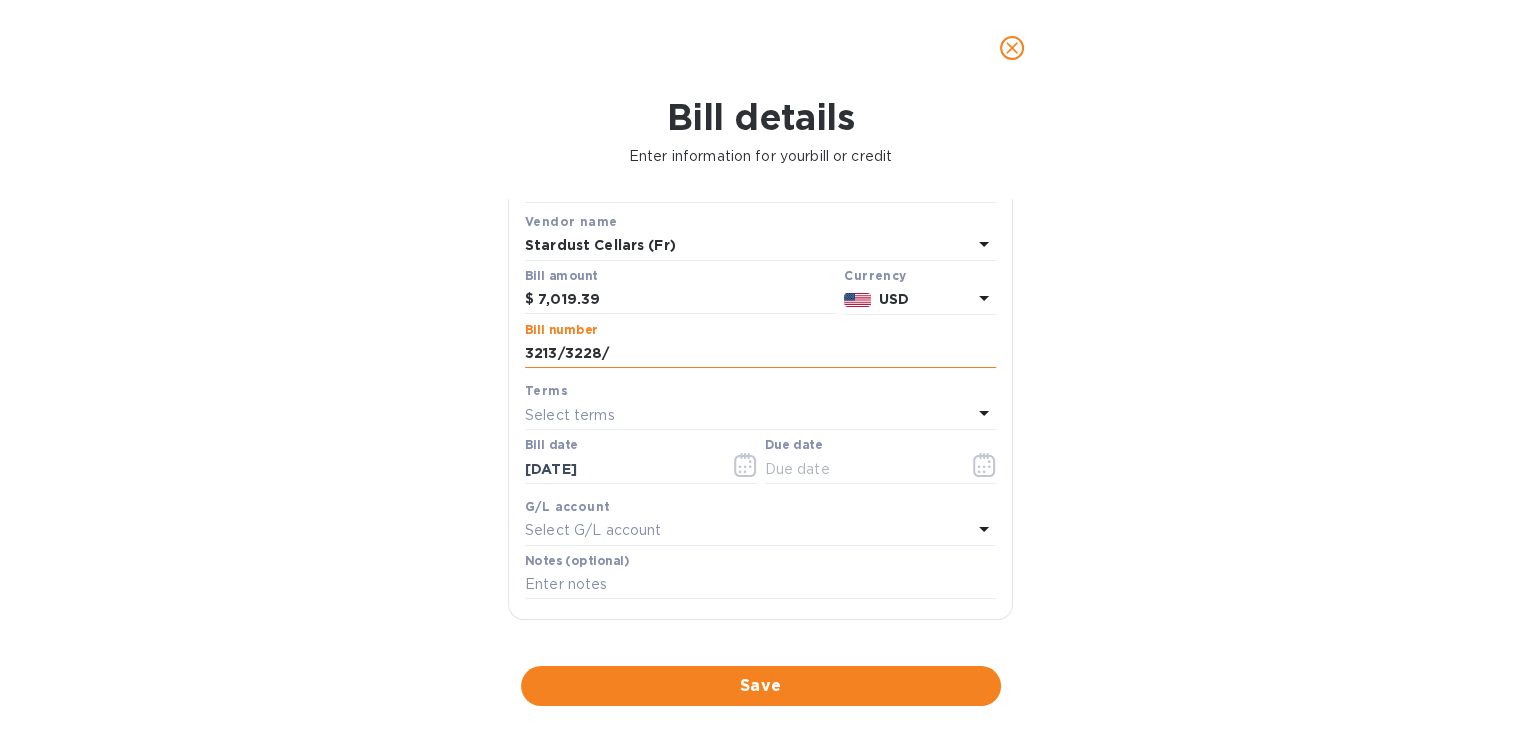 paste on "3240" 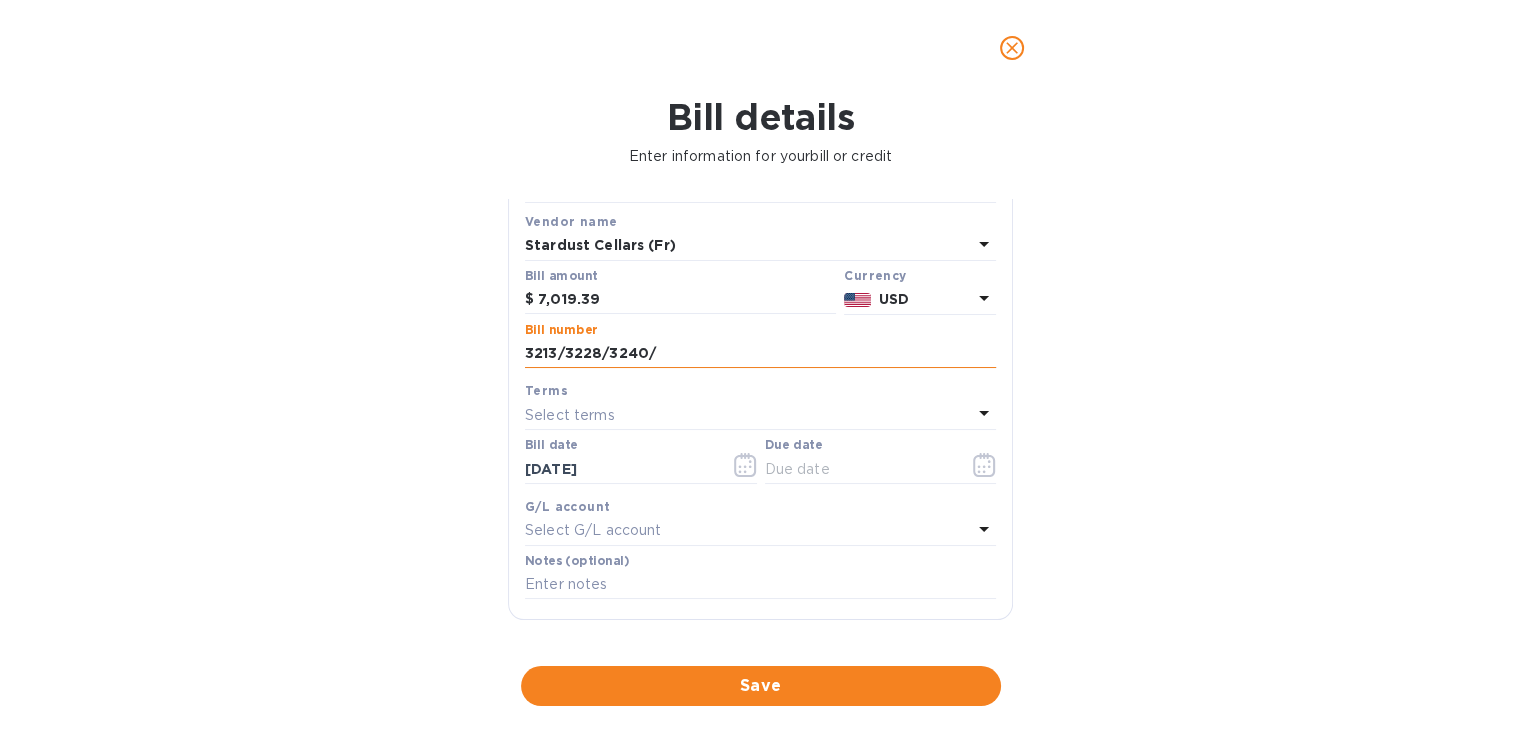 paste on "3252" 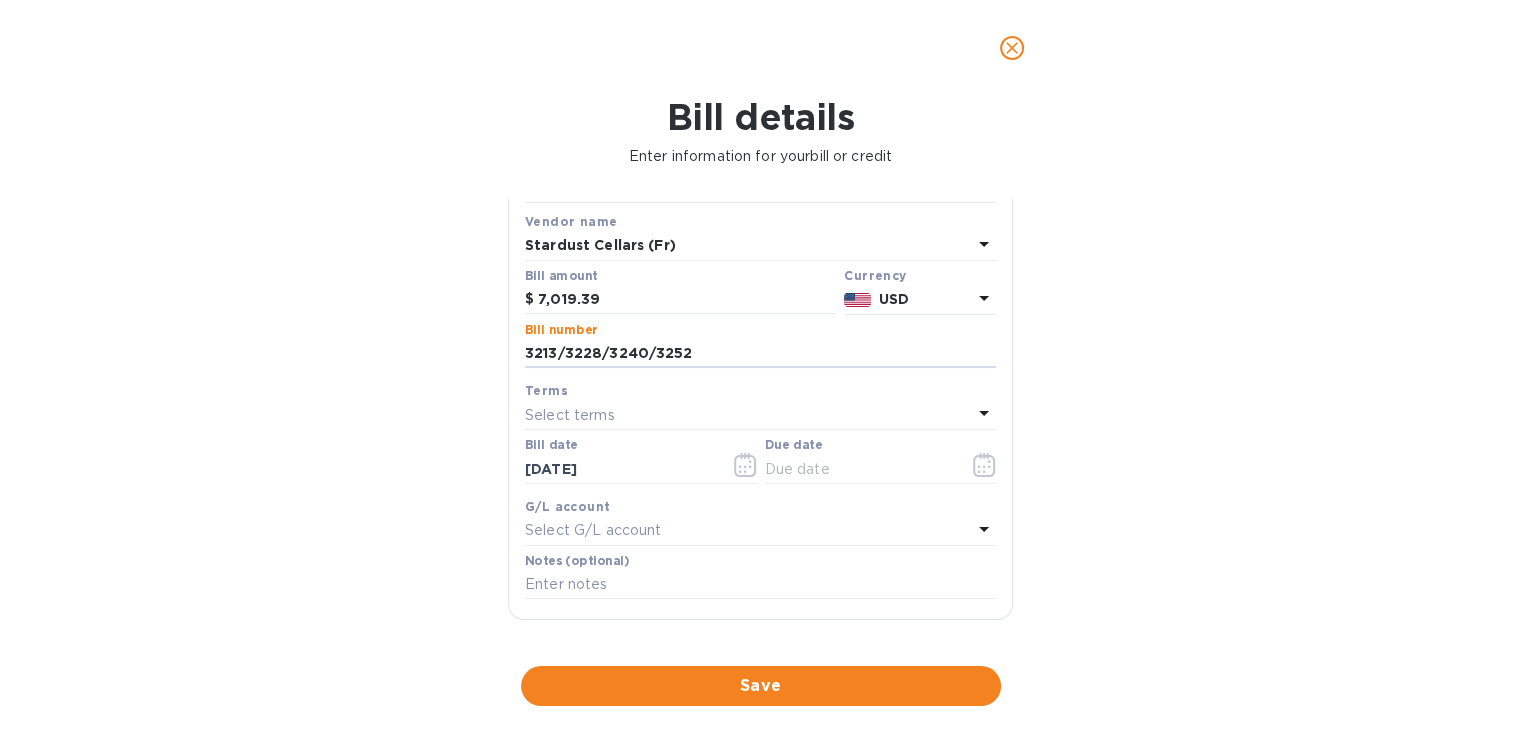 type on "3213/3228/3240/3252" 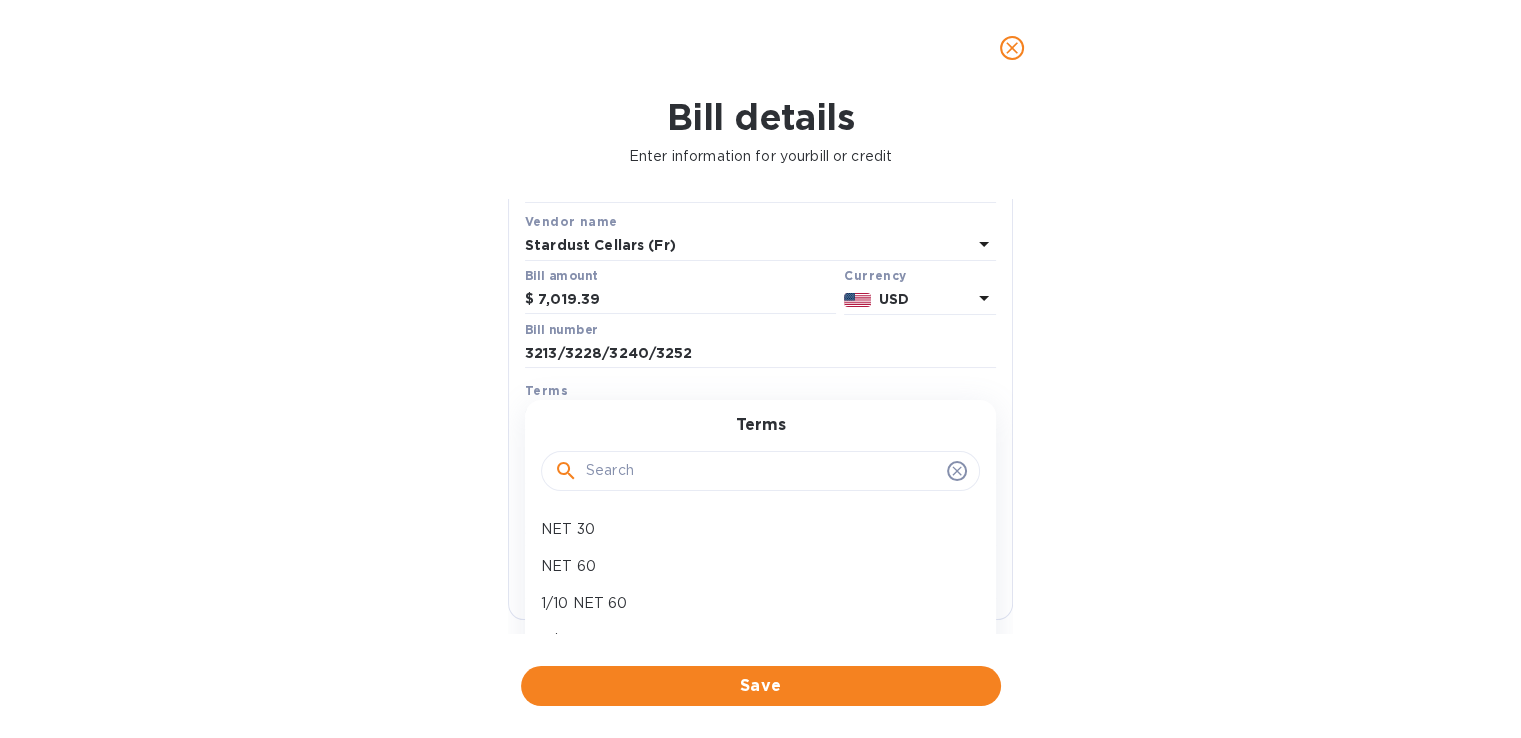 click on "Bill details Enter information for your  bill or credit General information Save Bill type Bill Vendor name Stardust Cellars (Fr) Bill amount $ 7,019.39 Currency USD Bill number 3213/3228/3240/3252   Terms Select terms Terms NET 30 NET 60 1/10 NET 60 2/10 NET 60 Three Installments Create new Bill date [DATE]   Due date   G/L account Select G/L account Notes (optional)   Bill  image Choose  a bill  and   drag it here Save" at bounding box center (760, 417) 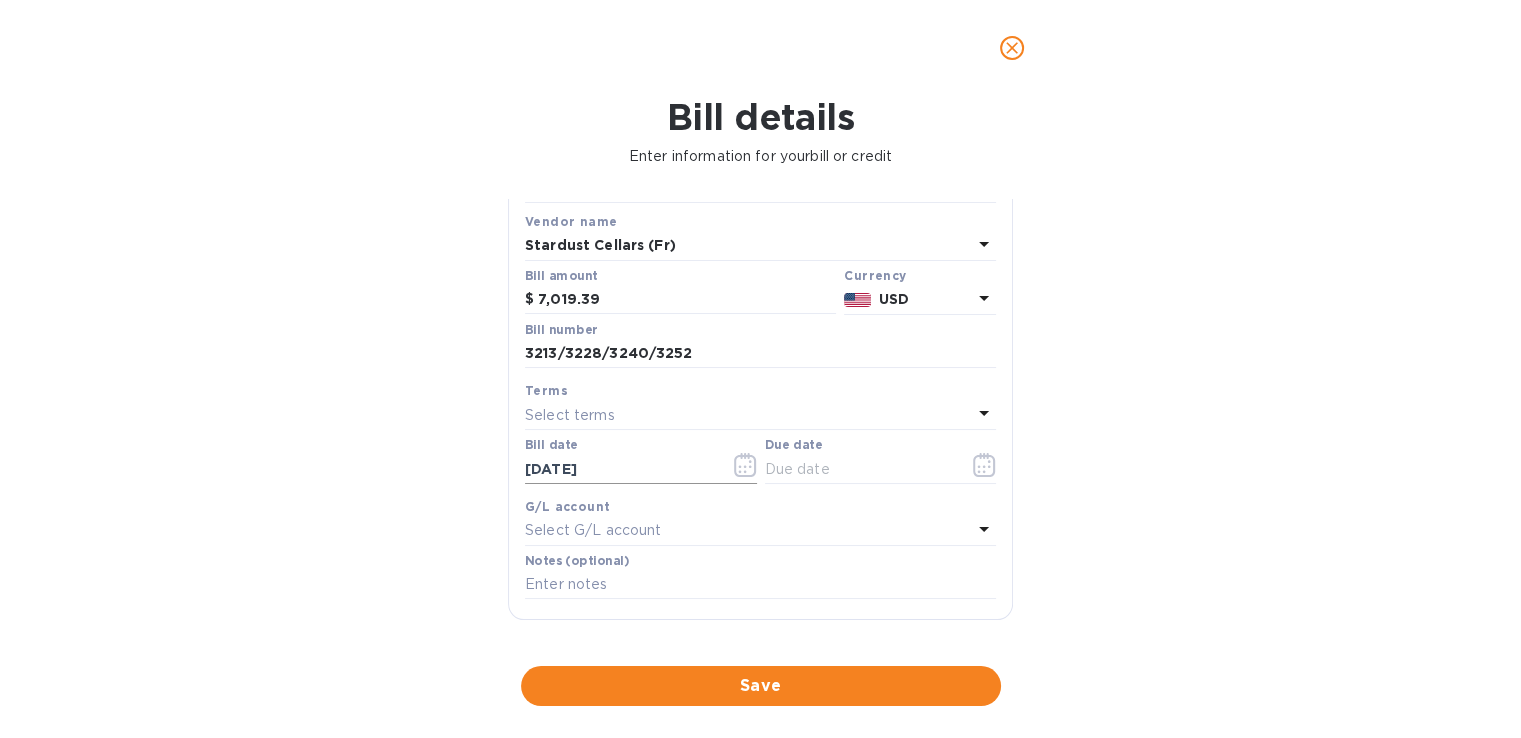click 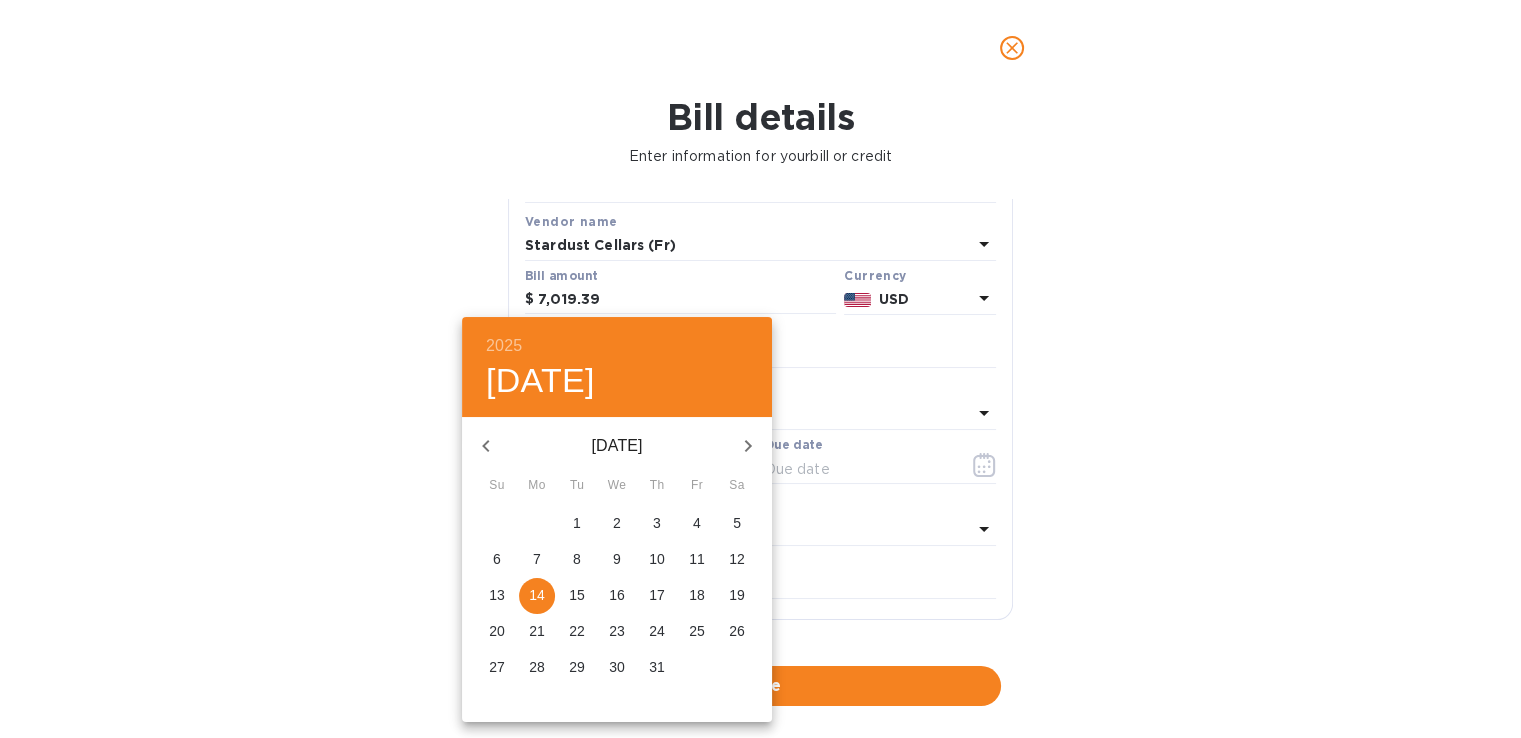 click on "14" at bounding box center [537, 595] 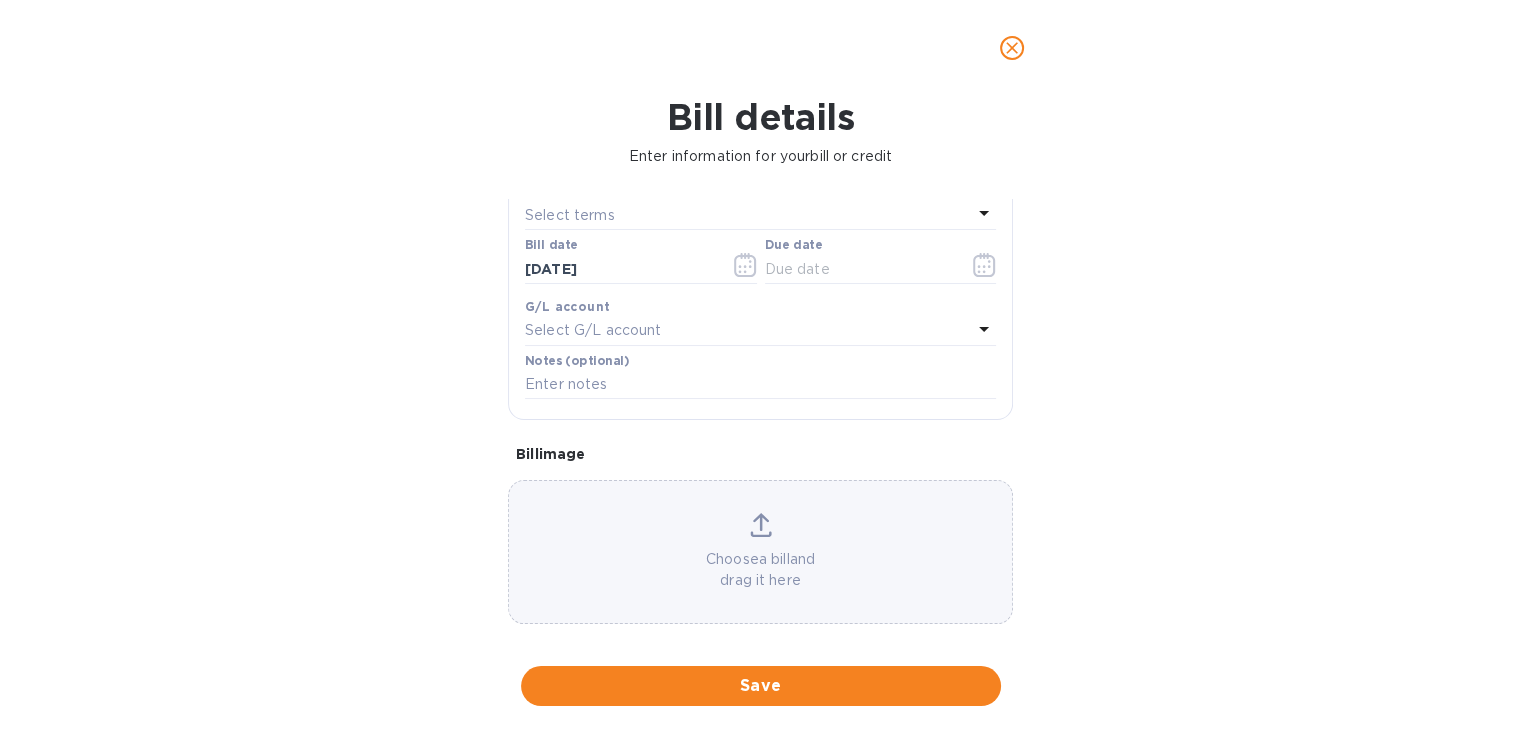 scroll, scrollTop: 316, scrollLeft: 0, axis: vertical 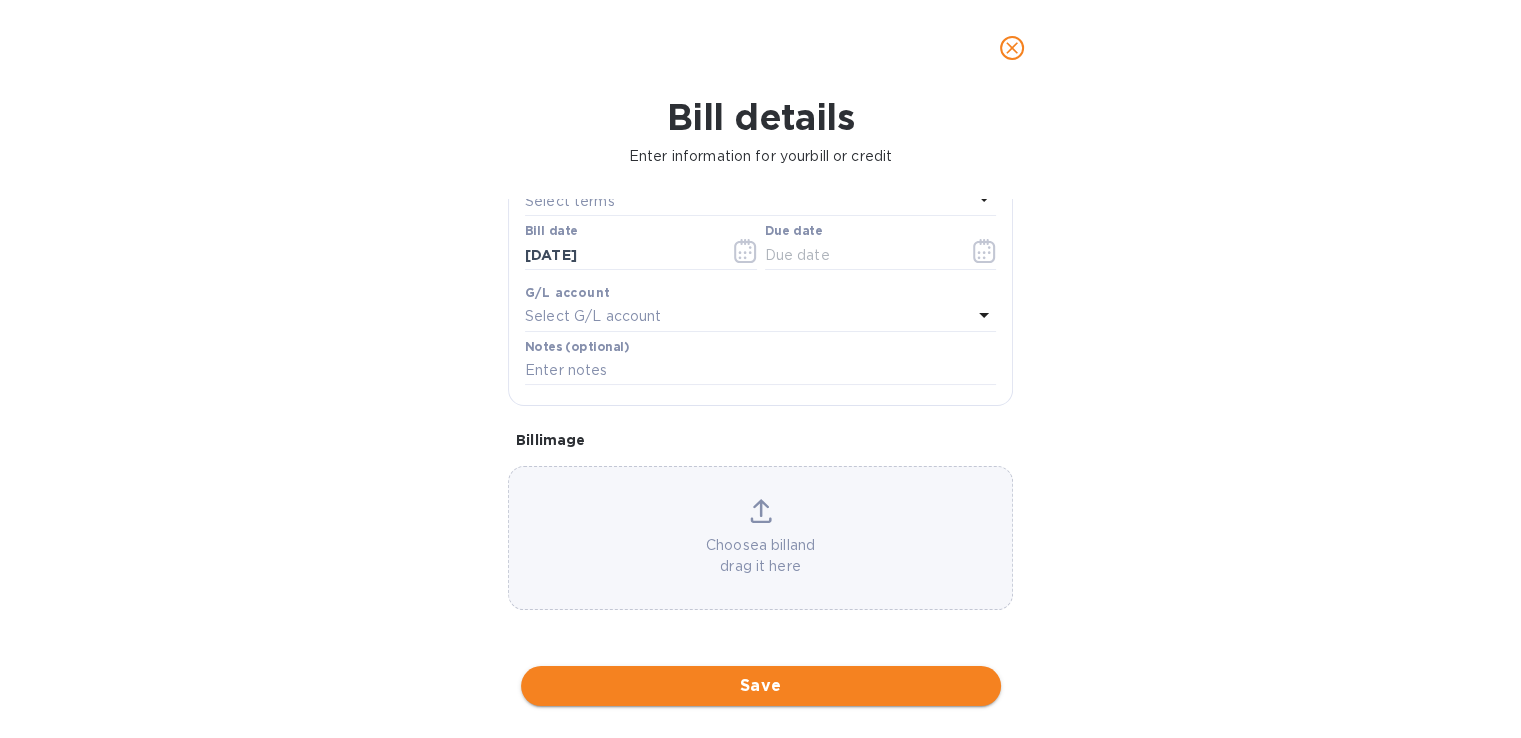 click on "Save" at bounding box center [761, 686] 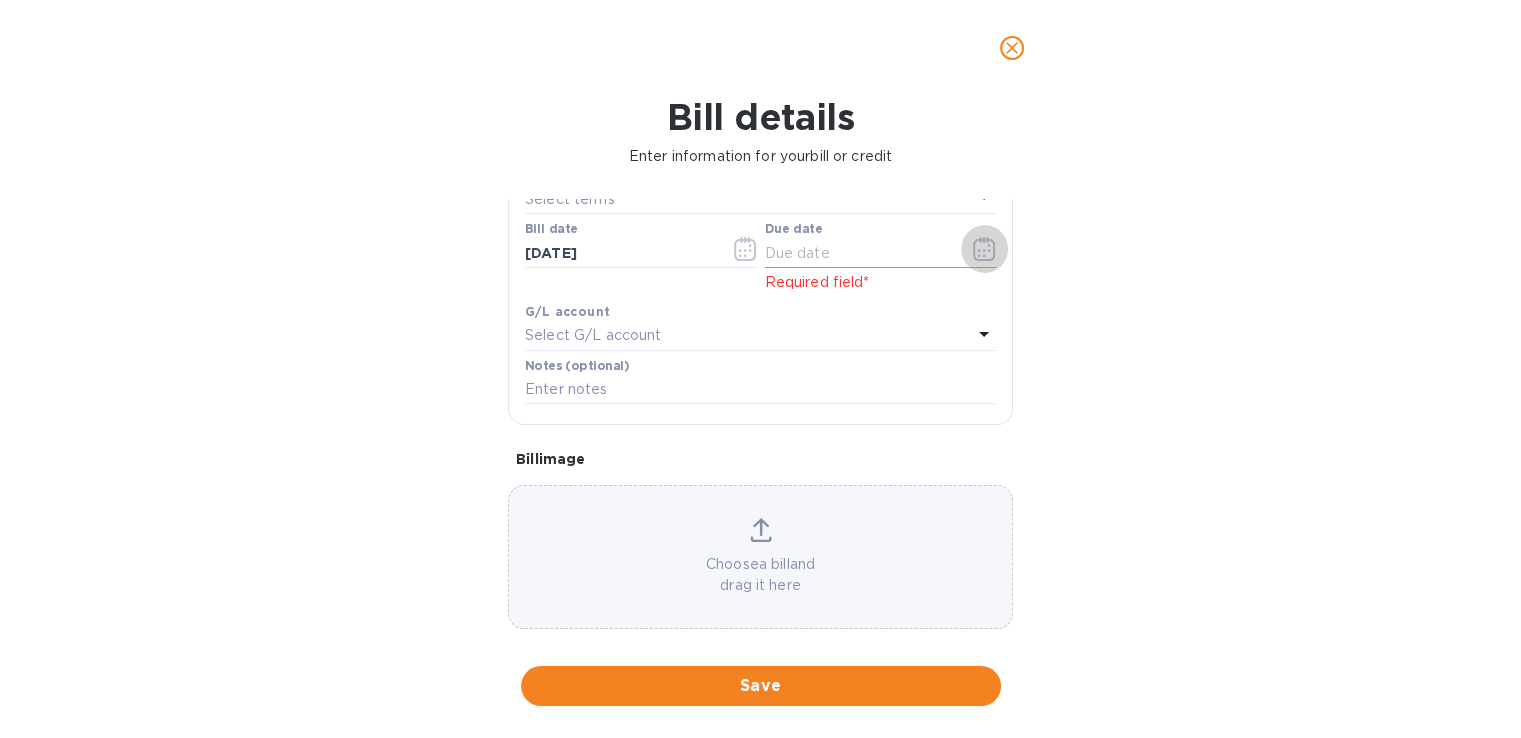 click 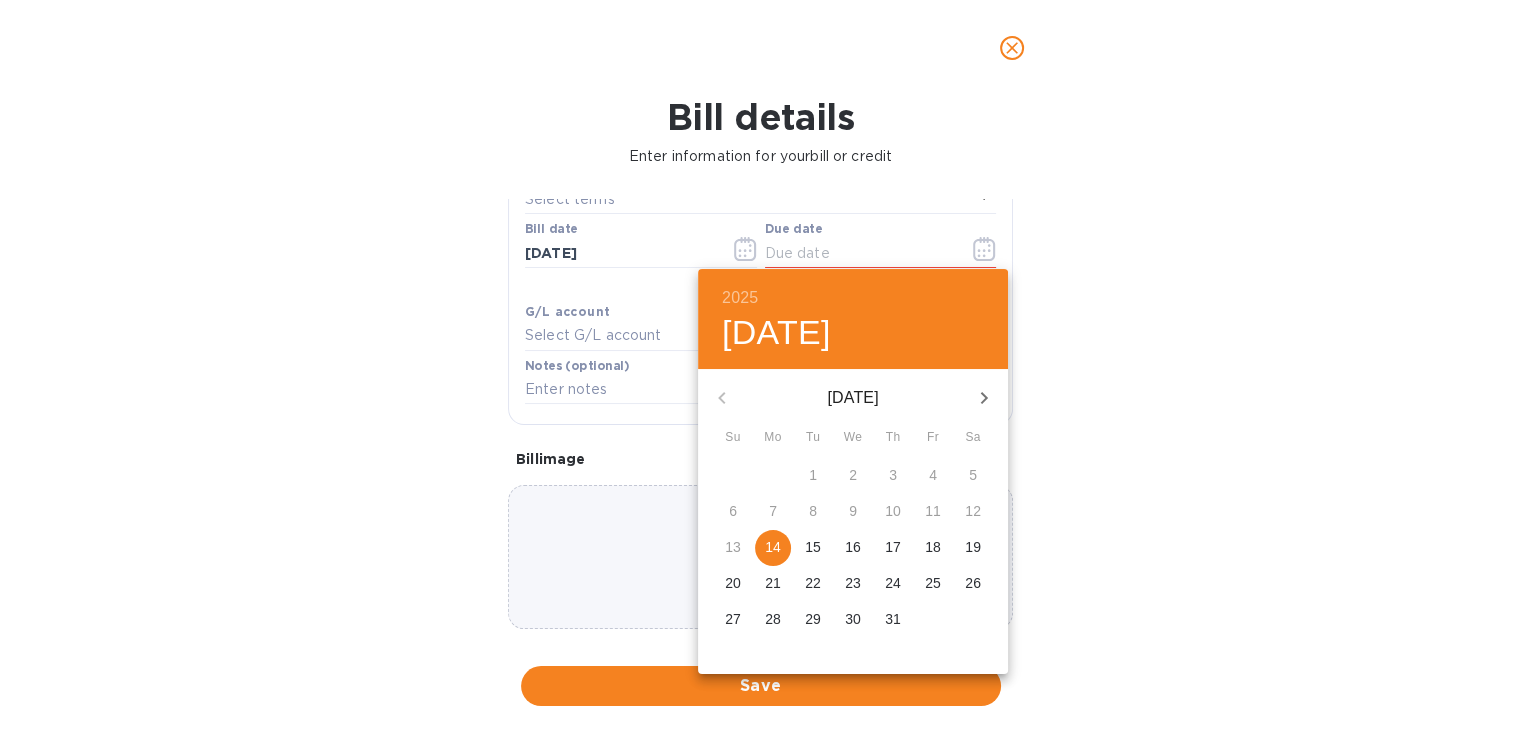 click on "14" at bounding box center [773, 547] 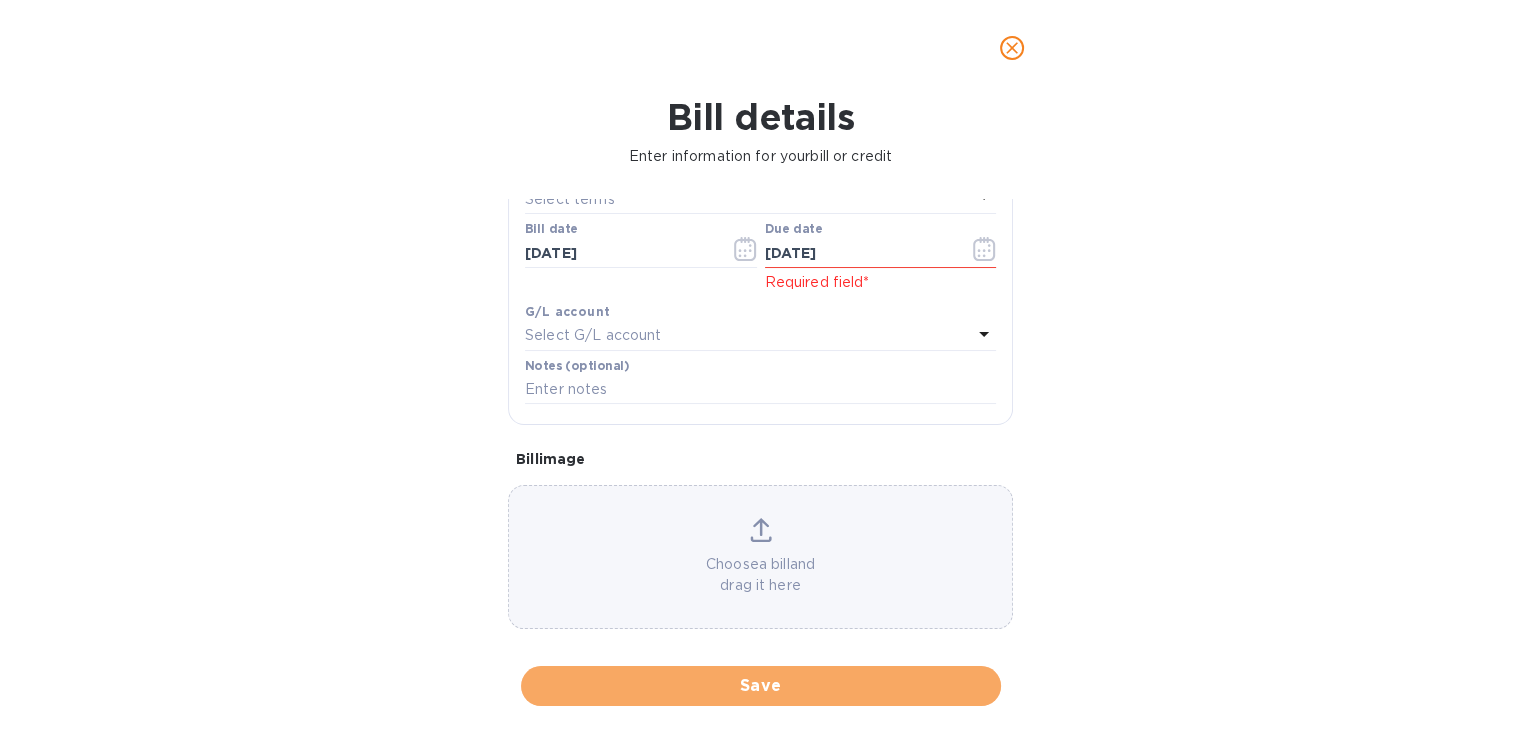 click on "Save" at bounding box center [761, 686] 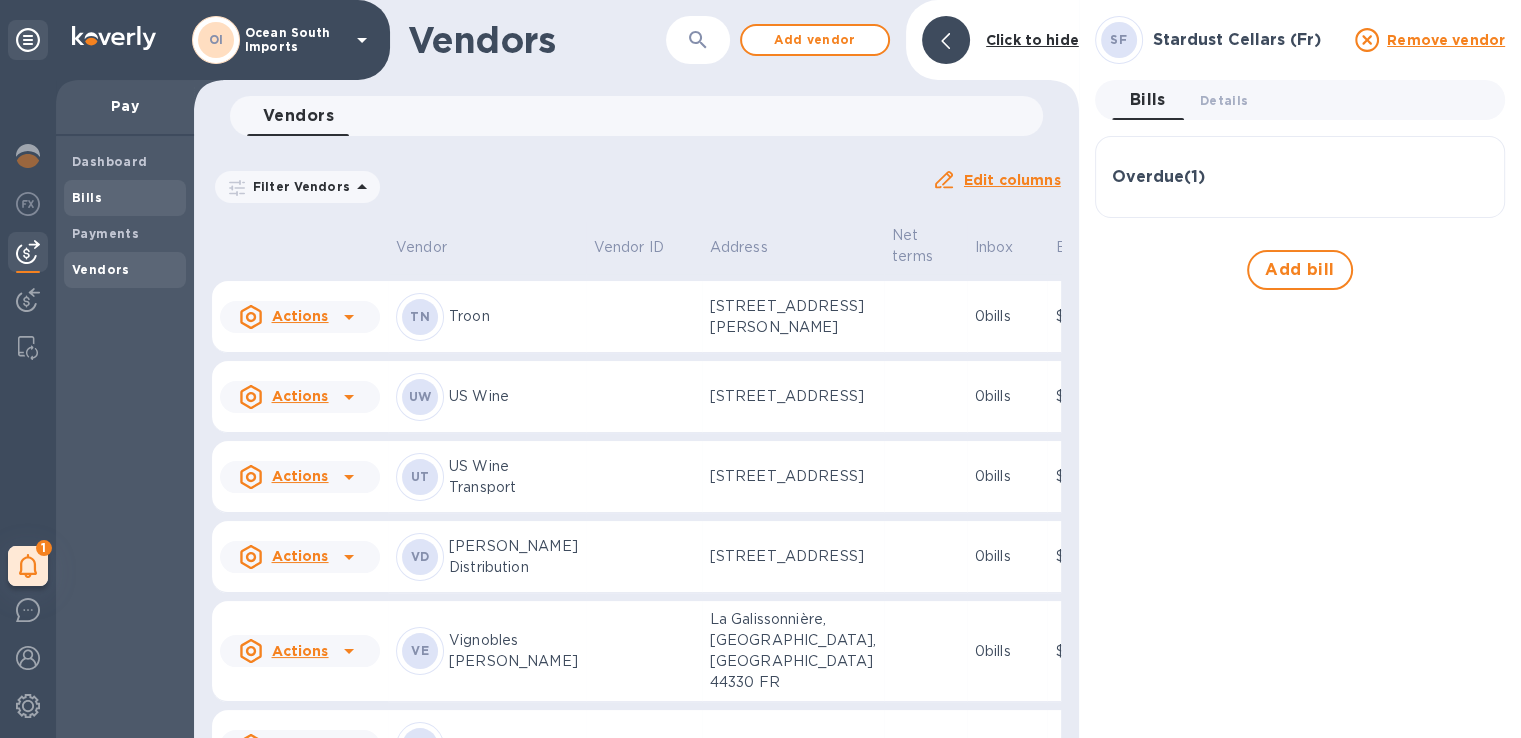 click on "Bills" at bounding box center (87, 197) 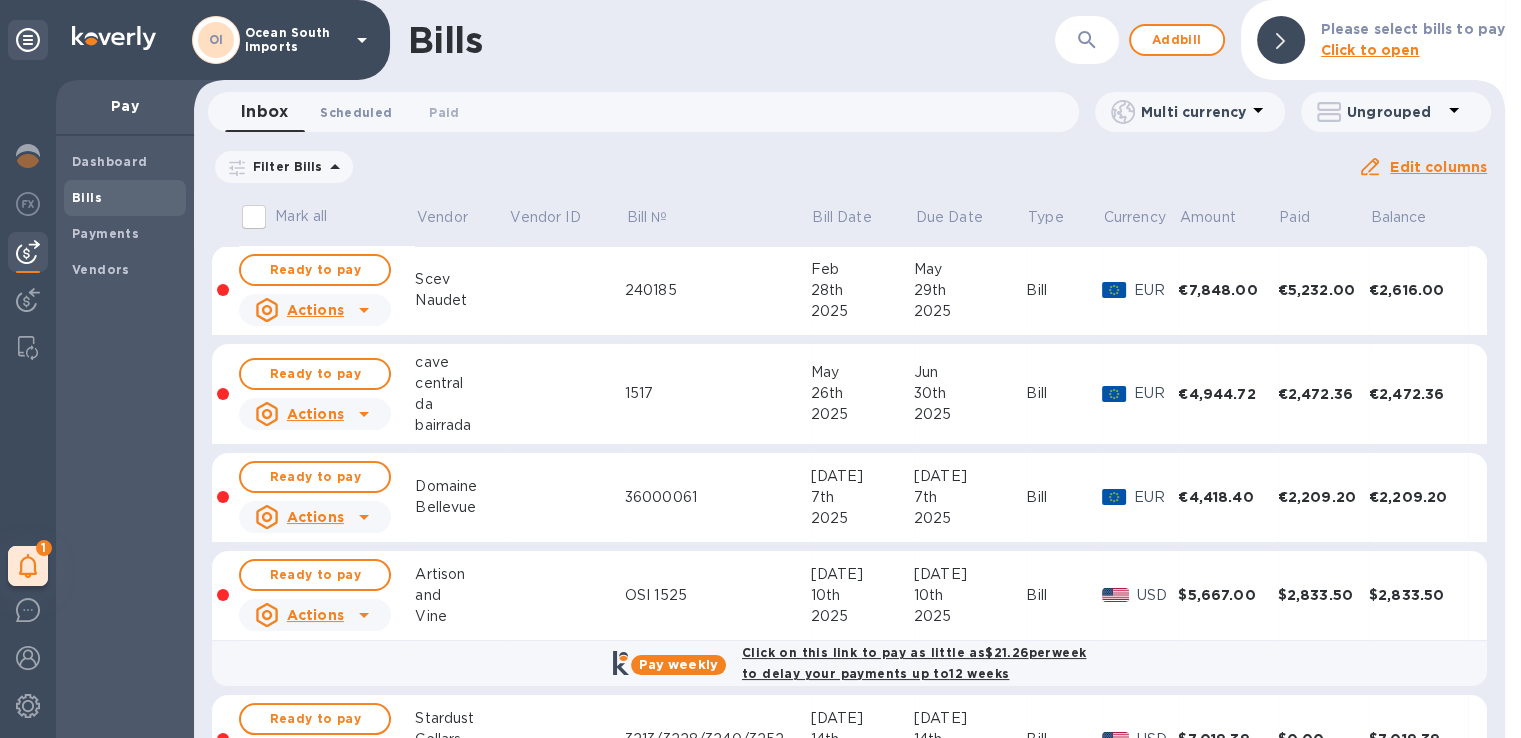click on "Scheduled 0" at bounding box center [356, 112] 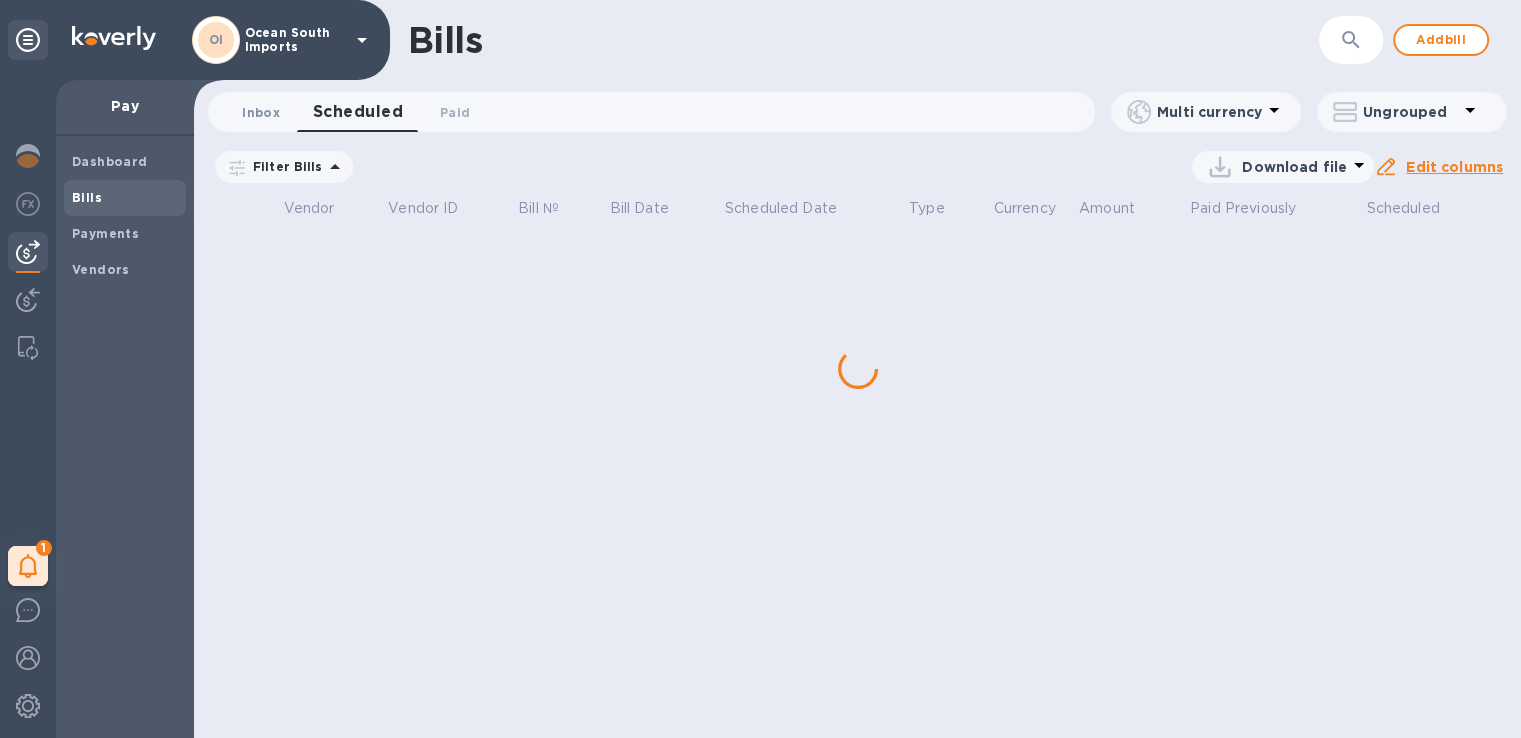 click on "Inbox 0" at bounding box center [261, 112] 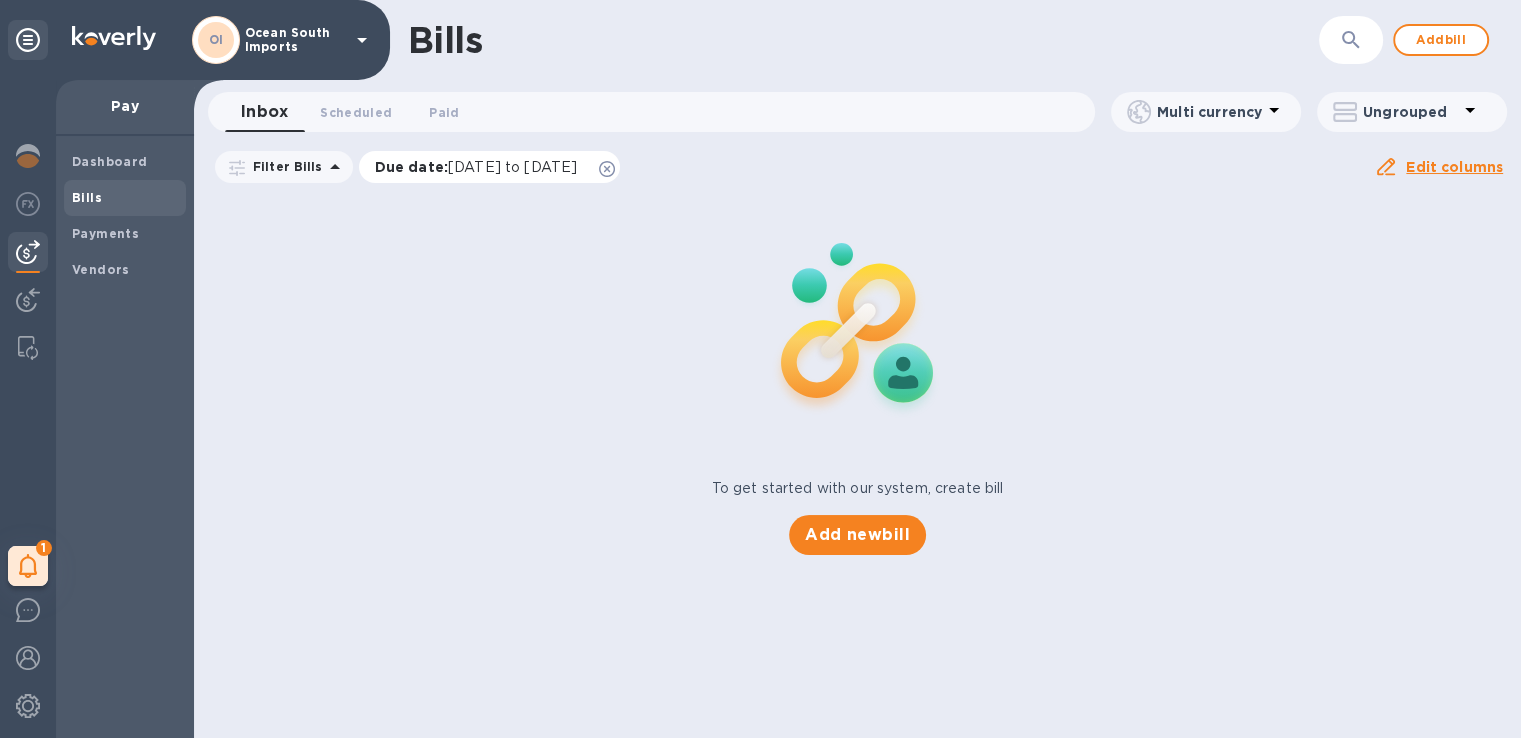 scroll, scrollTop: 0, scrollLeft: 0, axis: both 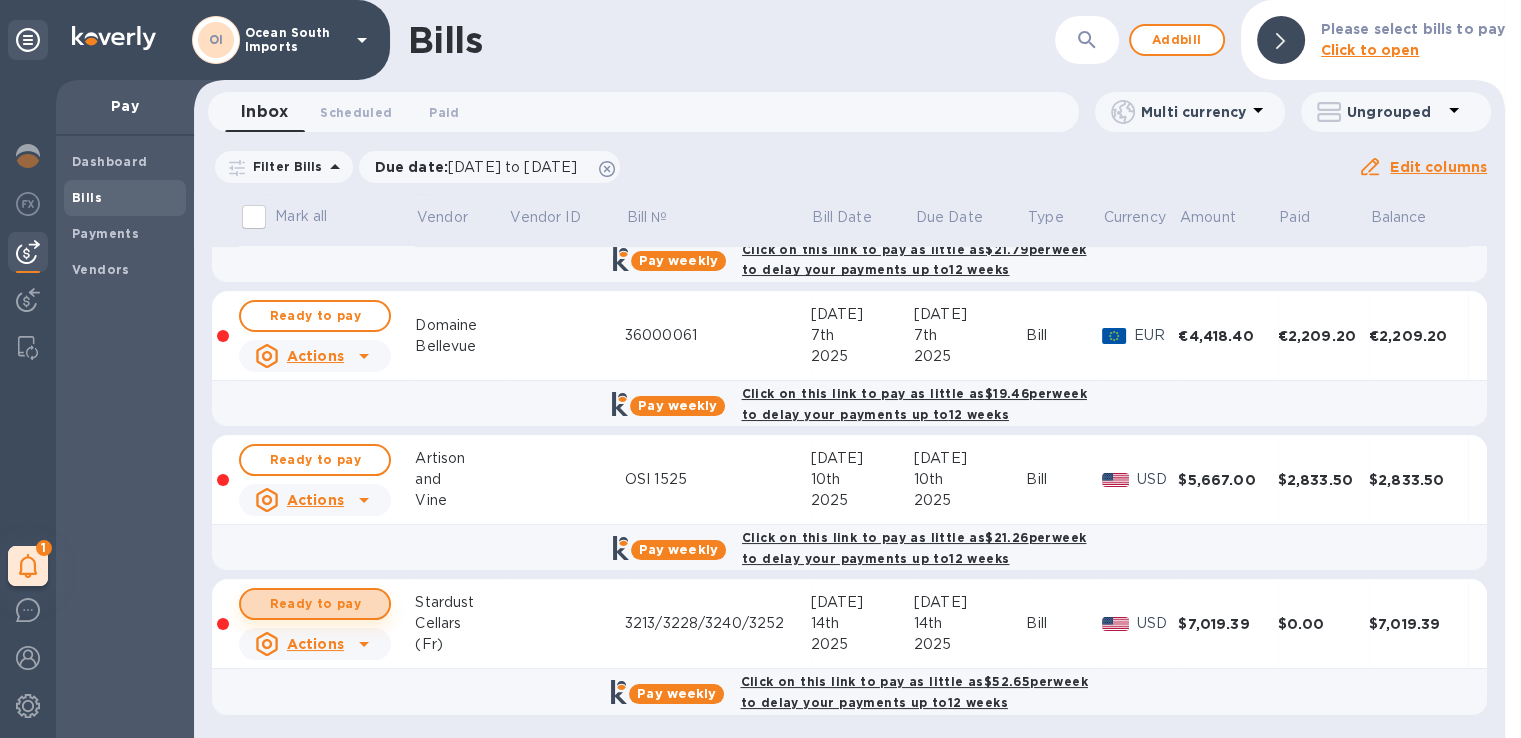 click on "Ready to pay" at bounding box center [315, 604] 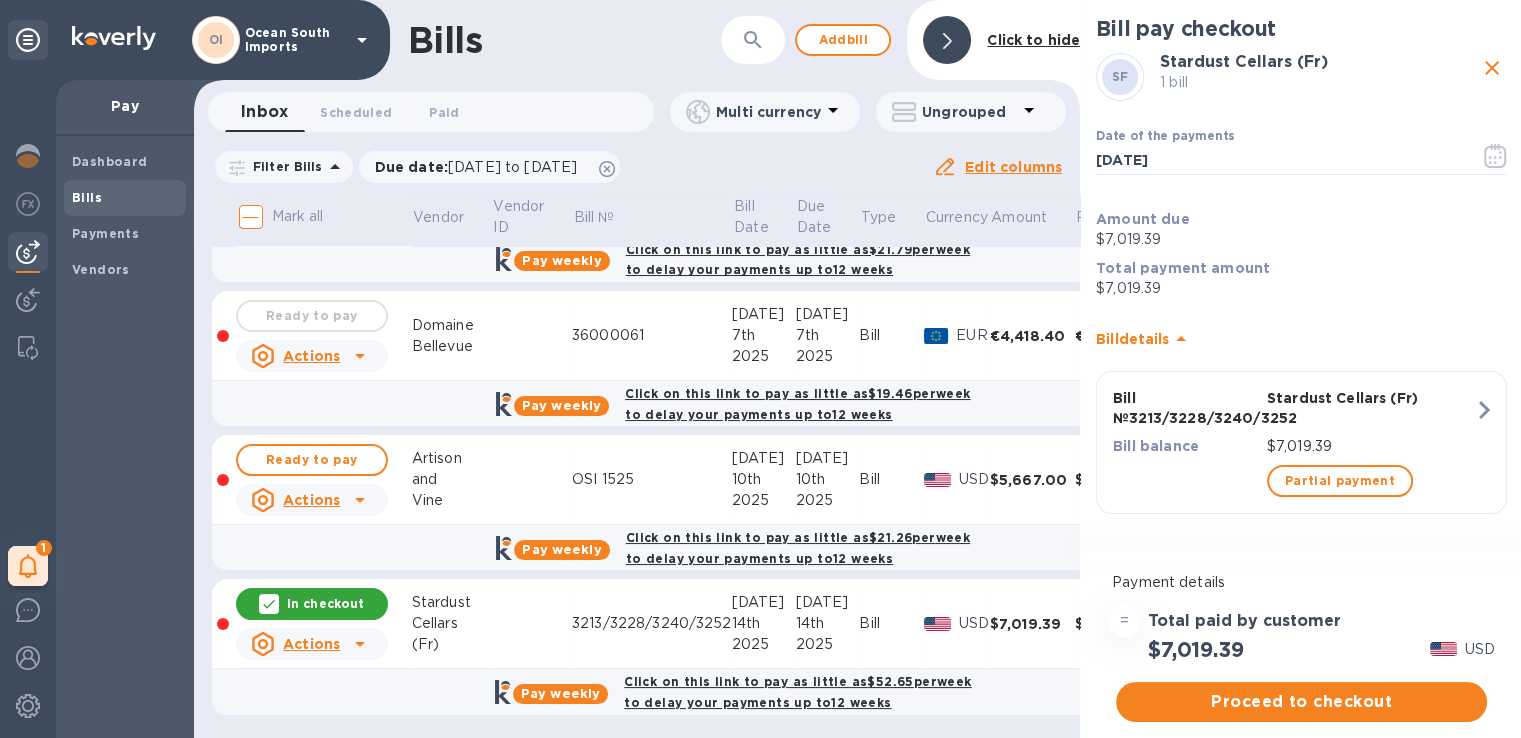 scroll, scrollTop: 16, scrollLeft: 0, axis: vertical 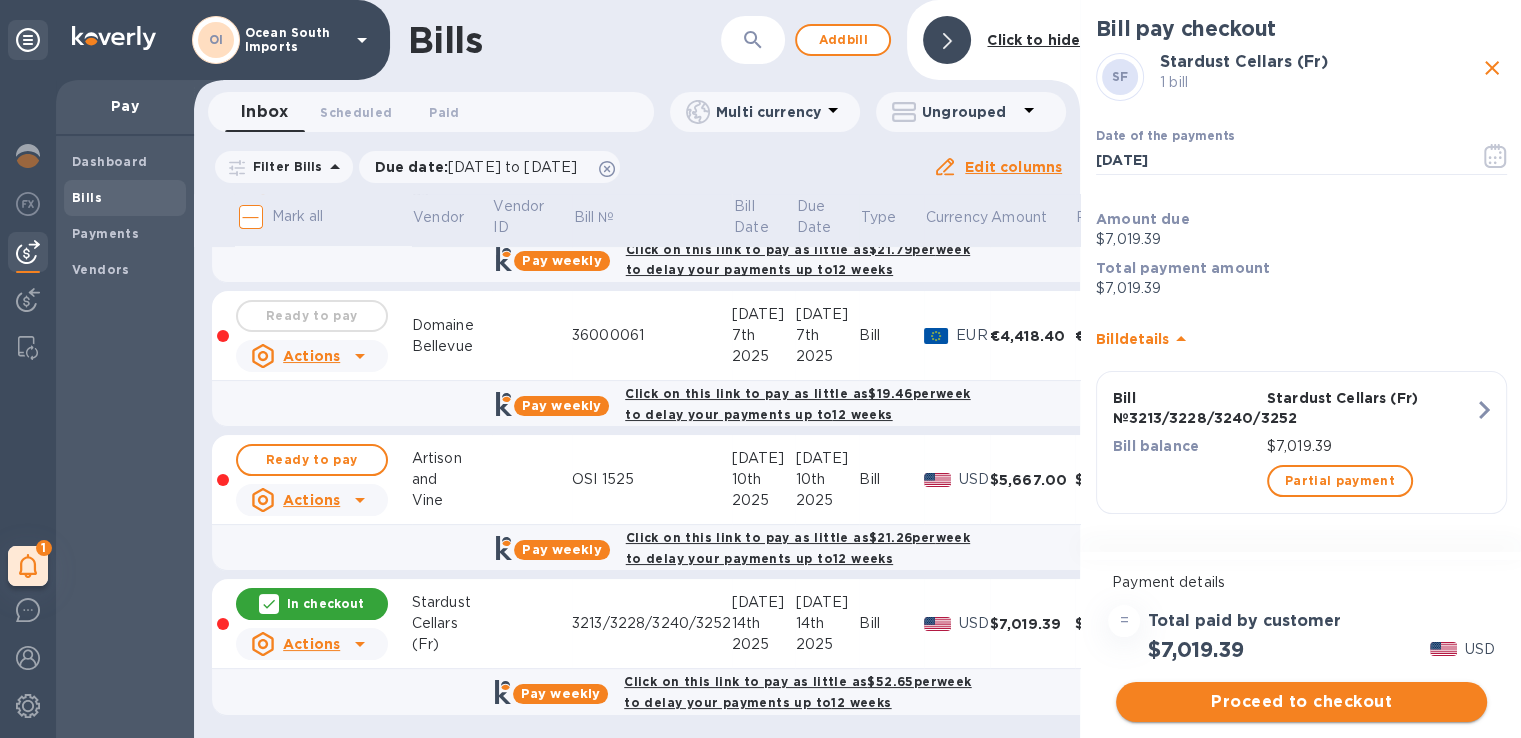 click on "Proceed to checkout" at bounding box center [1301, 702] 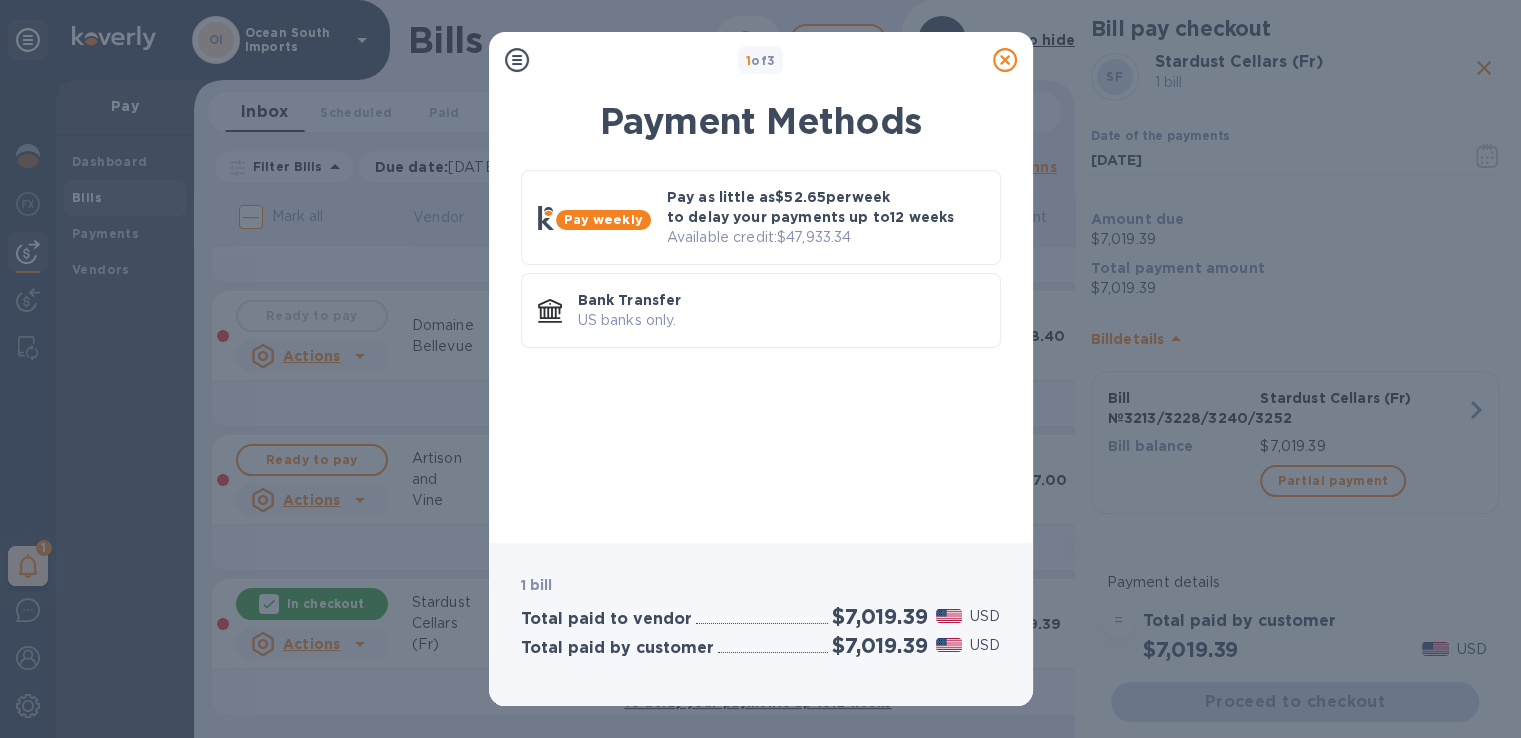 scroll, scrollTop: 0, scrollLeft: 0, axis: both 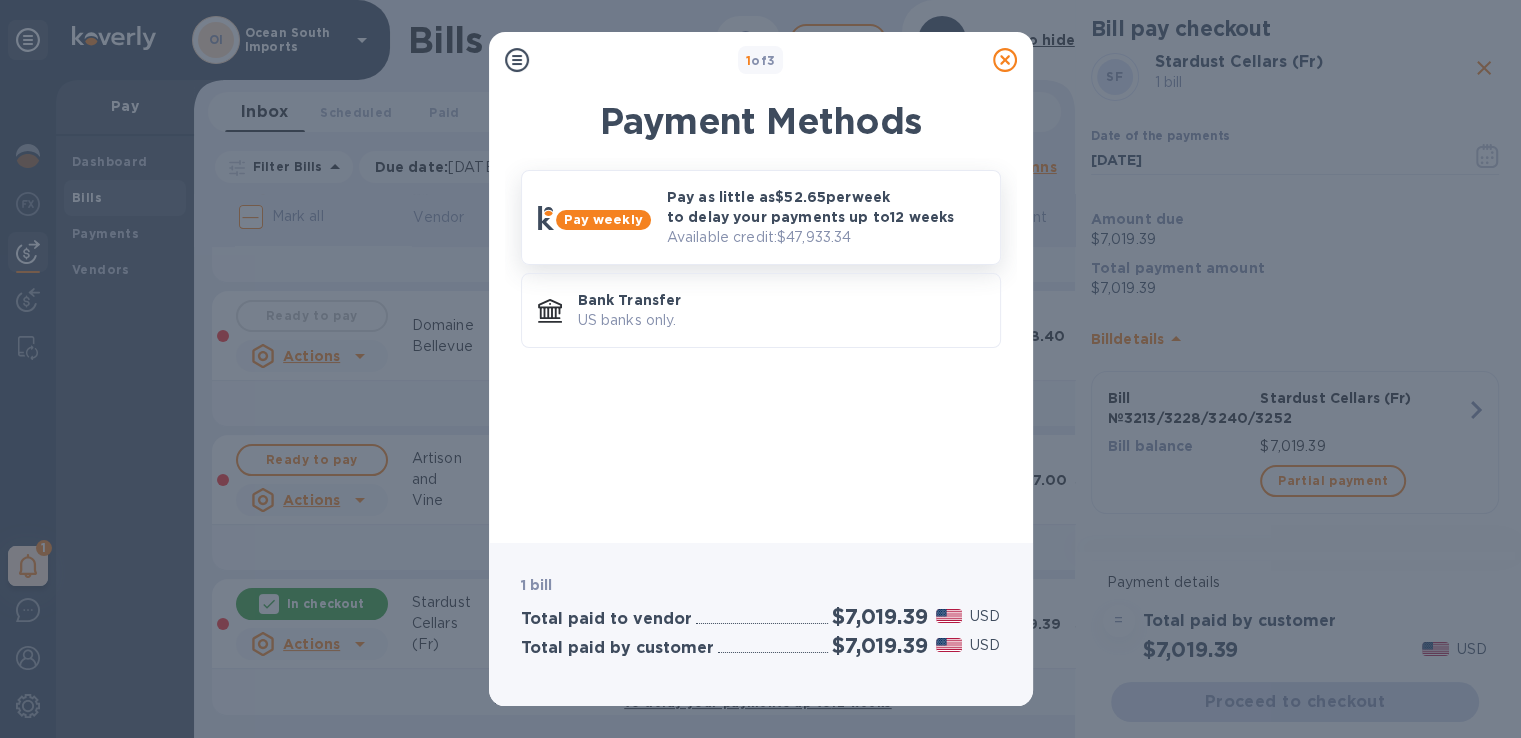 click on "Pay as little as  $52.65  per  week    to delay your payments up to  12 weeks" at bounding box center [825, 207] 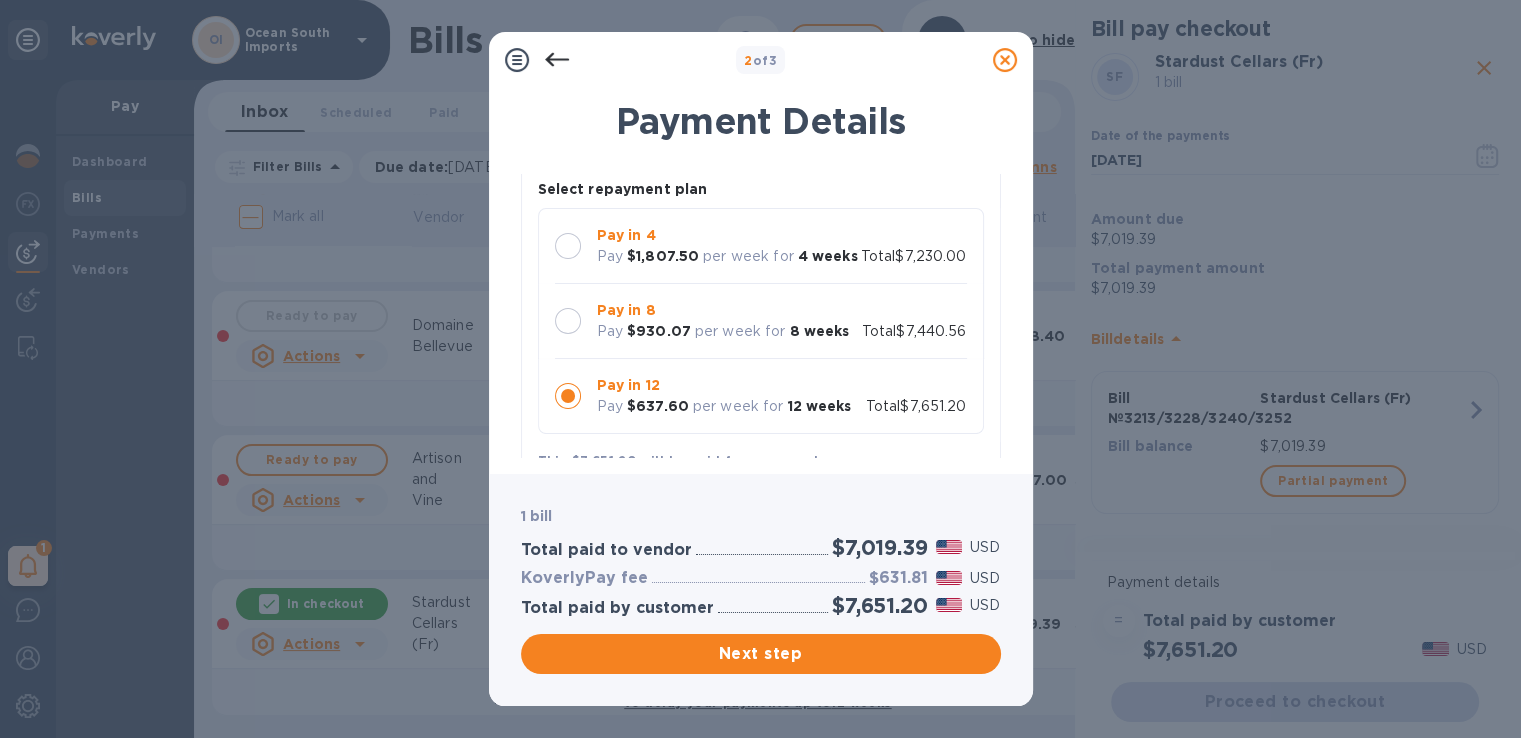 scroll, scrollTop: 300, scrollLeft: 0, axis: vertical 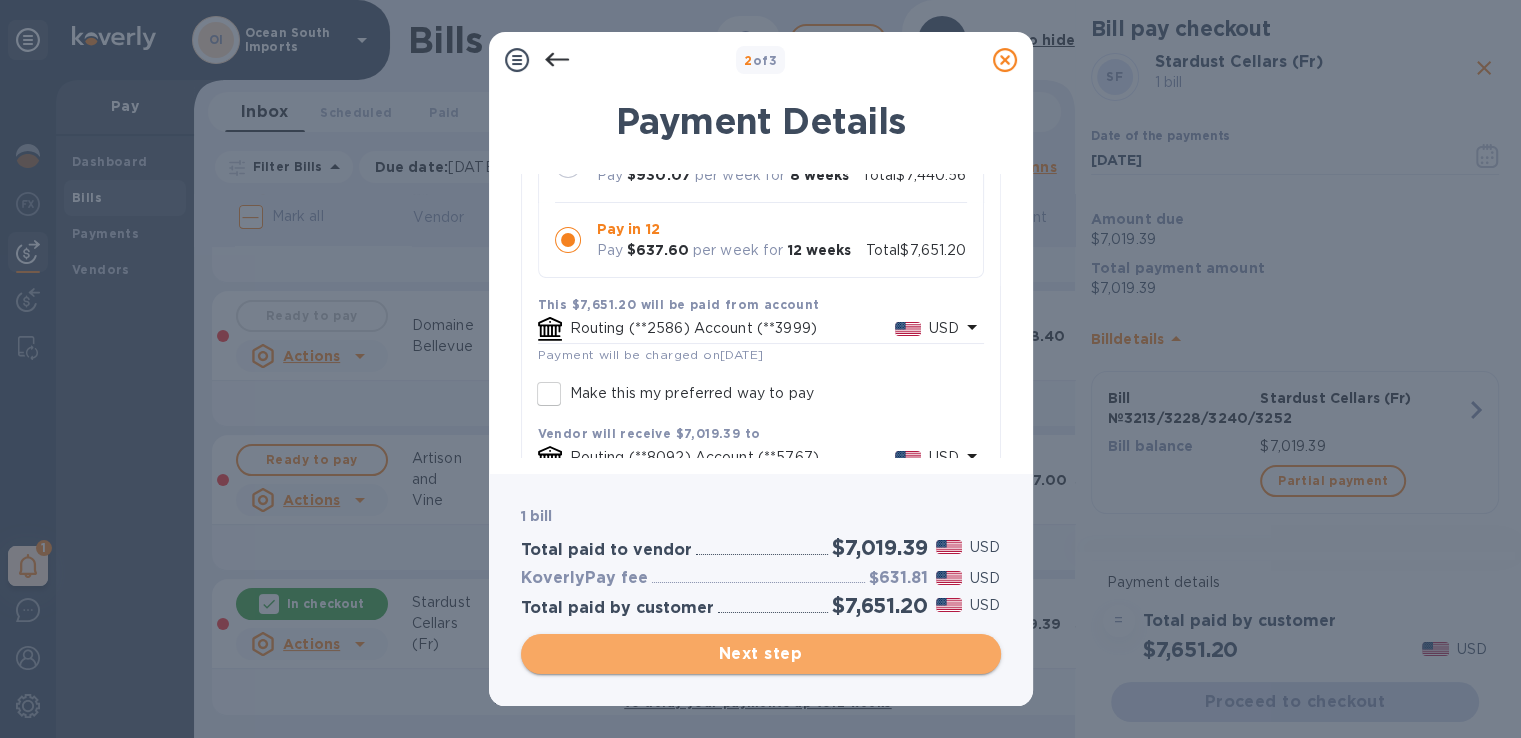 click on "Next step" at bounding box center [761, 654] 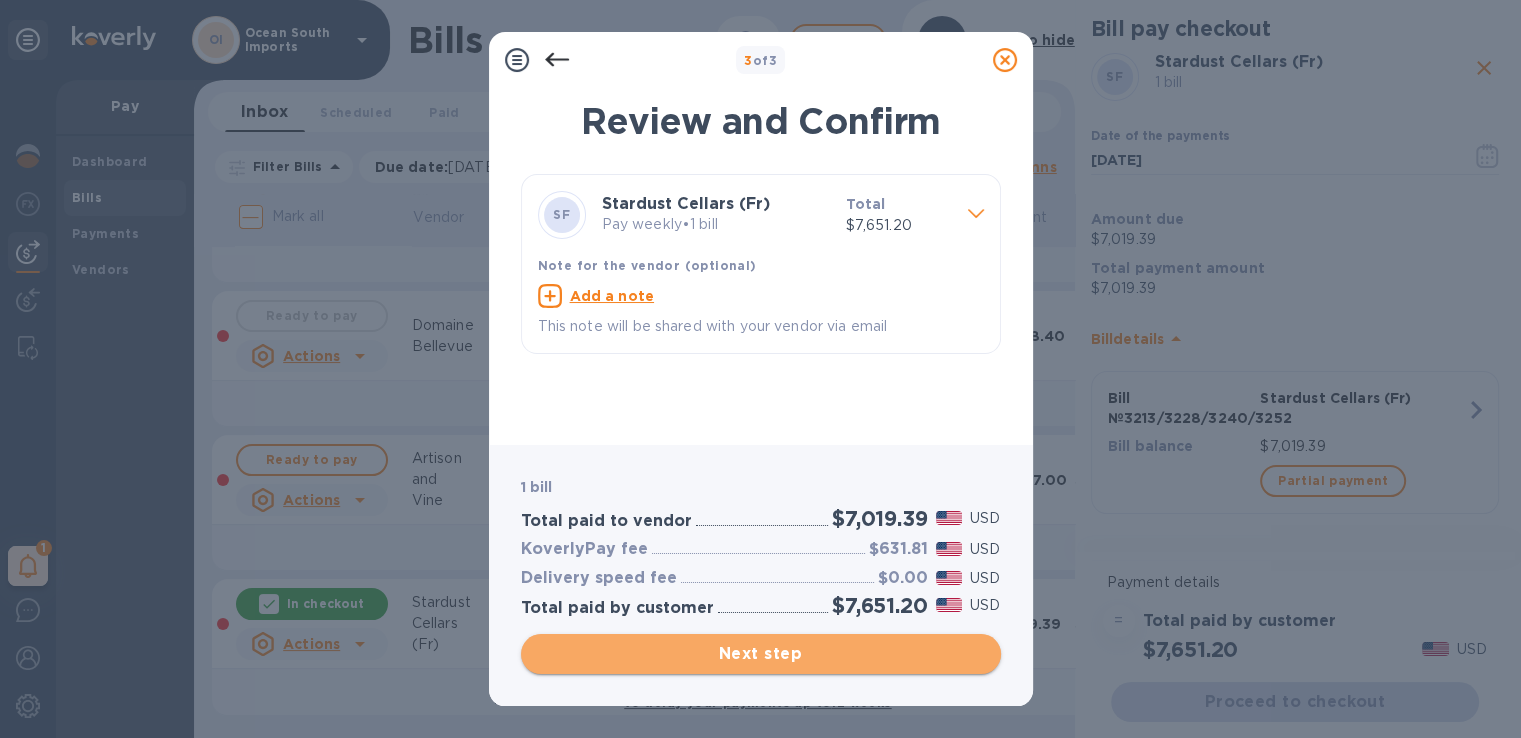 click on "Next step" at bounding box center (761, 654) 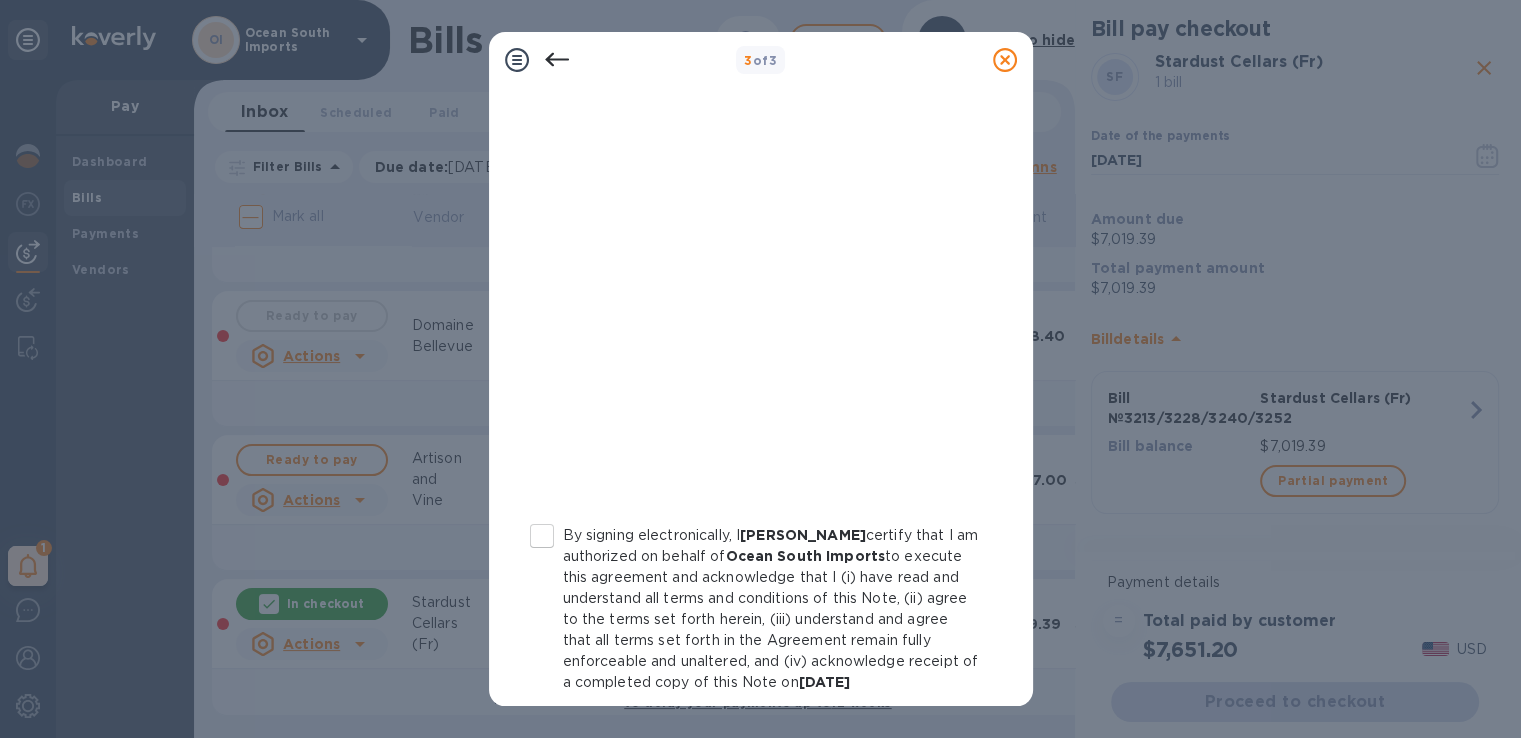 scroll, scrollTop: 400, scrollLeft: 0, axis: vertical 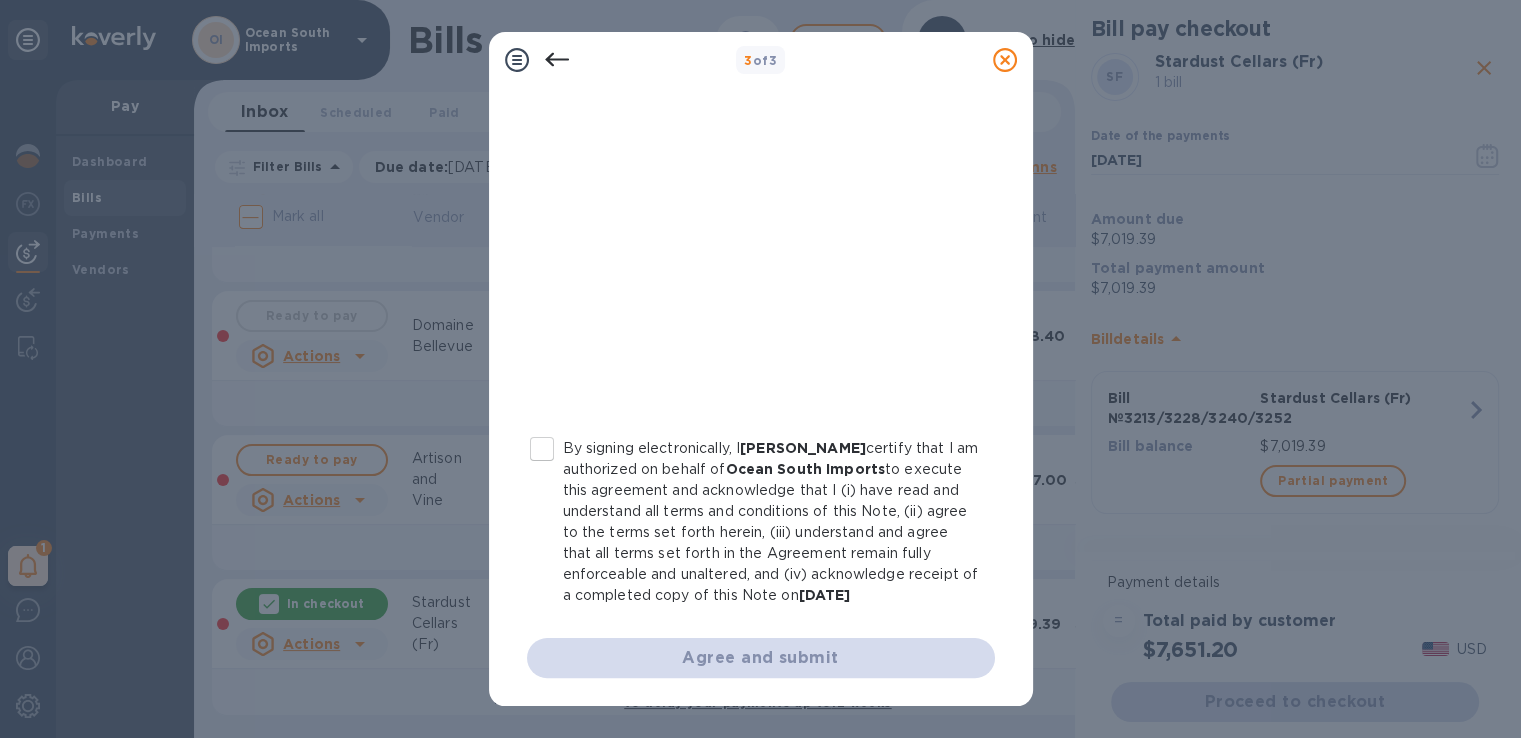 click on "By signing electronically, I  [PERSON_NAME]  certify that I am authorized on behalf of  Ocean South Imports  to execute this agreement and acknowledge that I (i) have read and understand all terms and conditions of this Note, (ii) agree to the terms set forth herein, (iii) understand and agree that all terms set forth in the Agreement remain fully enforceable and unaltered, and (iv) acknowledge receipt of a completed copy of this Note on  [DATE]" at bounding box center [542, 449] 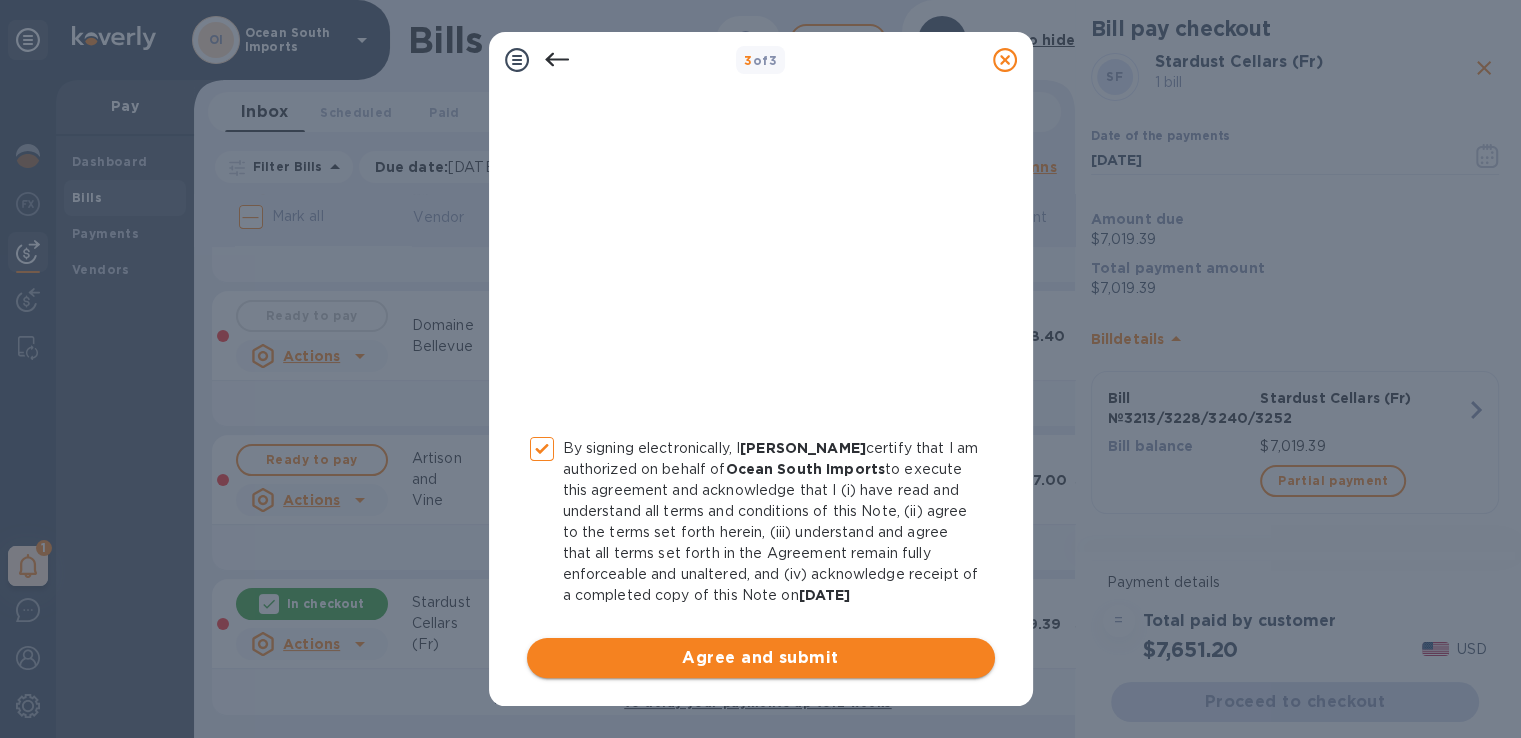 click on "By signing electronically, I  [PERSON_NAME]  certify that I am authorized on behalf of  Ocean South Imports  to execute this agreement and acknowledge that I (i) have read and understand all terms and conditions of this Note, (ii) agree to the terms set forth herein, (iii) understand and agree that all terms set forth in the Agreement remain fully enforceable and unaltered, and (iv) acknowledge receipt of a completed copy of this Note on  [DATE] Agree and submit" at bounding box center (761, 239) 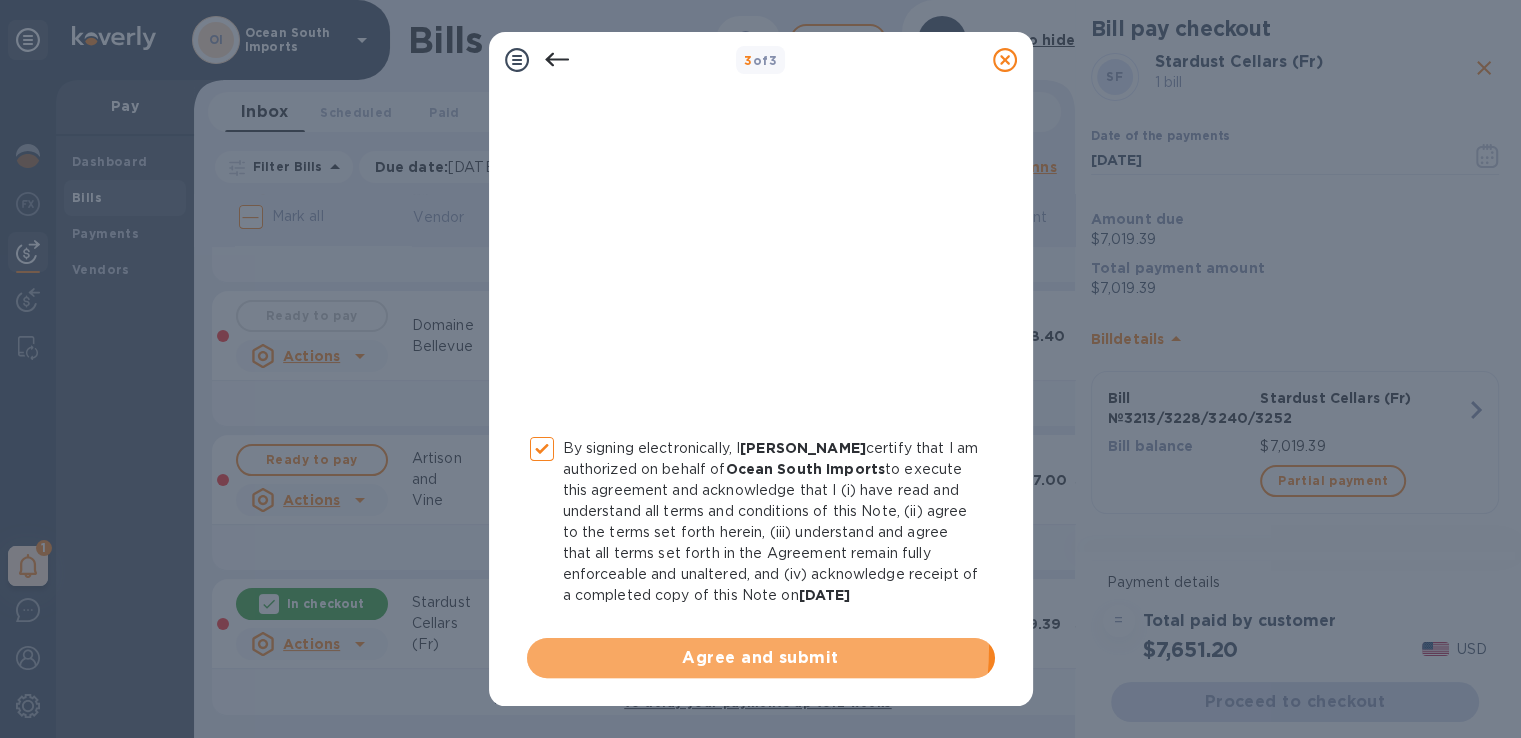 click on "Agree and submit" at bounding box center [761, 658] 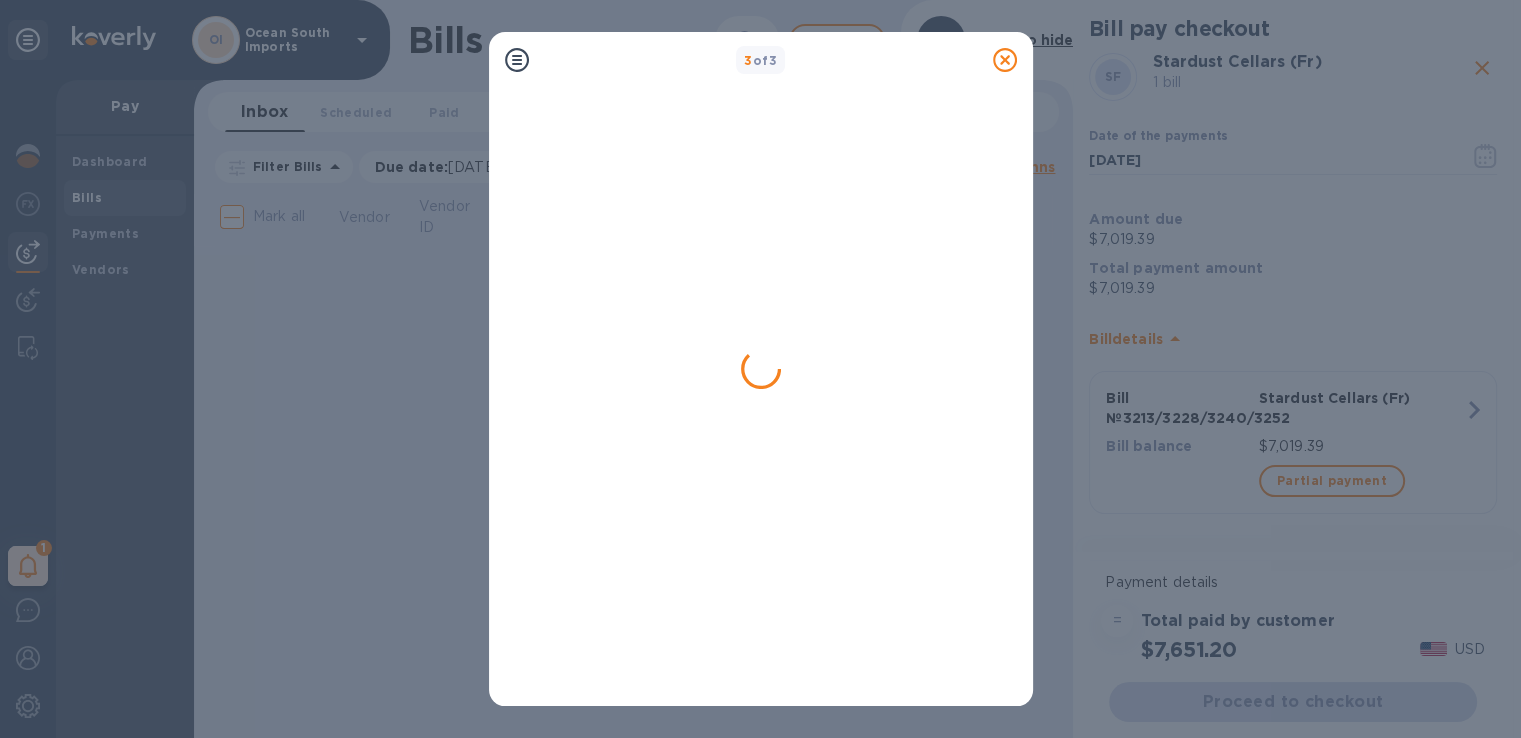 scroll, scrollTop: 0, scrollLeft: 0, axis: both 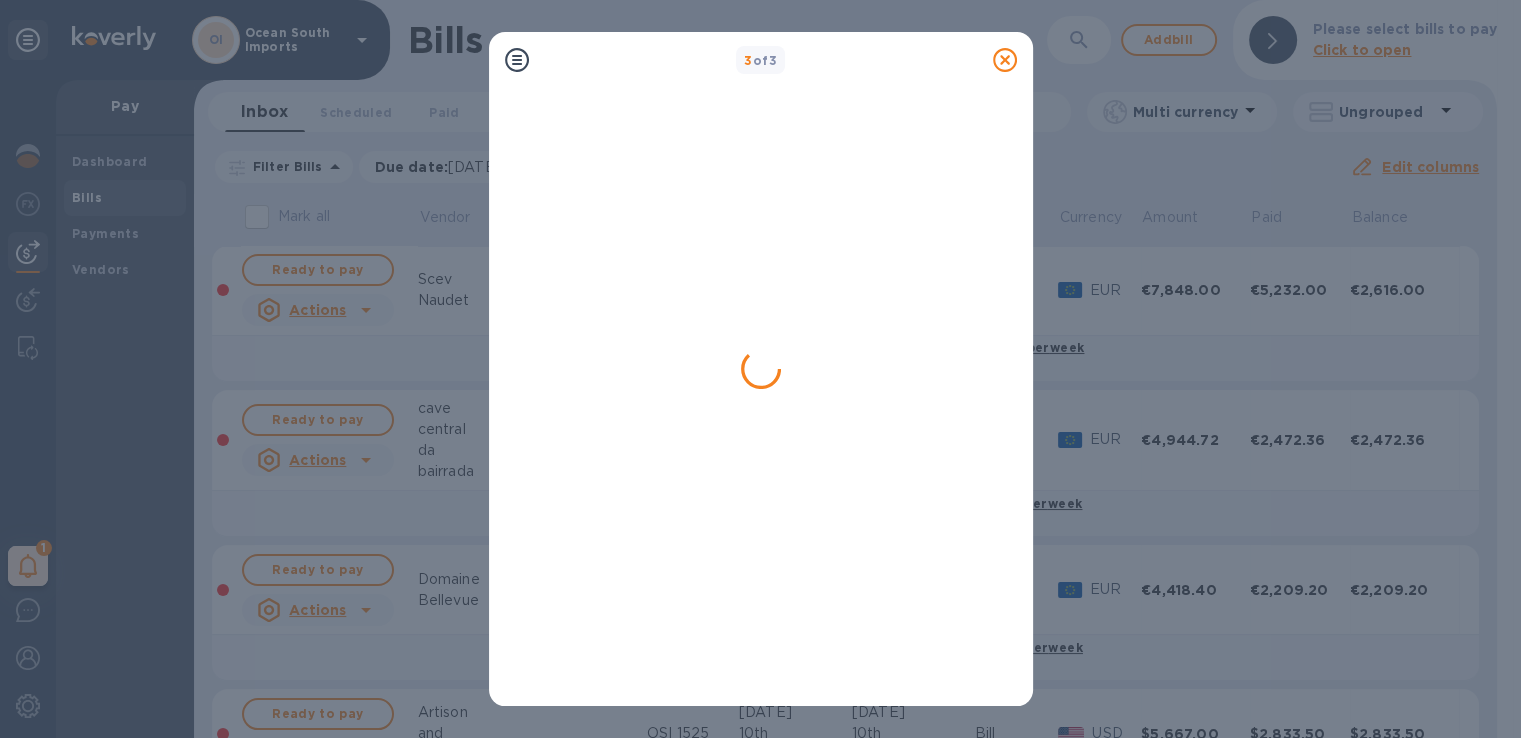 click 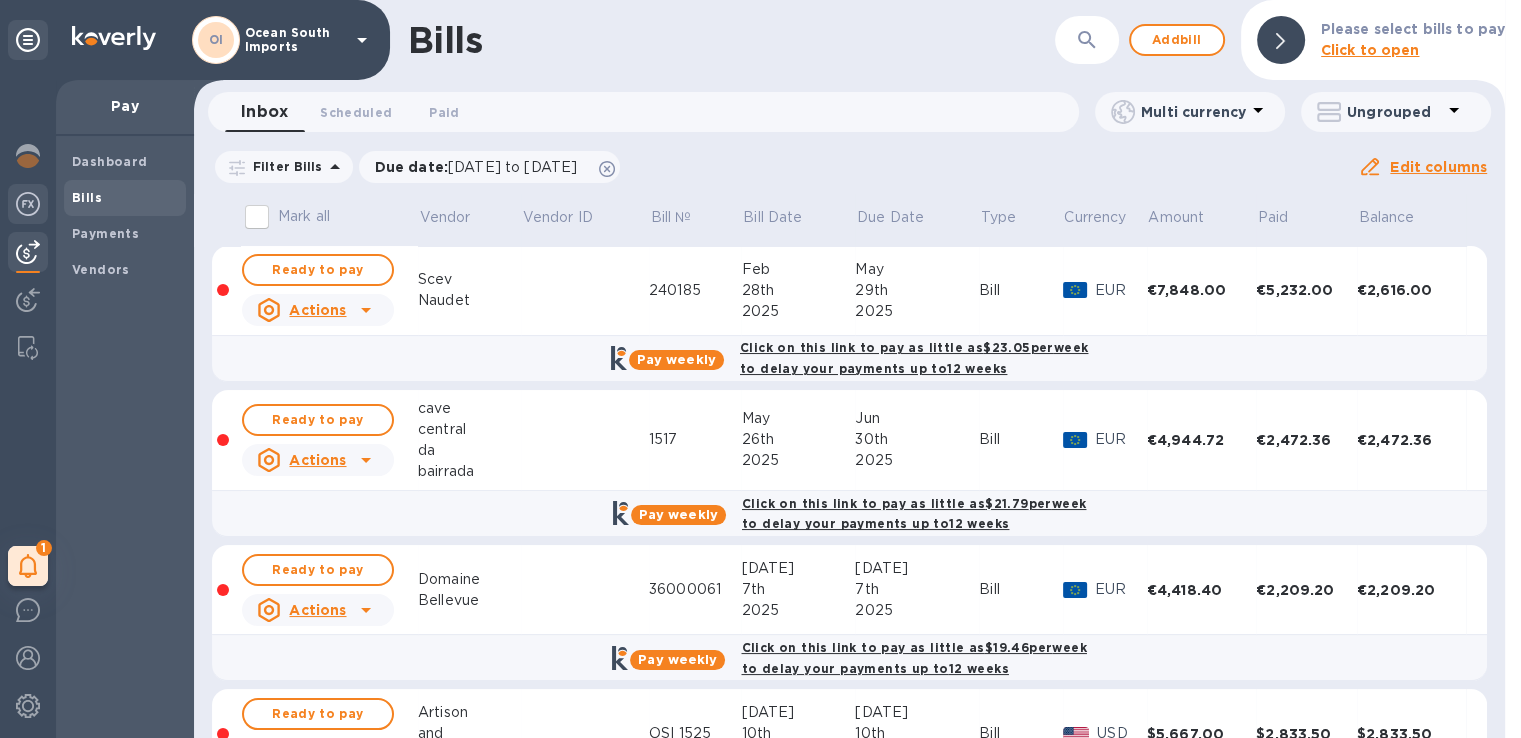 click at bounding box center [28, 206] 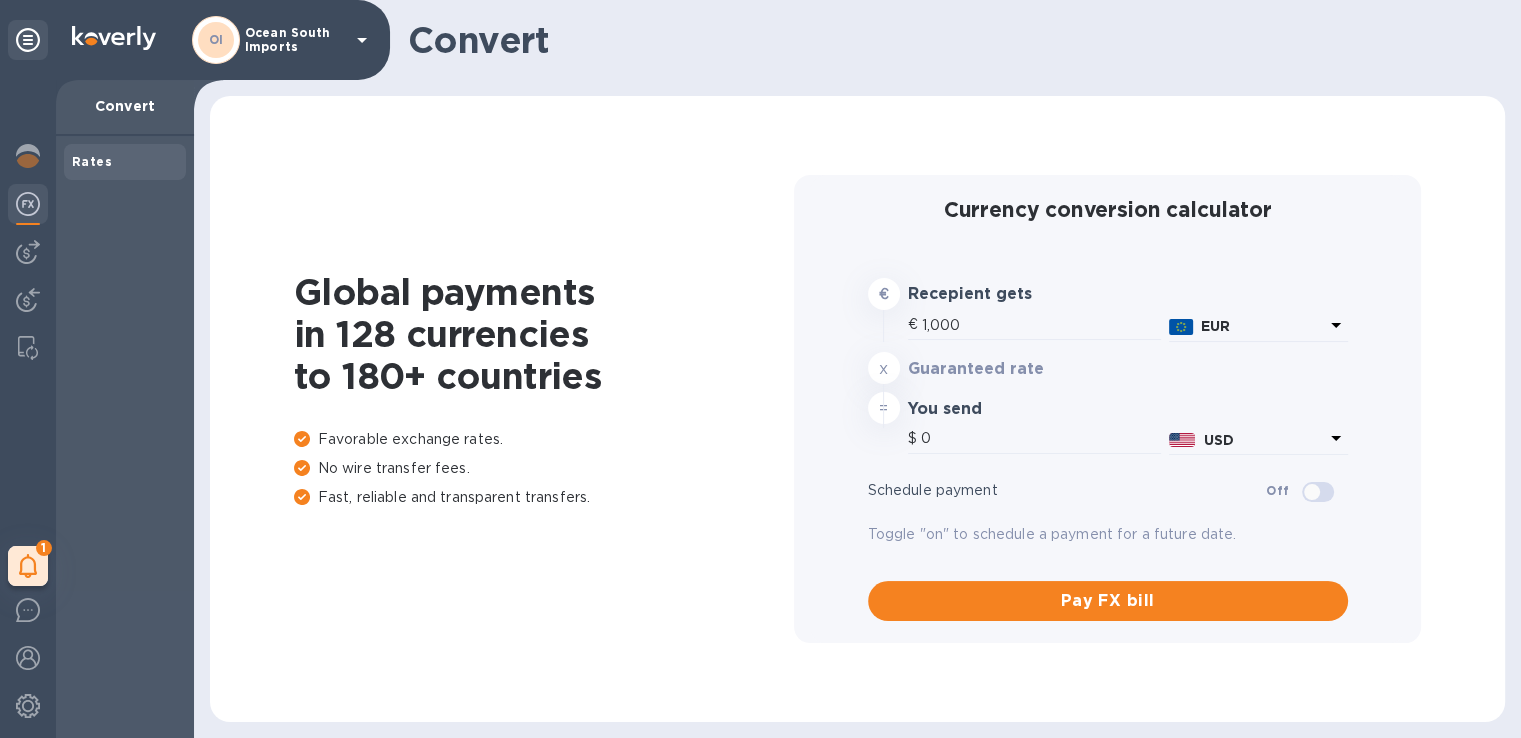 type on "1,174.66" 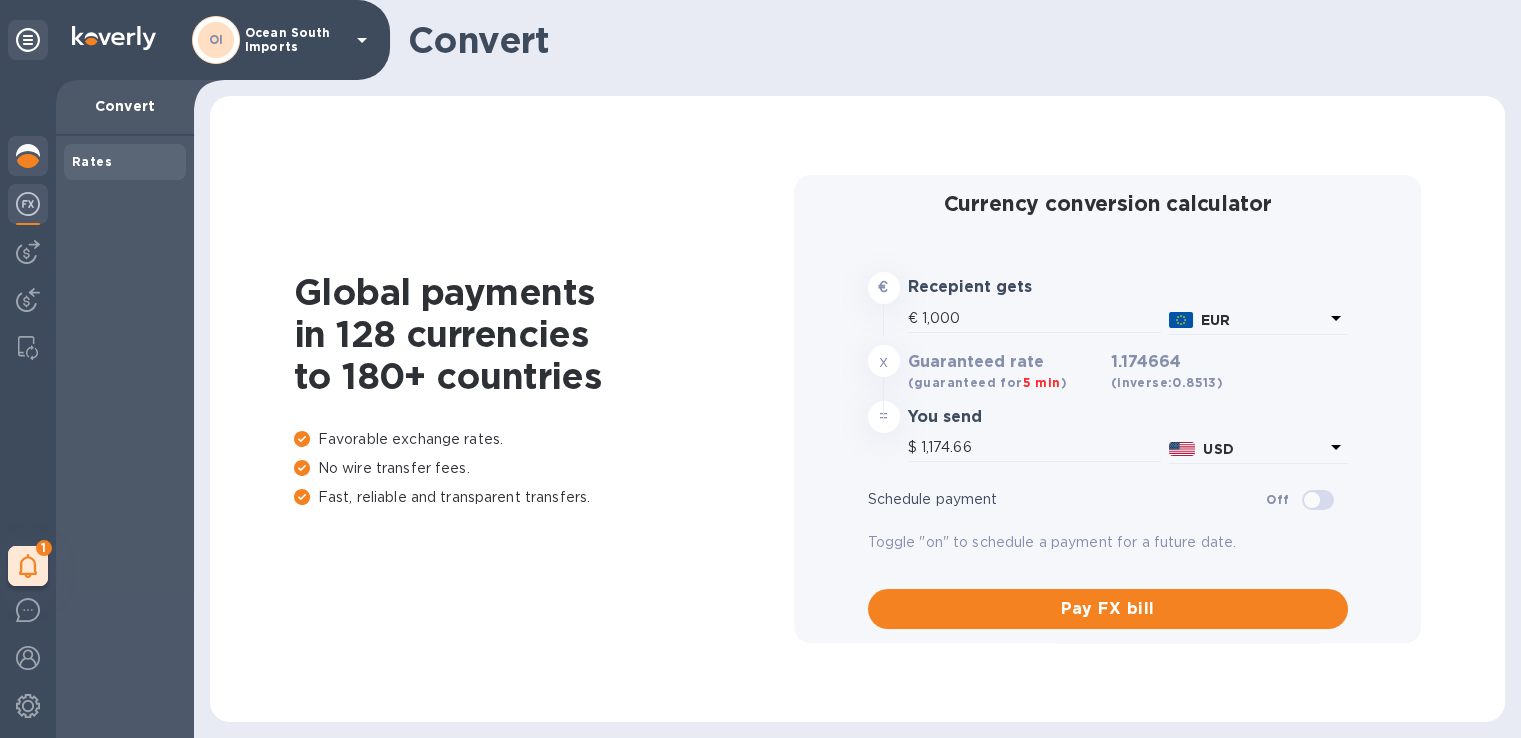 click at bounding box center (28, 156) 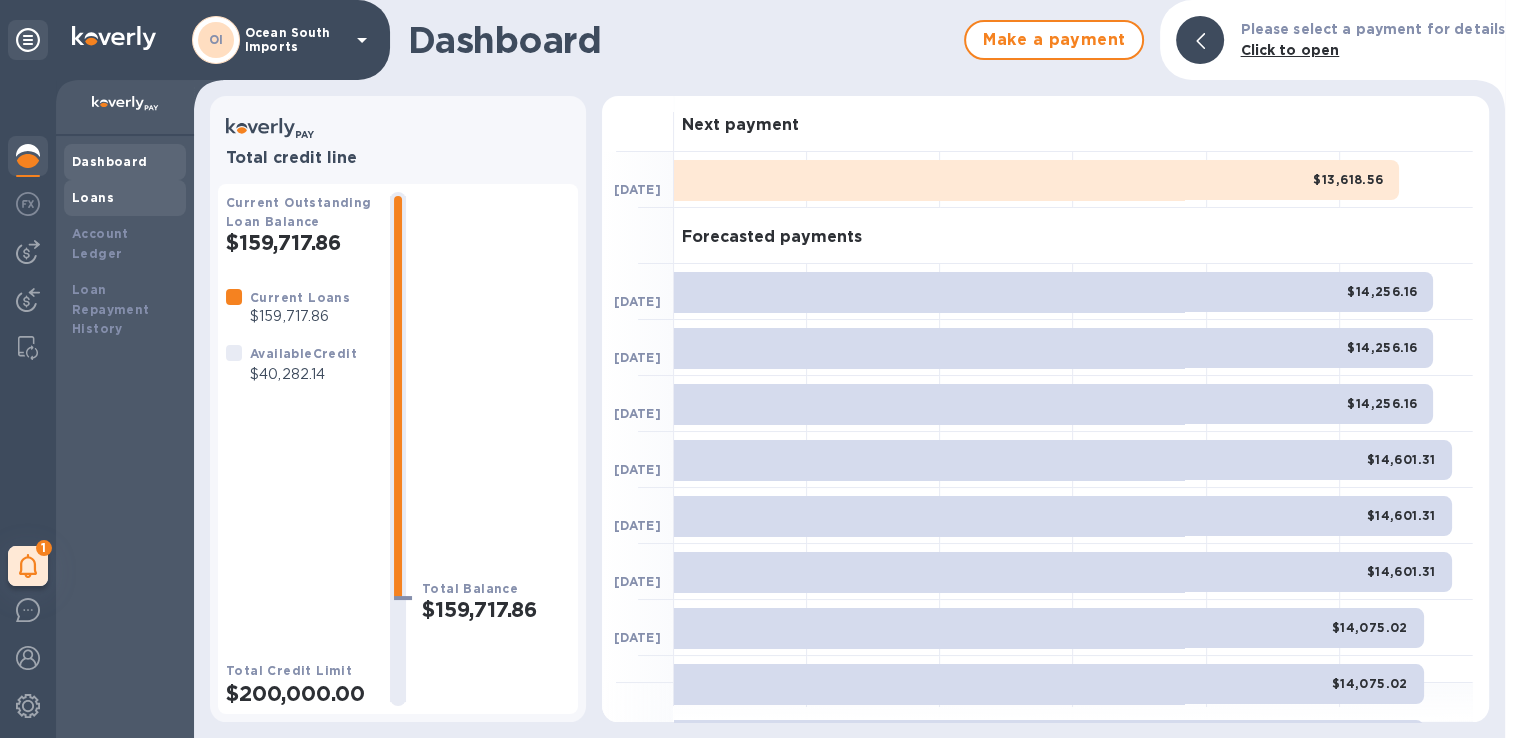 click on "Loans" at bounding box center (125, 198) 